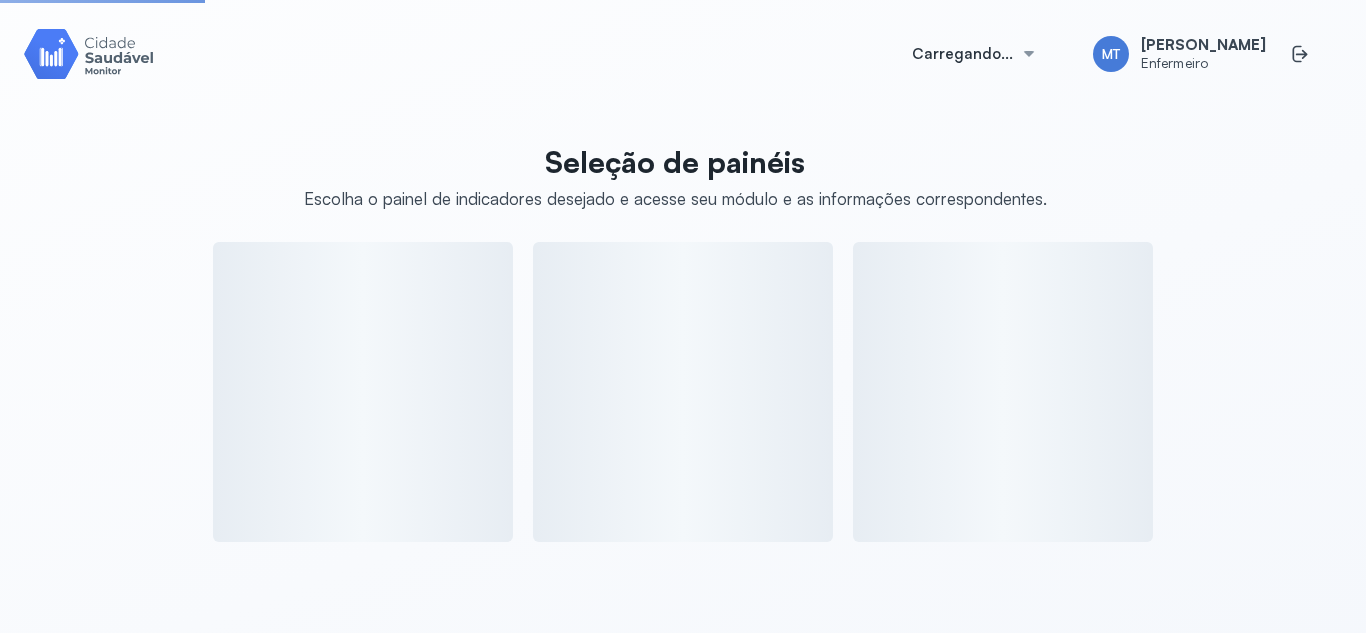 scroll, scrollTop: 0, scrollLeft: 0, axis: both 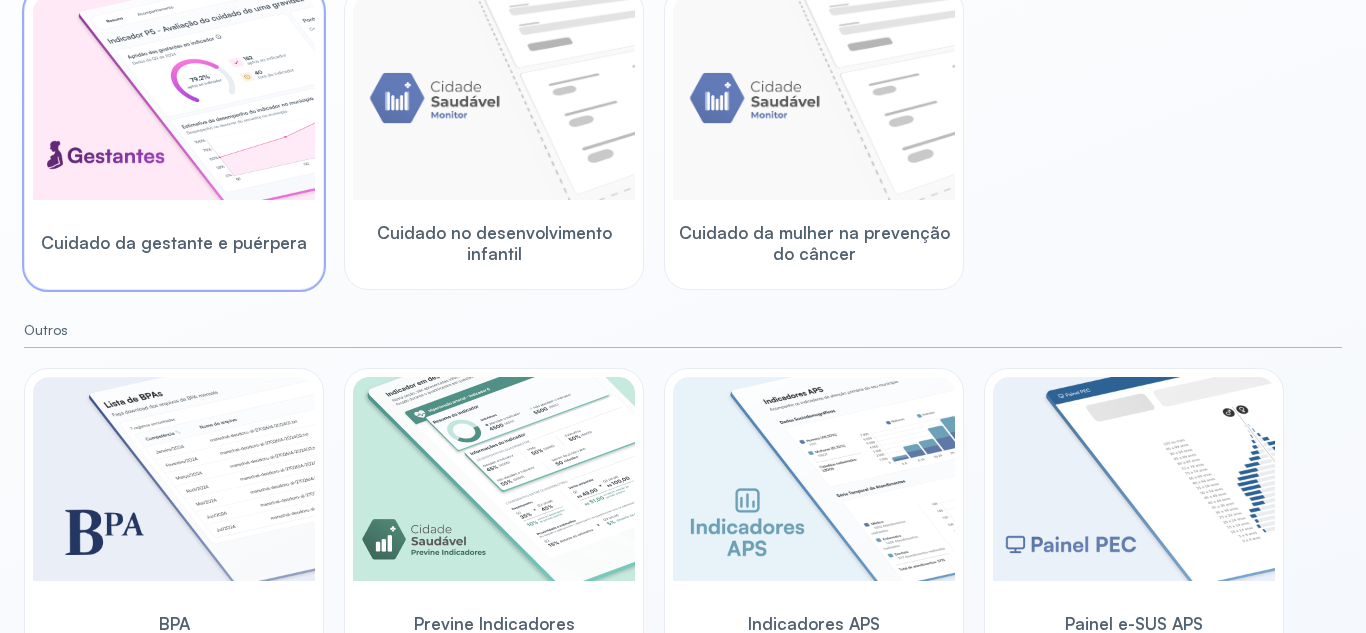 click at bounding box center (174, 98) 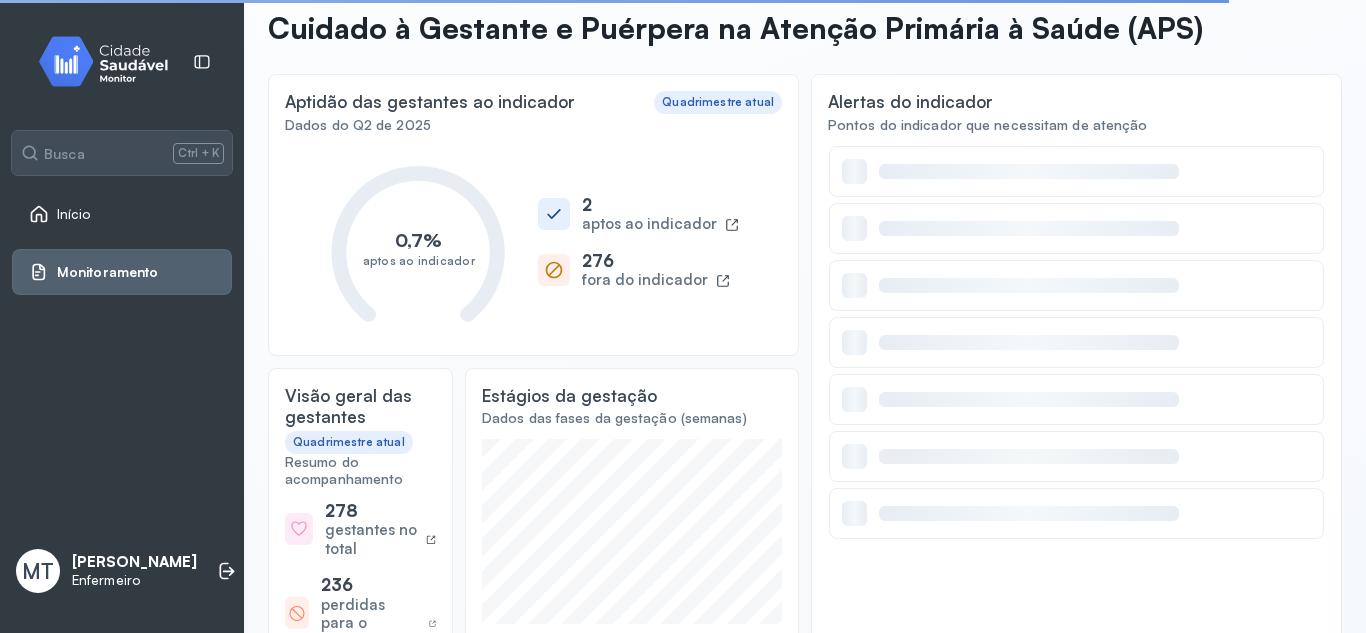 scroll, scrollTop: 0, scrollLeft: 0, axis: both 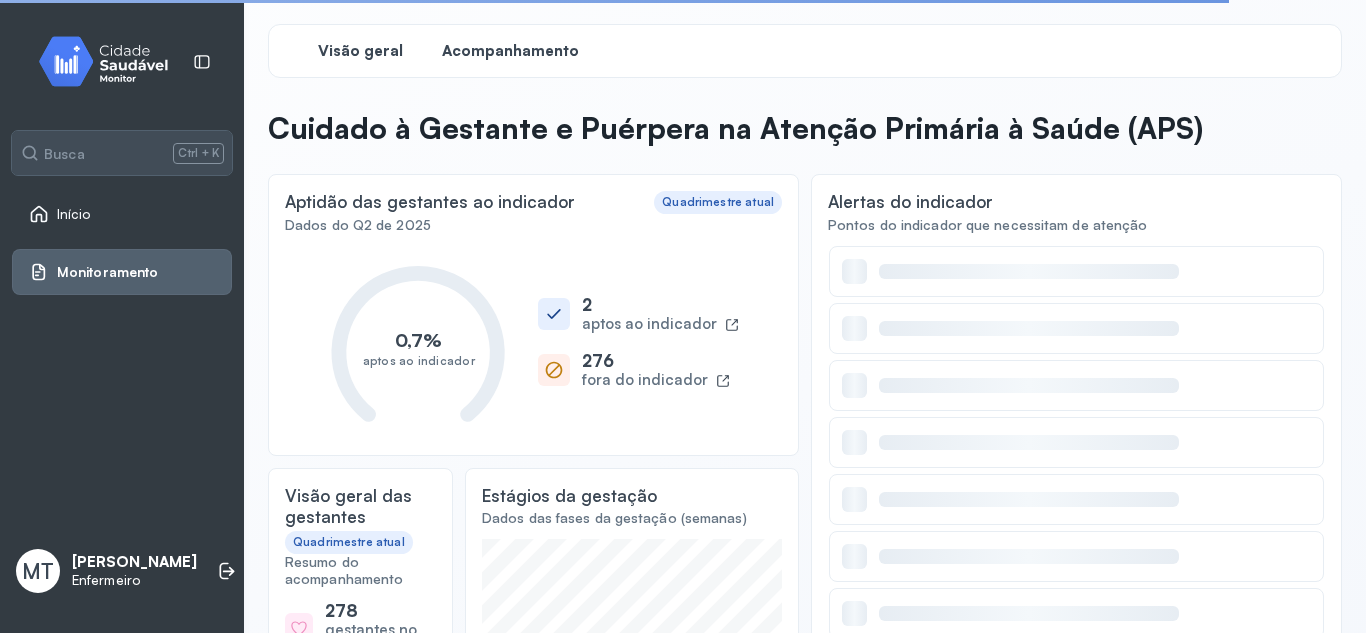 click on "Acompanhamento" at bounding box center (510, 51) 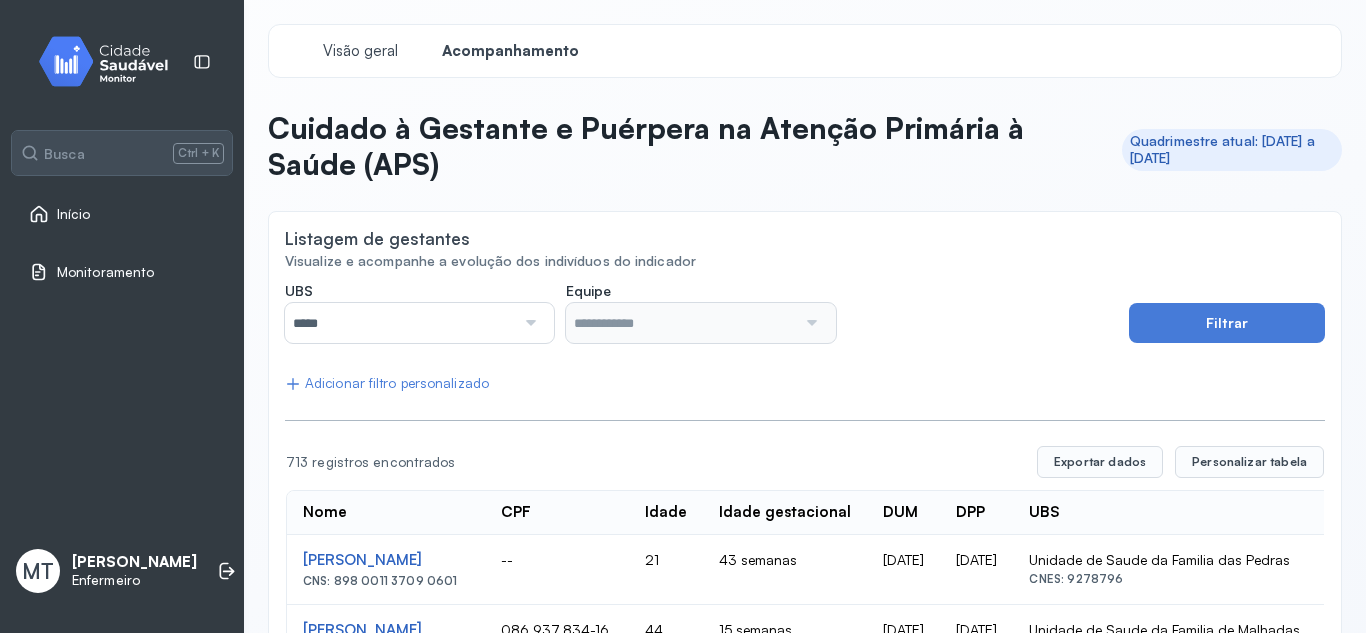 click at bounding box center [528, 323] 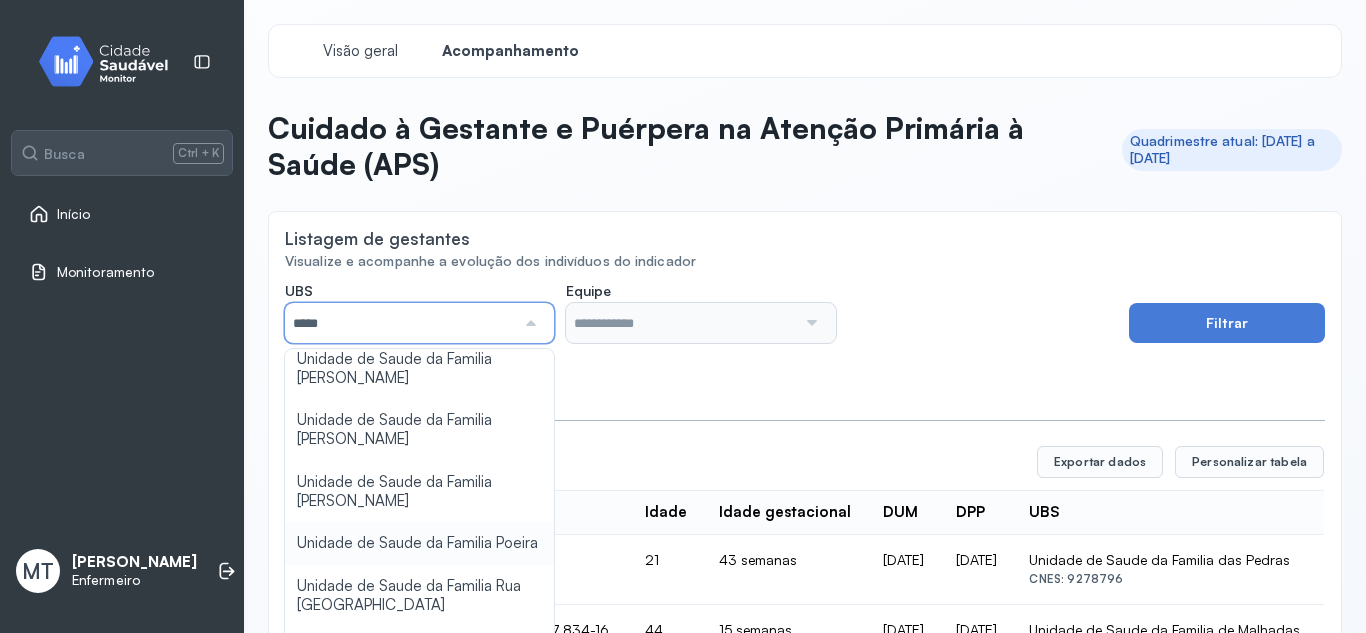 scroll, scrollTop: 400, scrollLeft: 0, axis: vertical 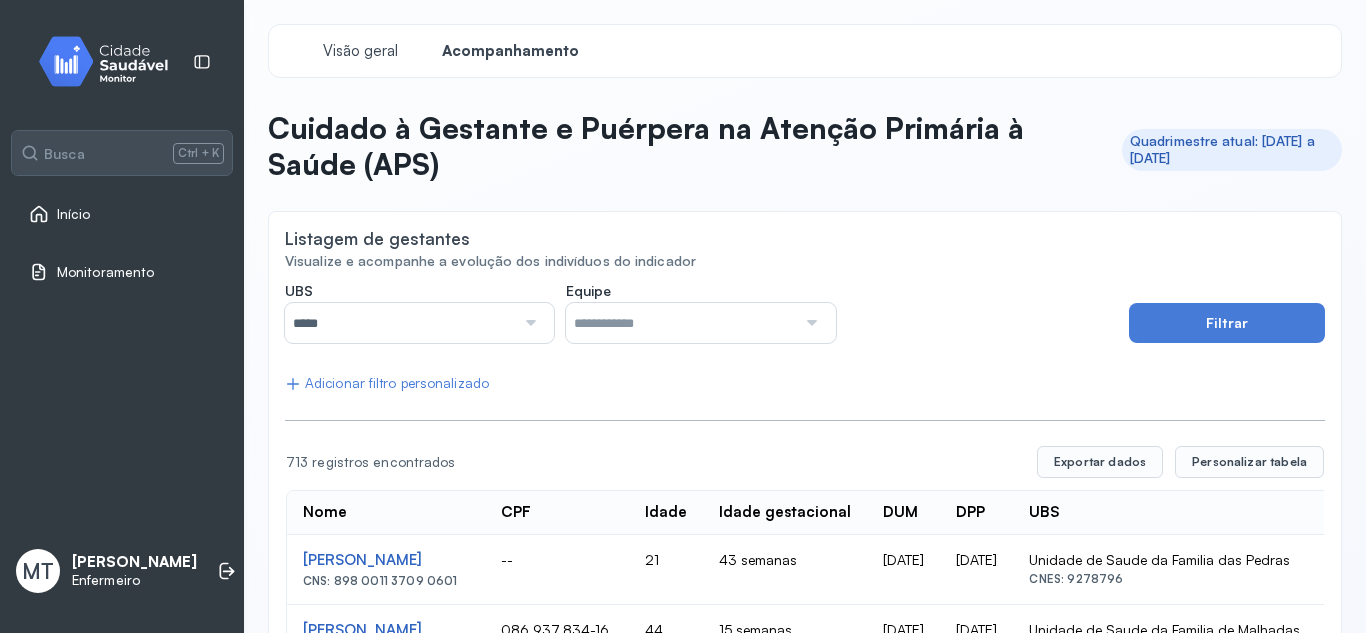 type on "**********" 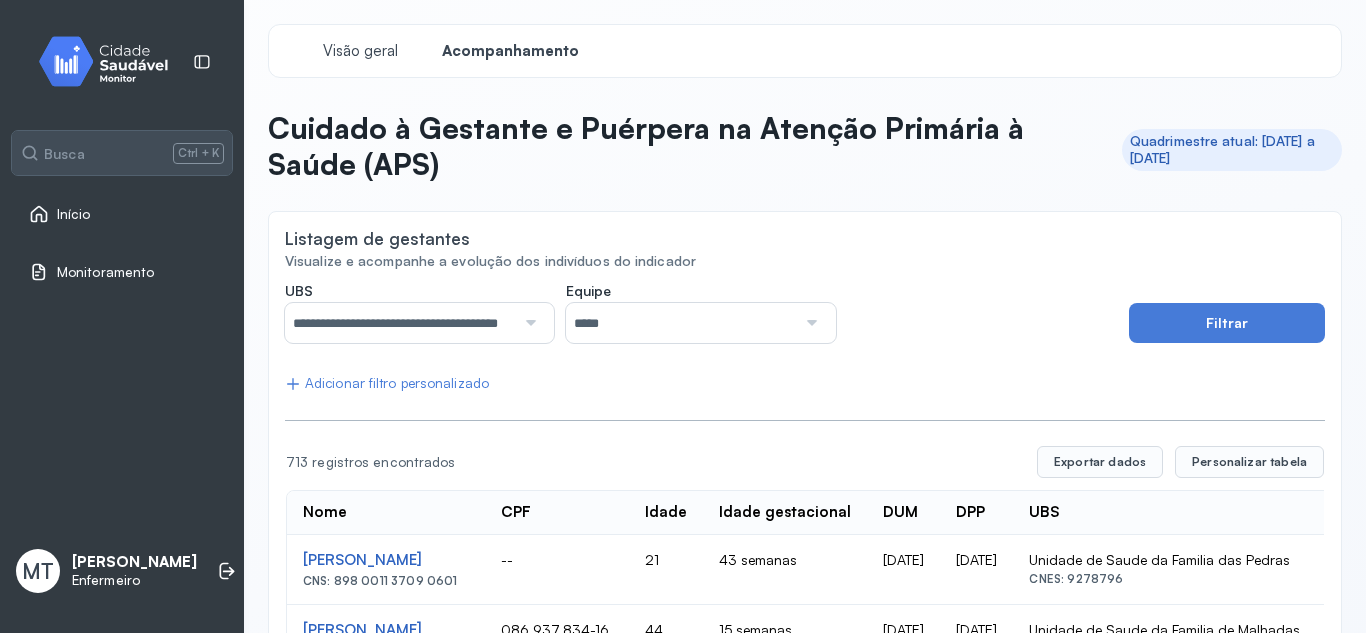 click on "**********" 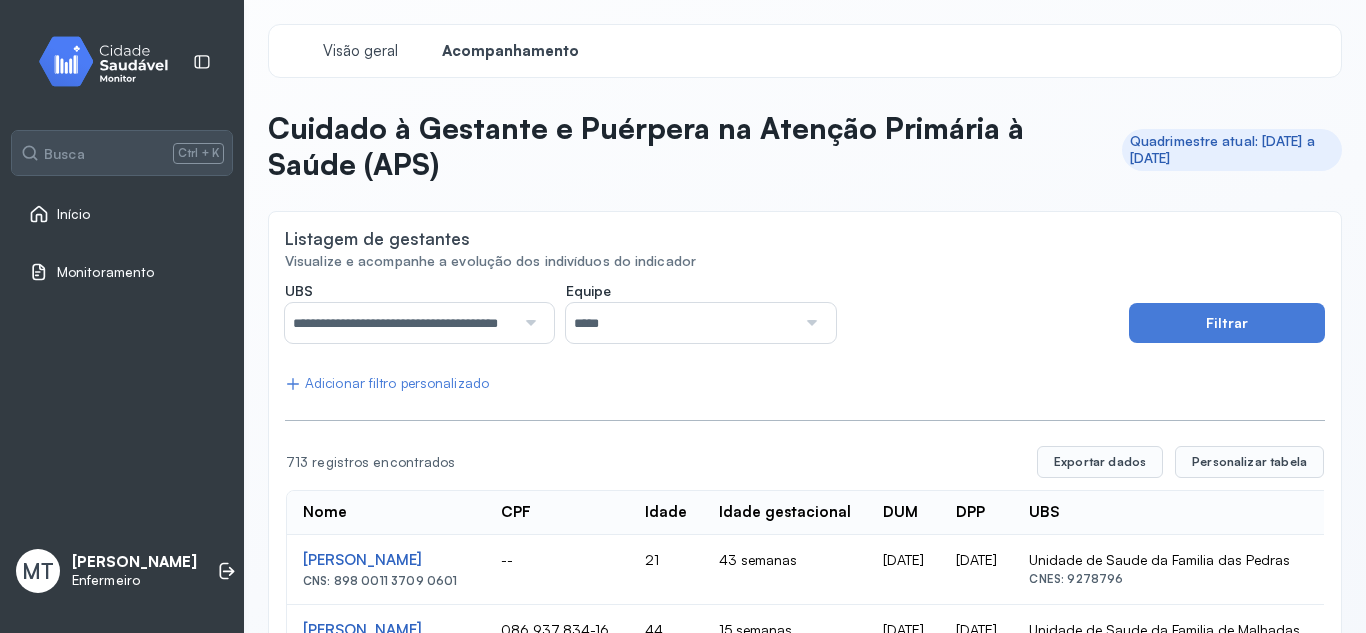 click at bounding box center (809, 323) 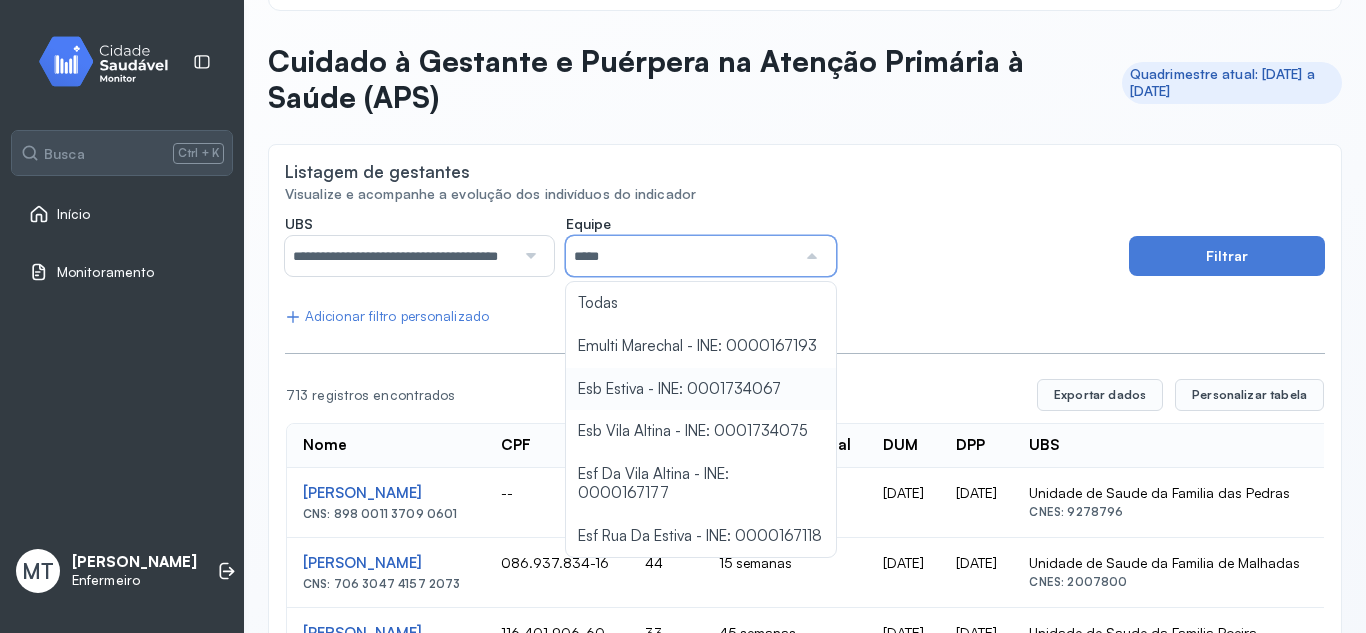 scroll, scrollTop: 100, scrollLeft: 0, axis: vertical 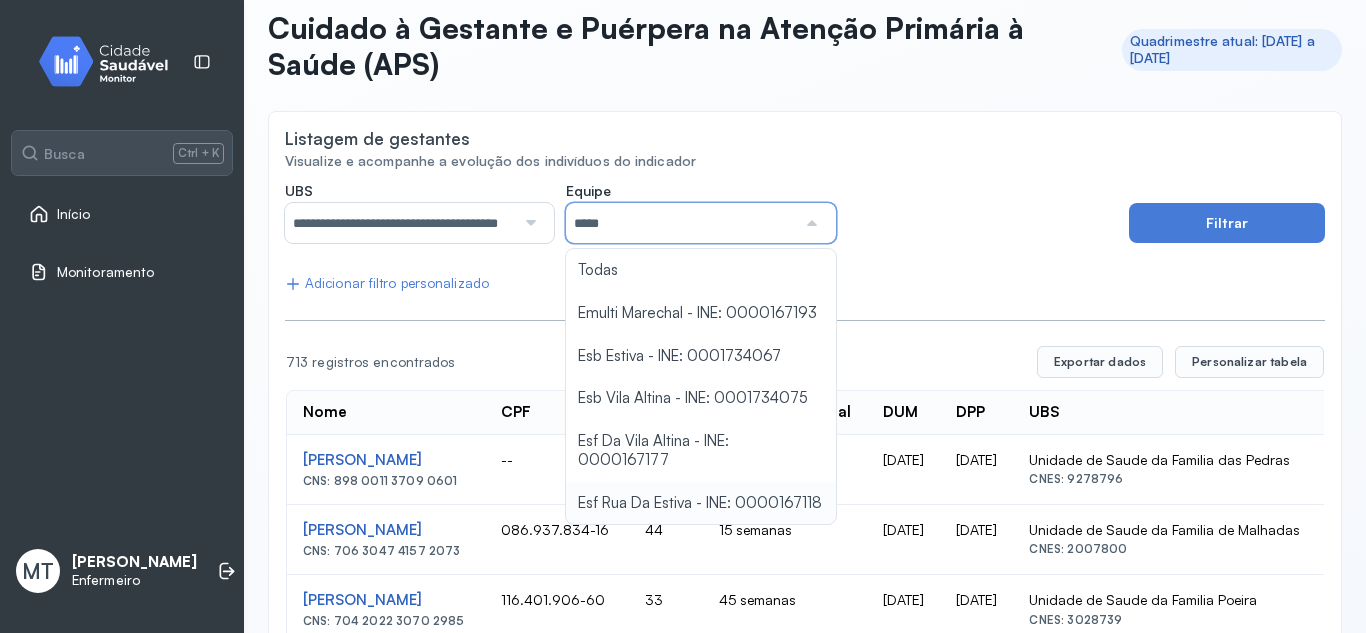 type on "**********" 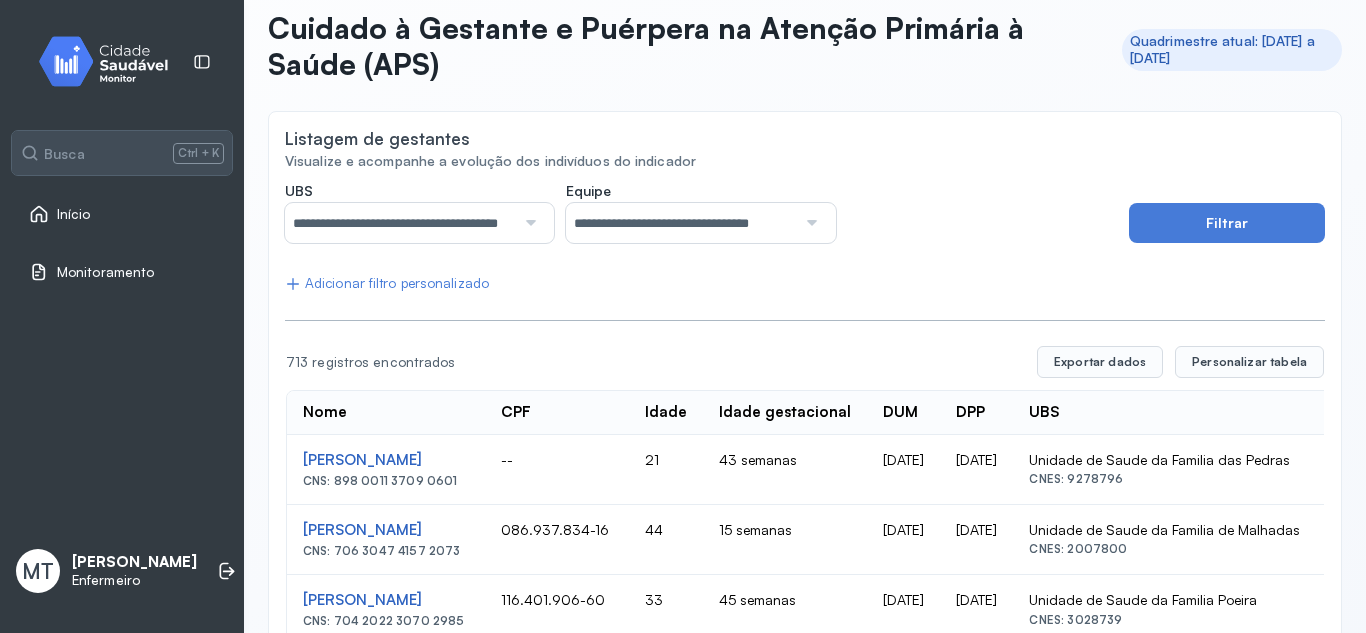 click on "**********" 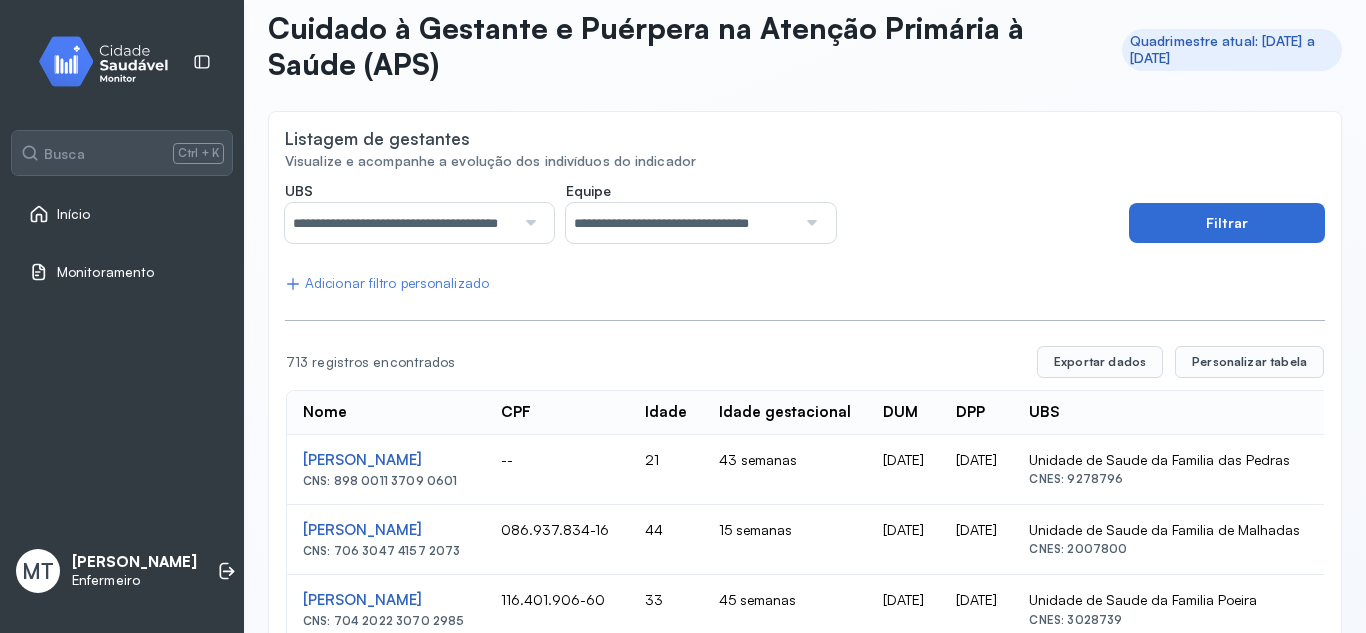 click on "Filtrar" at bounding box center (1227, 223) 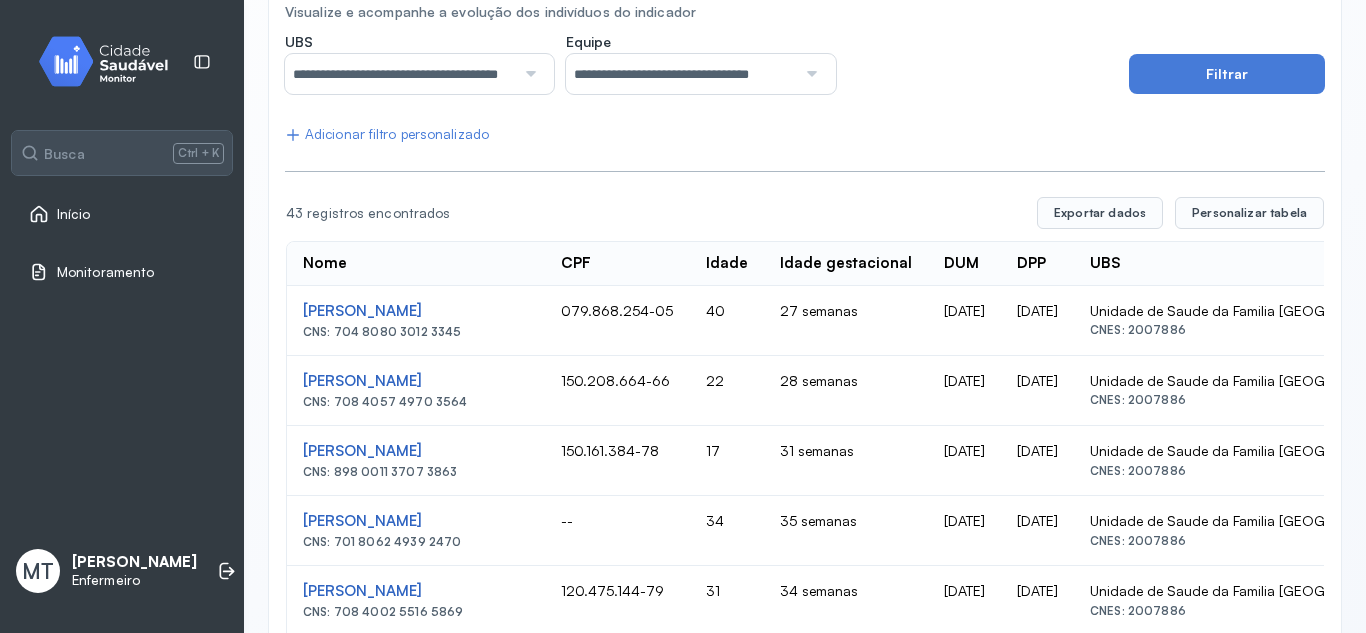 scroll, scrollTop: 219, scrollLeft: 0, axis: vertical 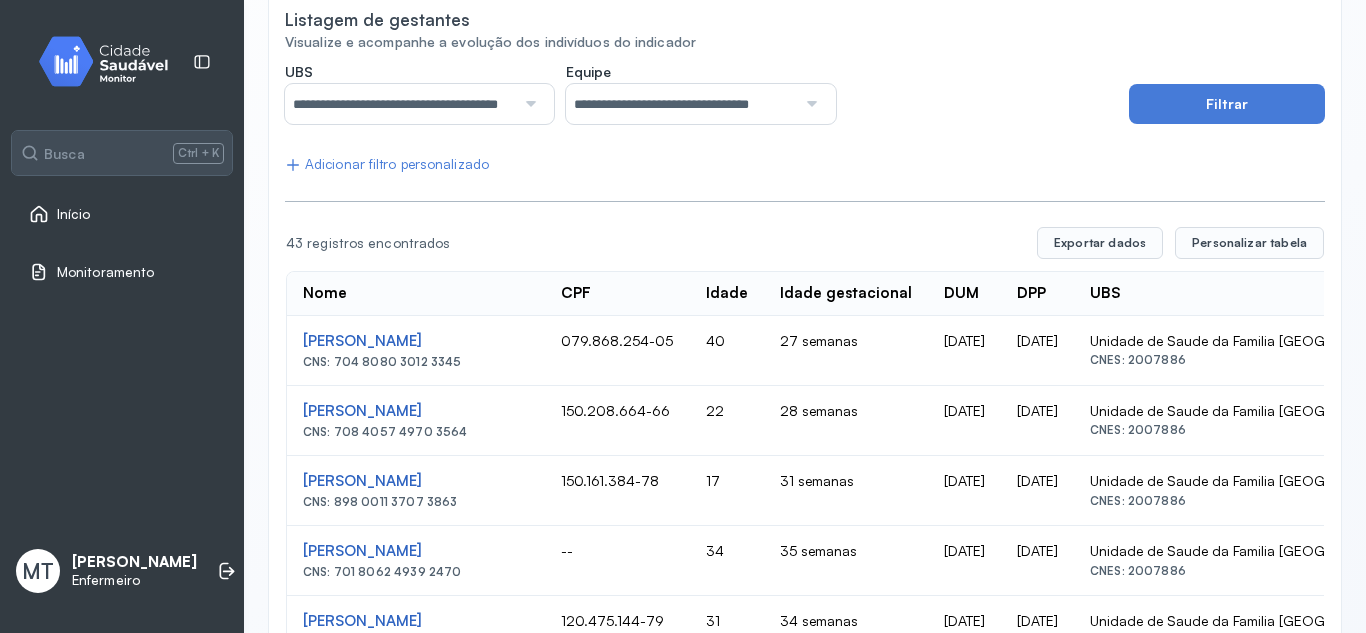 click on "Início" at bounding box center (74, 214) 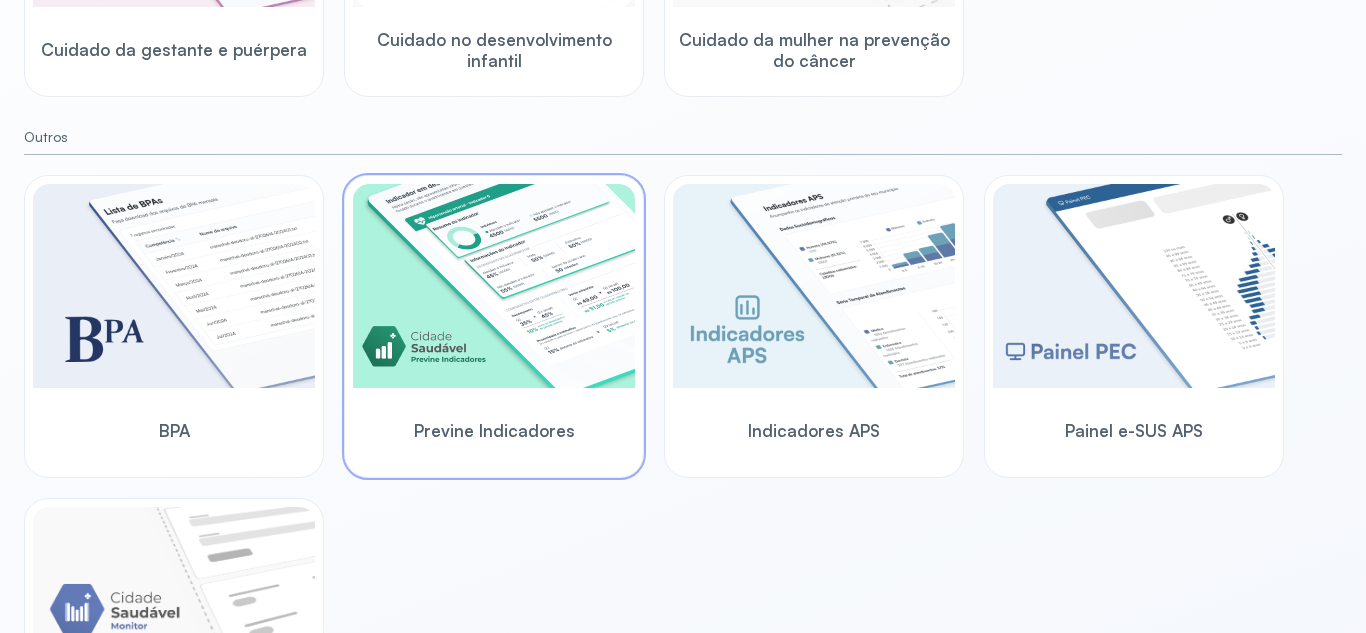 scroll, scrollTop: 500, scrollLeft: 0, axis: vertical 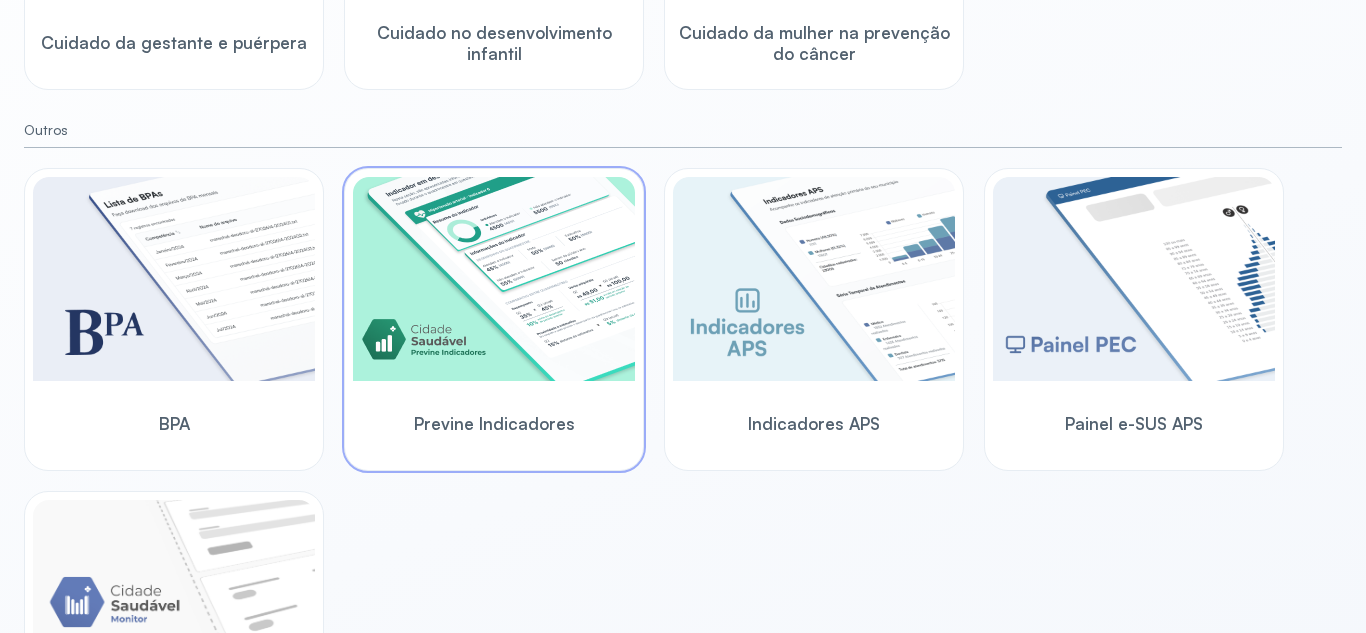 click at bounding box center (494, 279) 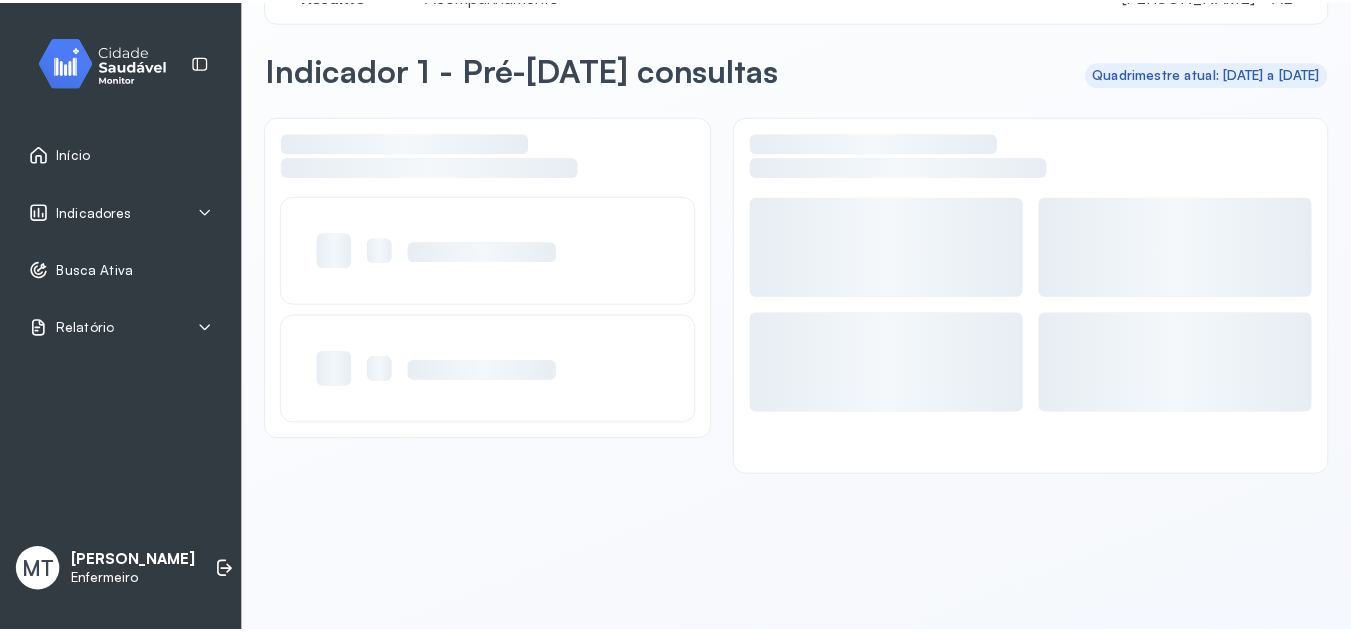 scroll, scrollTop: 0, scrollLeft: 0, axis: both 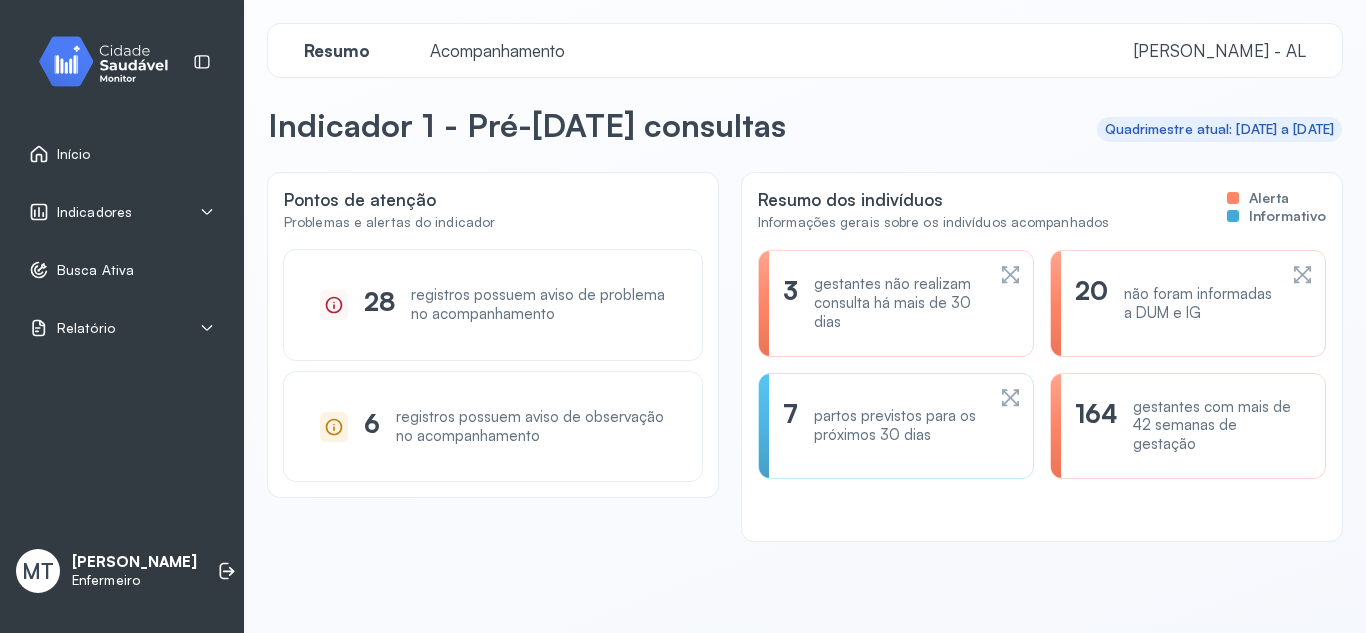 click on "Acompanhamento" at bounding box center [497, 50] 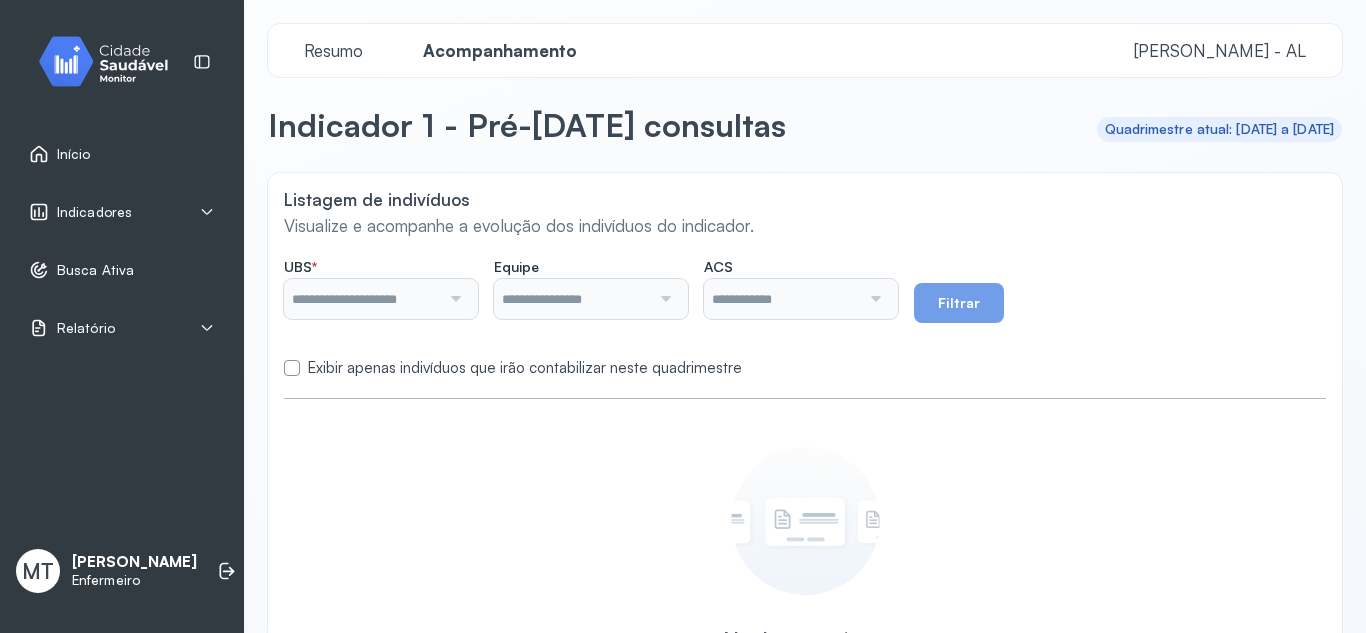 type on "**********" 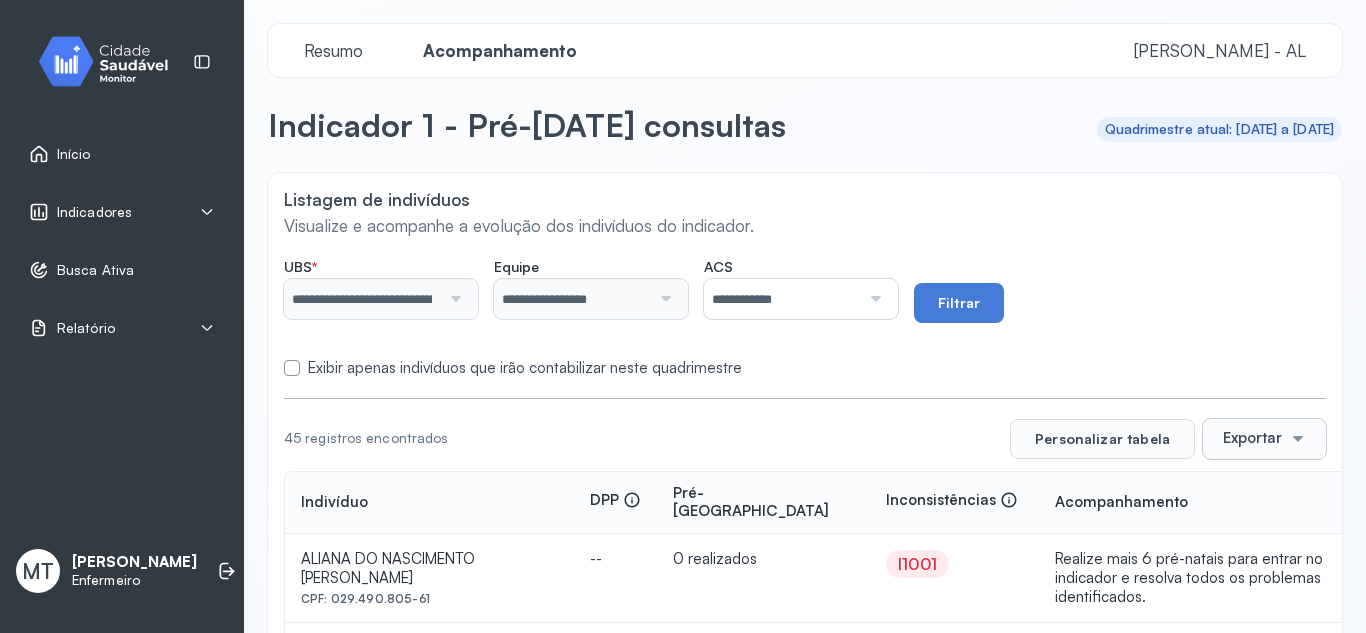 click on "Indicadores" at bounding box center (94, 212) 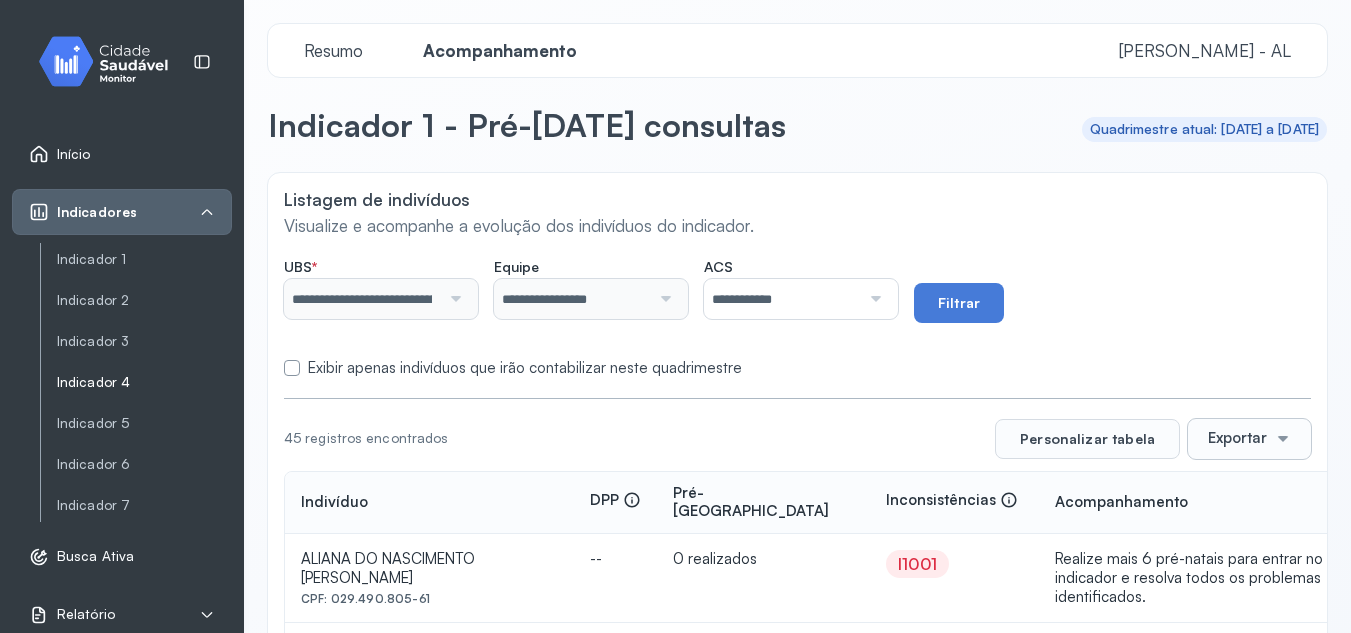 click on "Indicador 4" at bounding box center [144, 382] 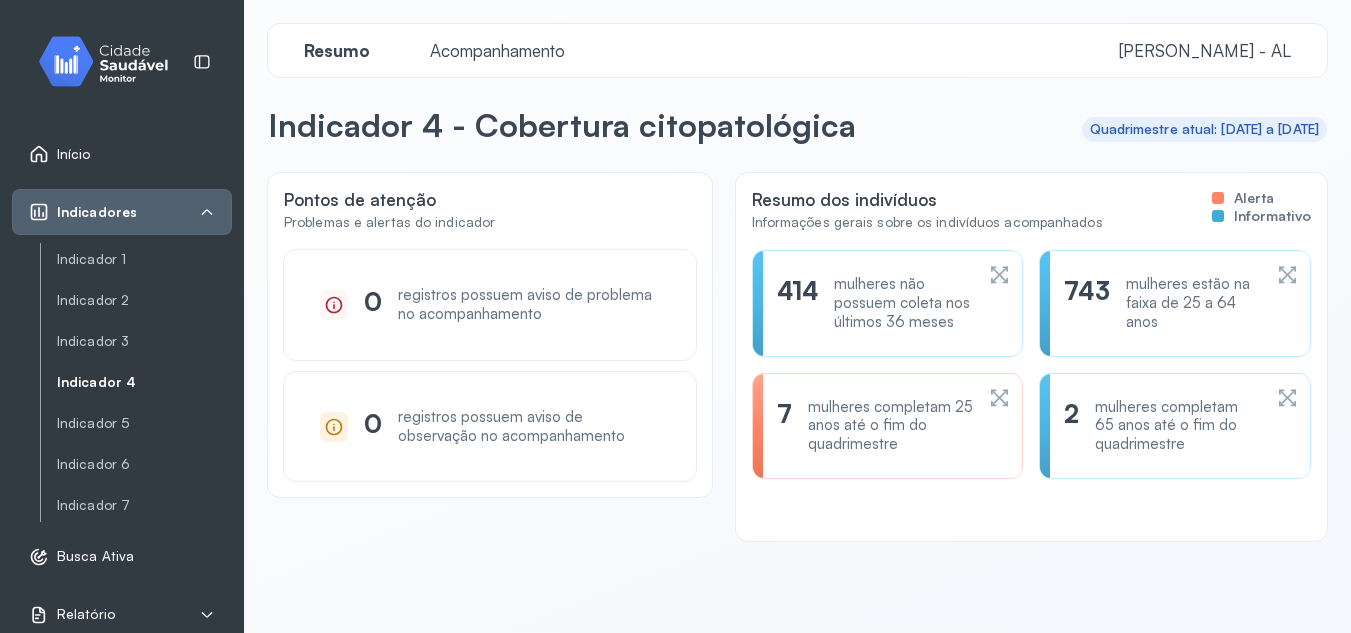 click on "Acompanhamento" at bounding box center [497, 50] 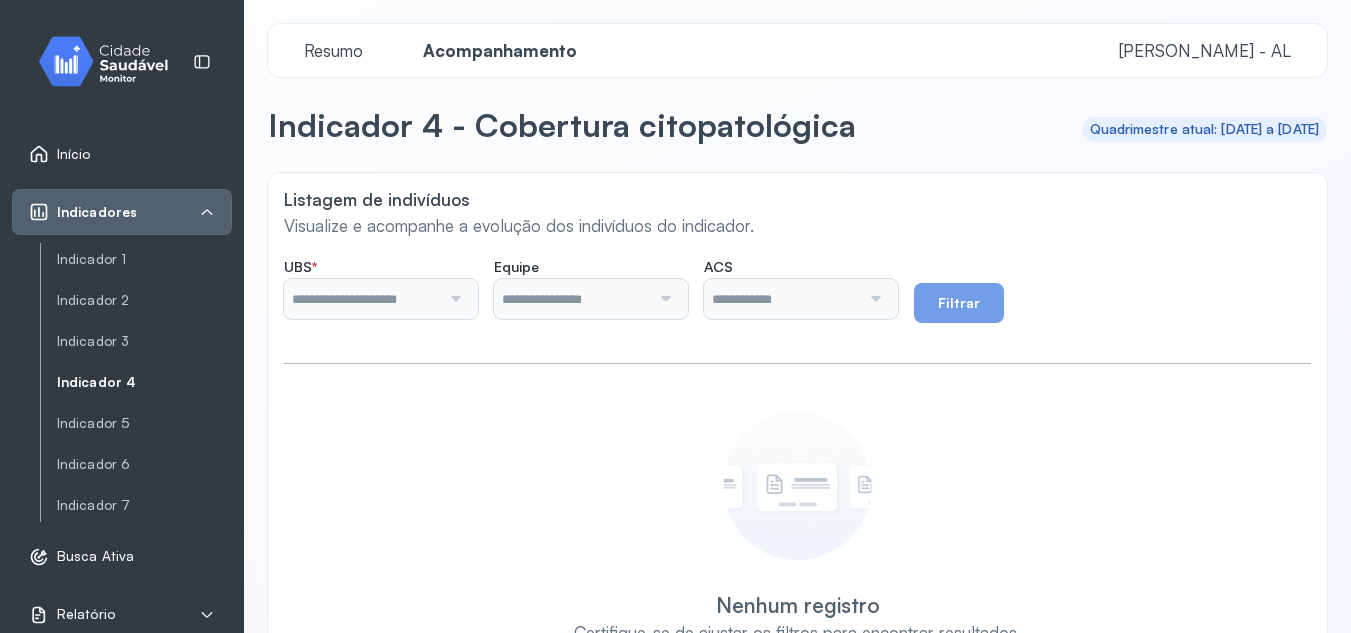 type on "**********" 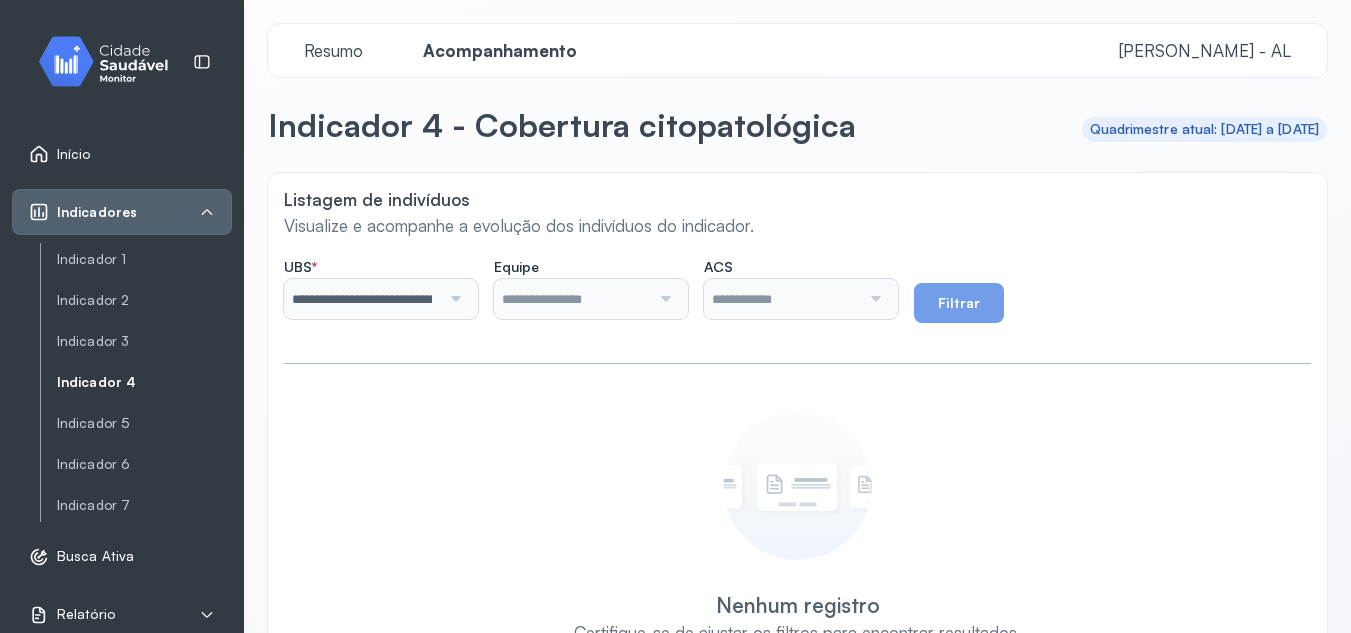 type on "**********" 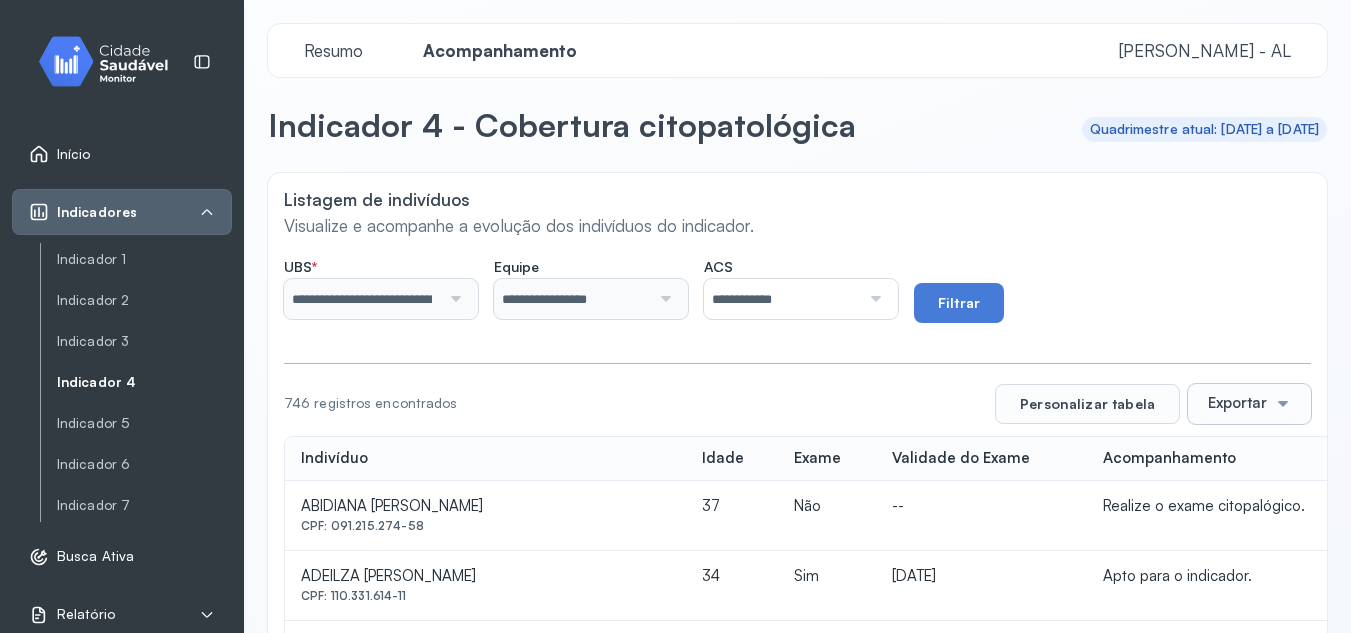 click at bounding box center [873, 299] 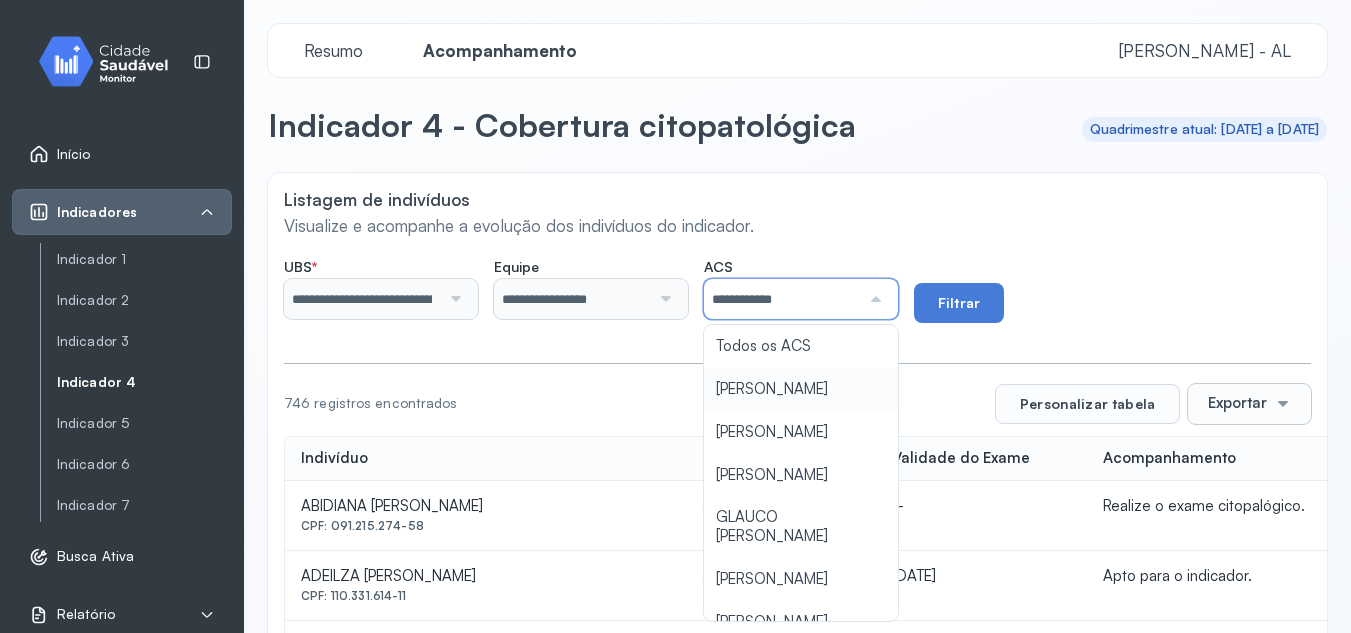 type on "**********" 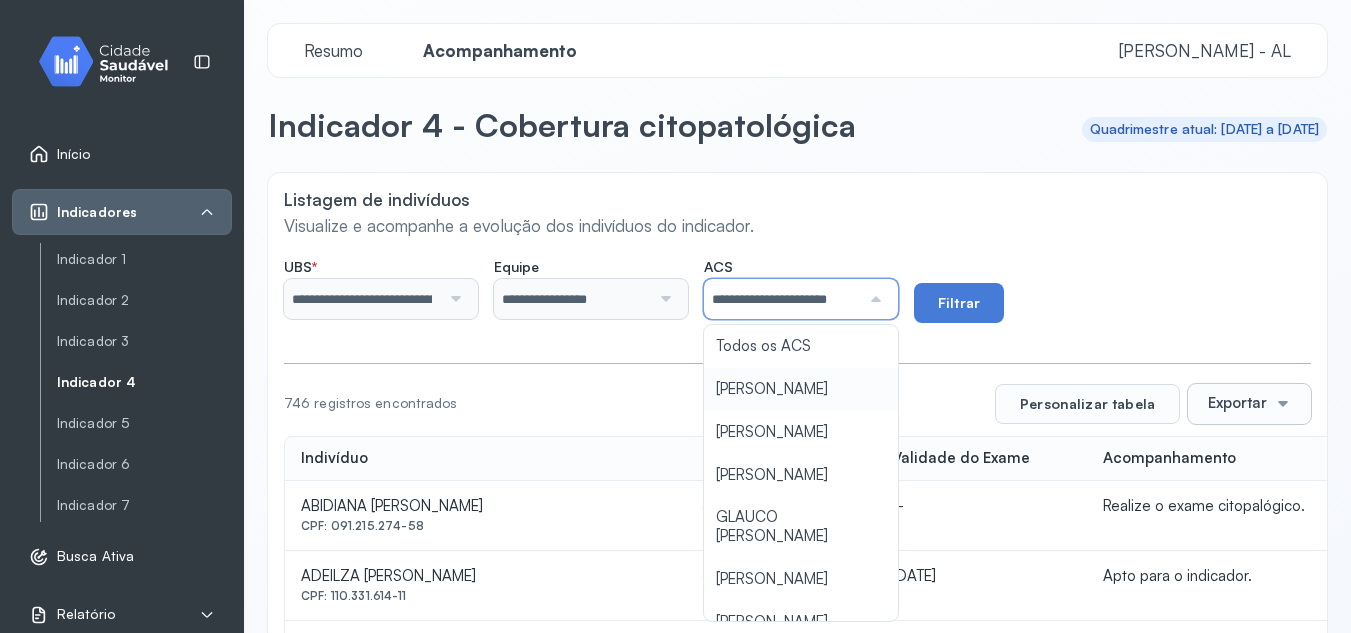 click on "**********" 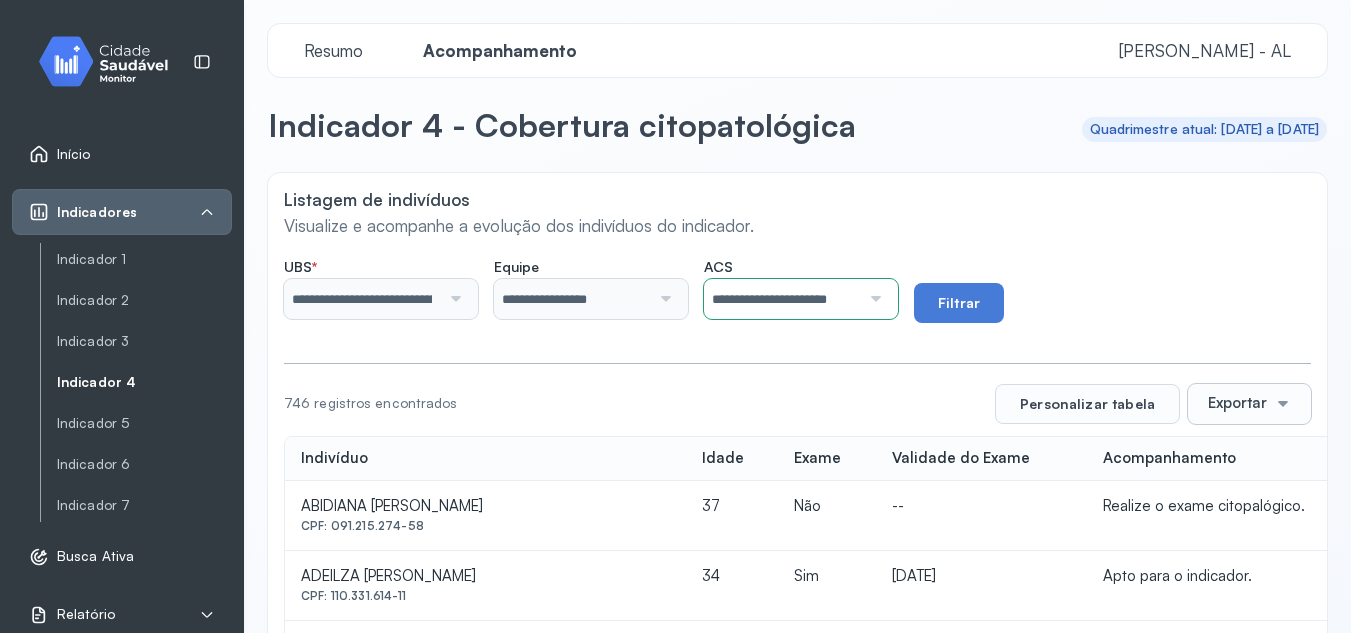 click on "**********" 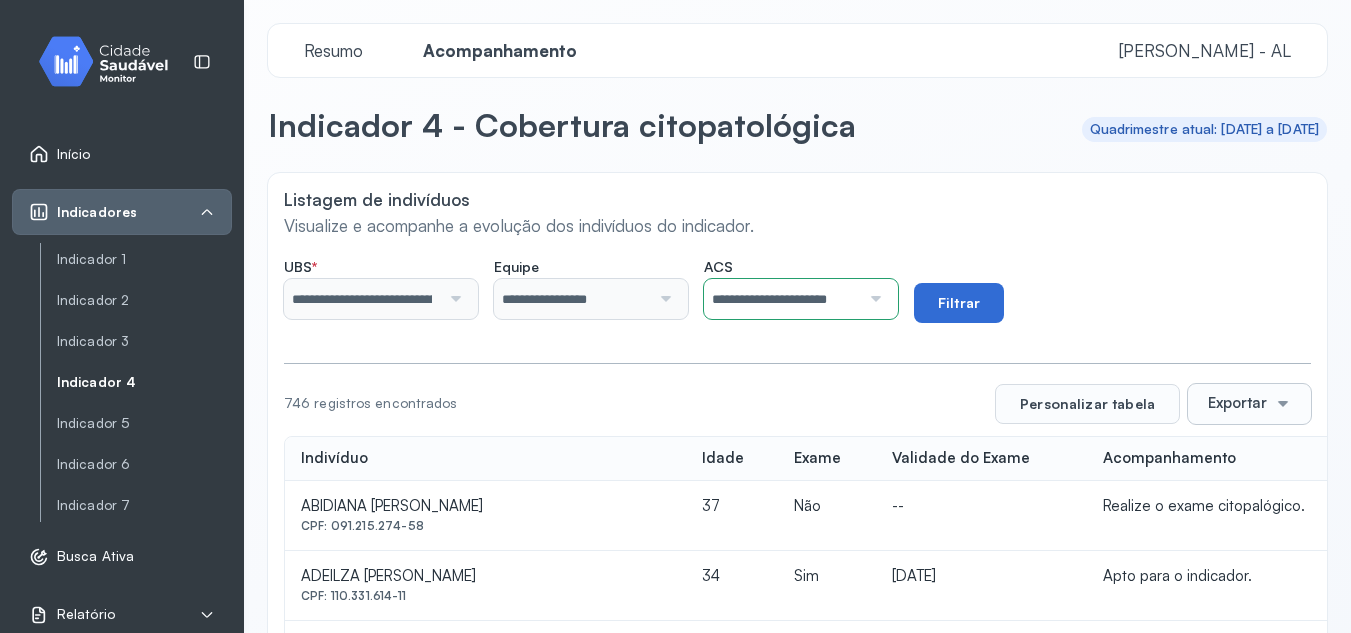 click on "Filtrar" at bounding box center [959, 303] 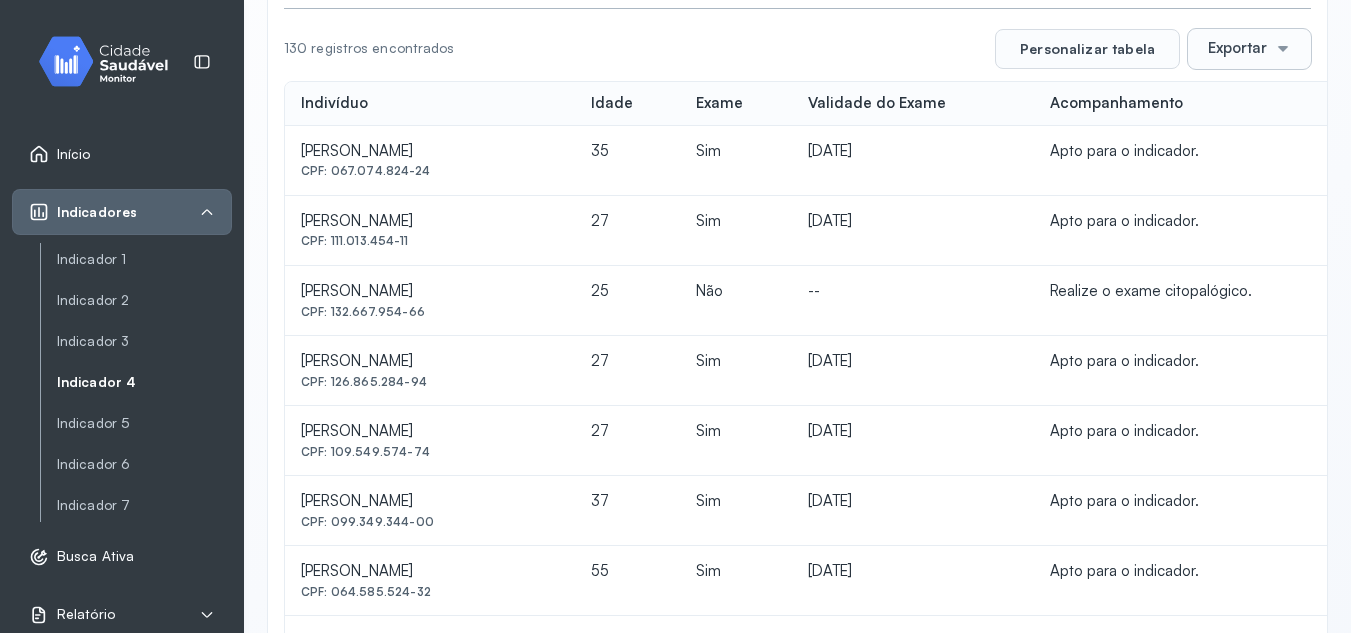 scroll, scrollTop: 255, scrollLeft: 0, axis: vertical 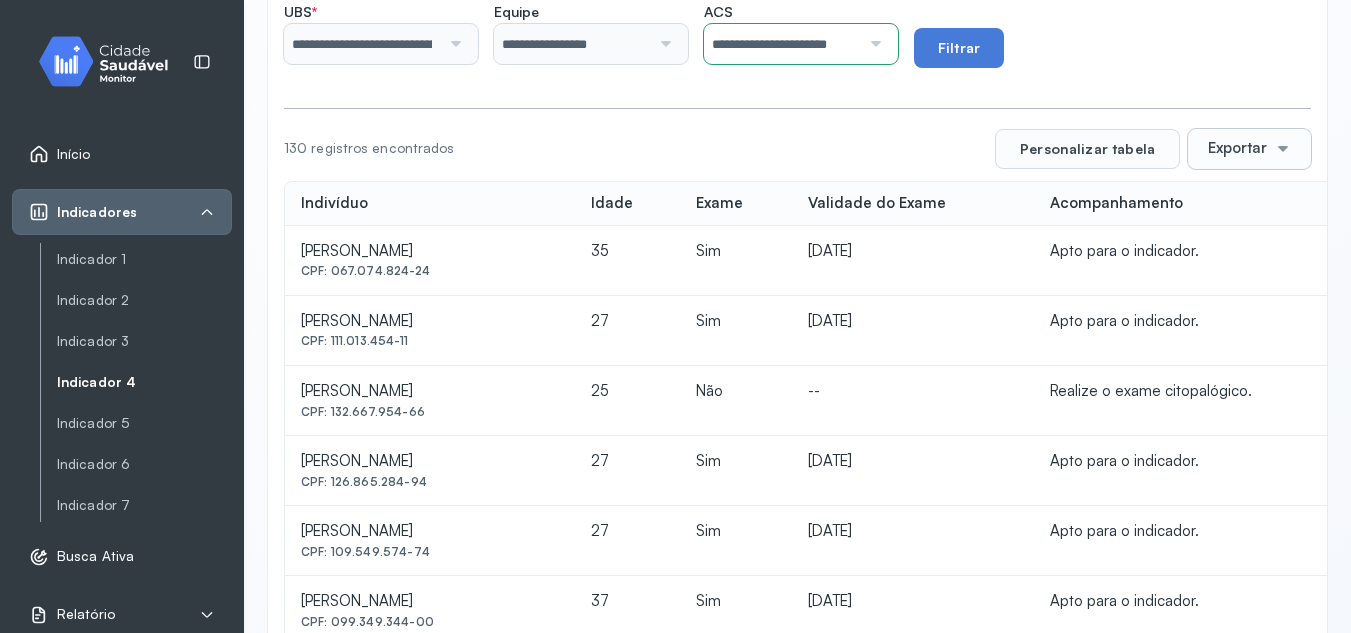 click on "Exportar" at bounding box center [1237, 148] 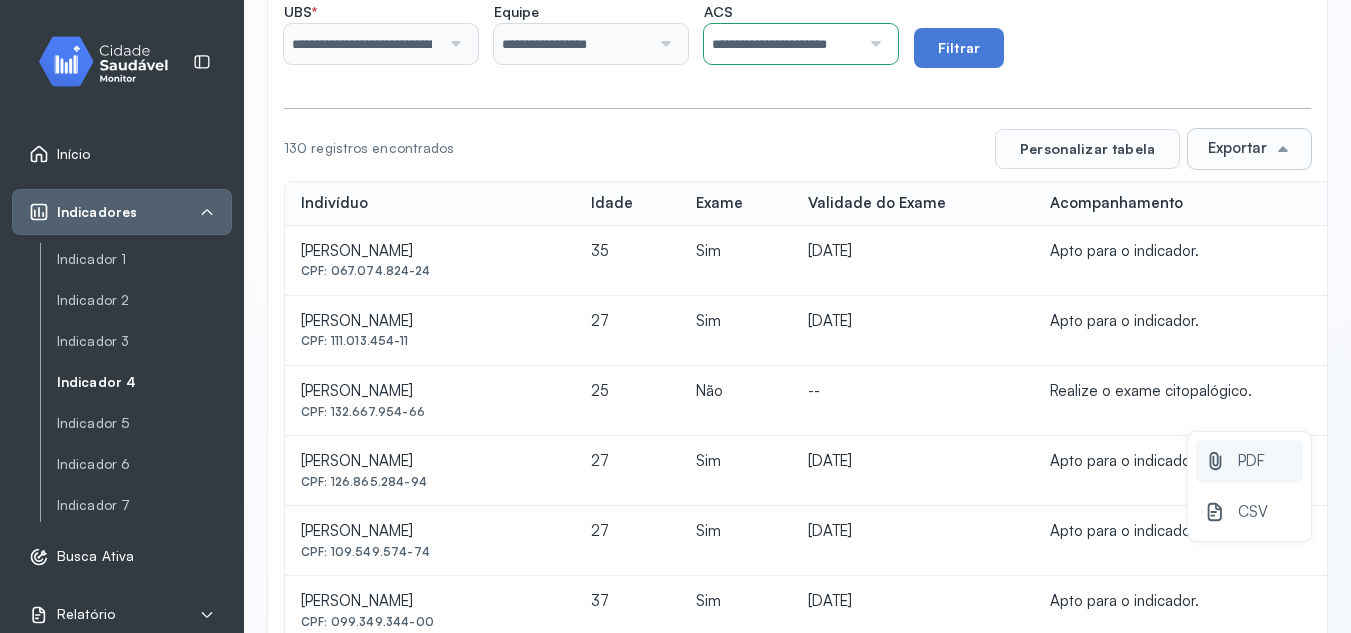 click on "PDF" at bounding box center [1251, 461] 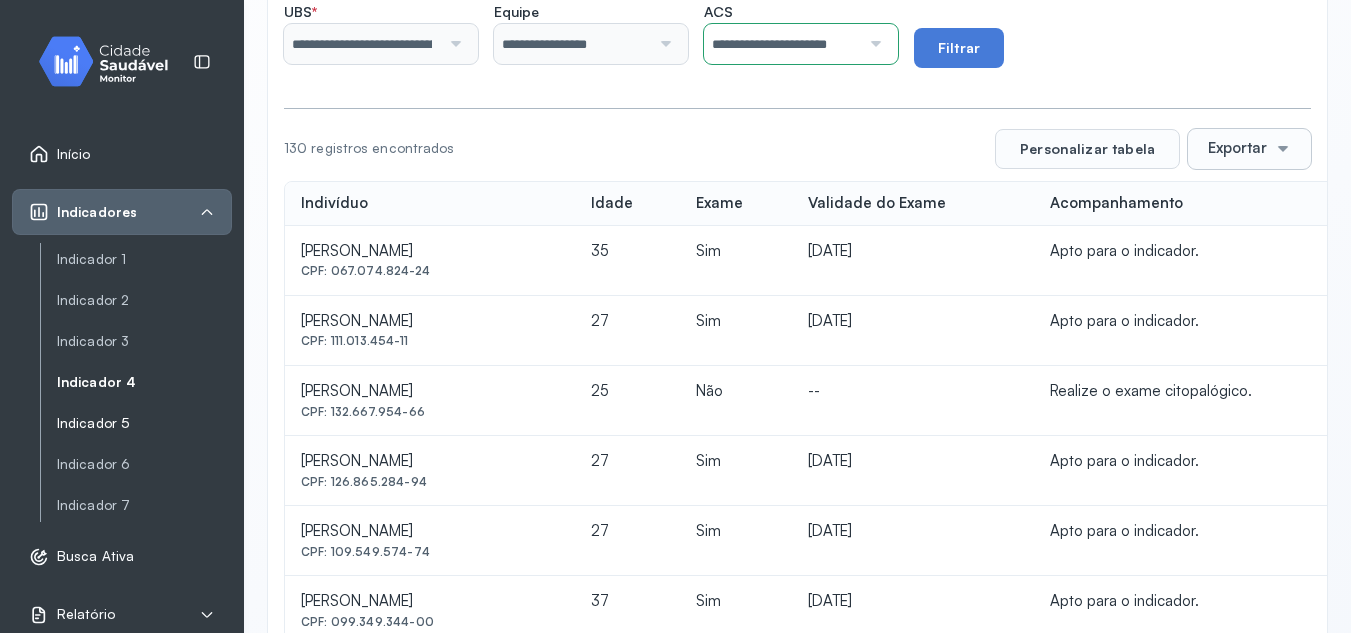click on "Indicador 5" at bounding box center (144, 423) 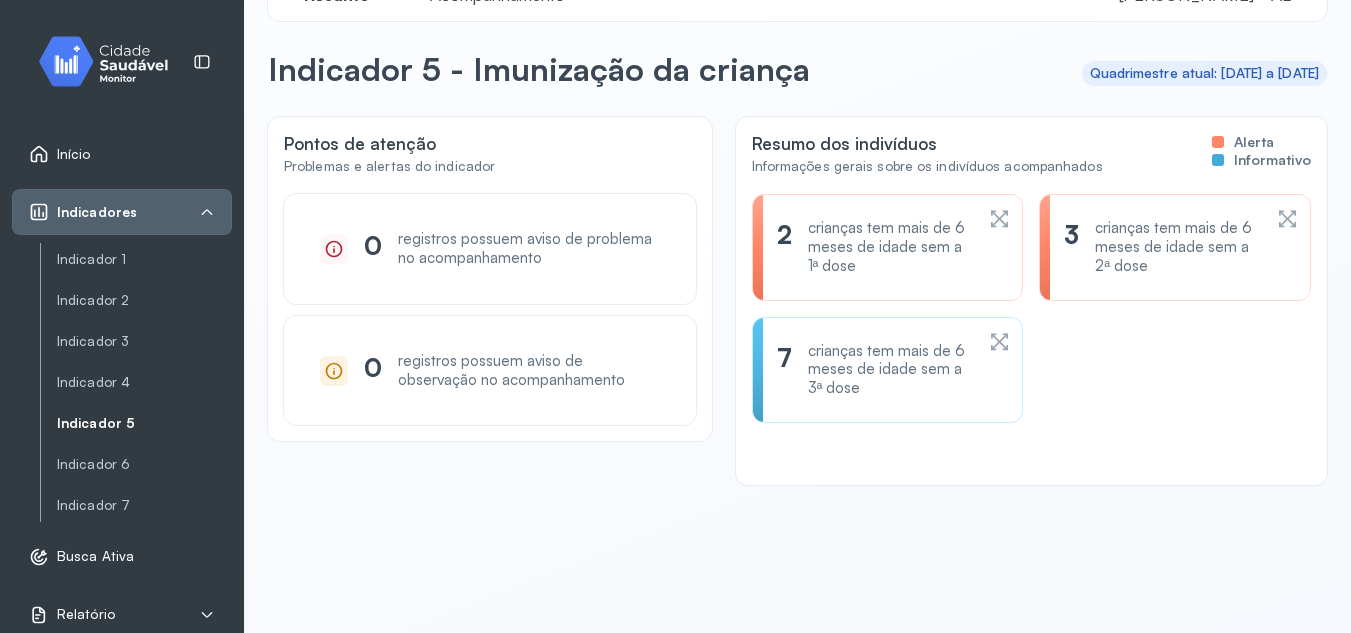 scroll, scrollTop: 0, scrollLeft: 0, axis: both 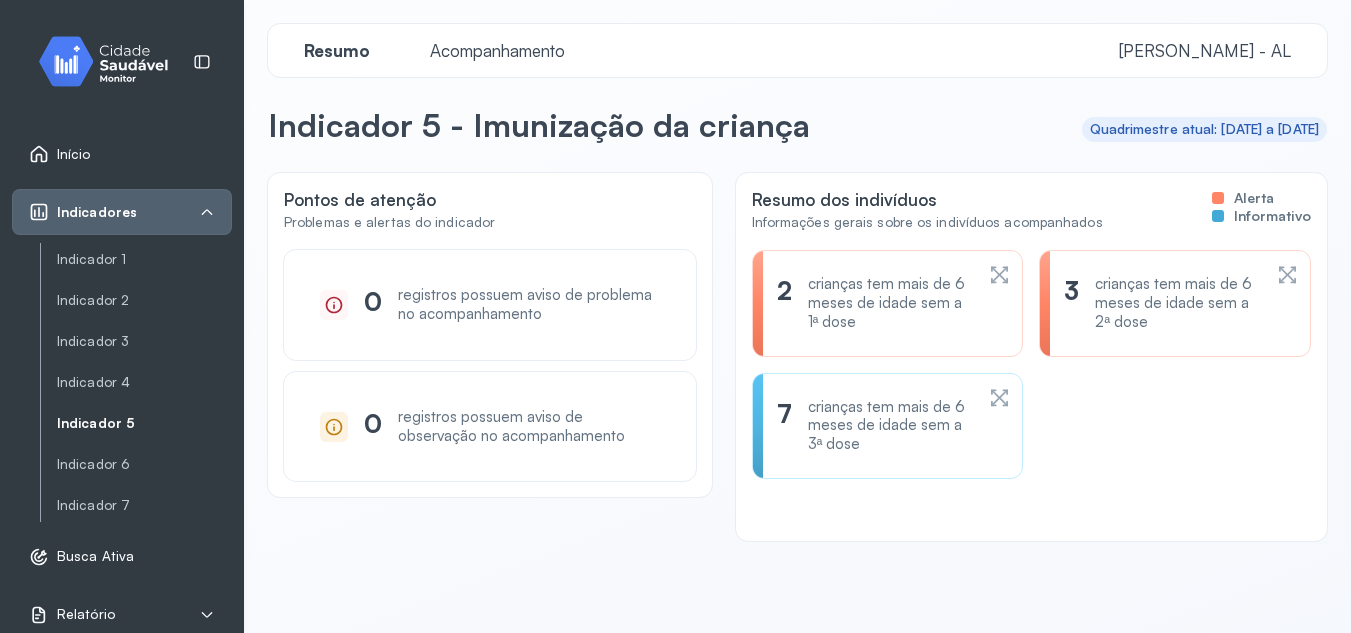 click on "Acompanhamento" at bounding box center (497, 50) 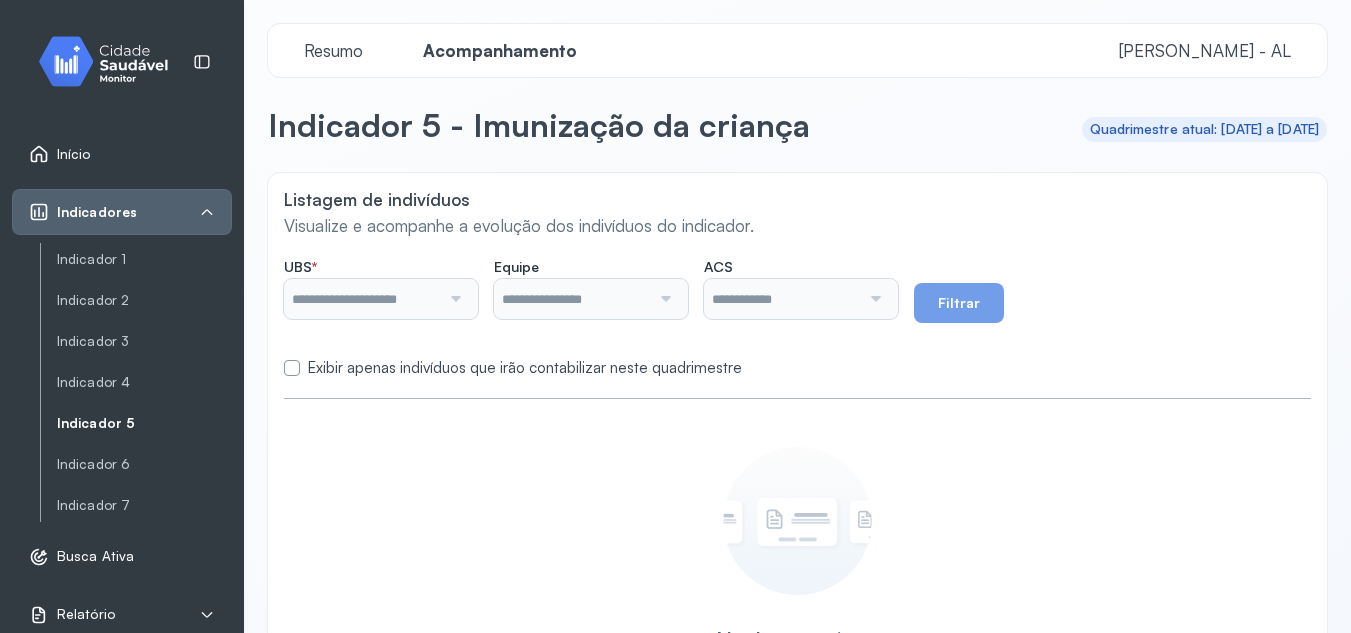 type on "**********" 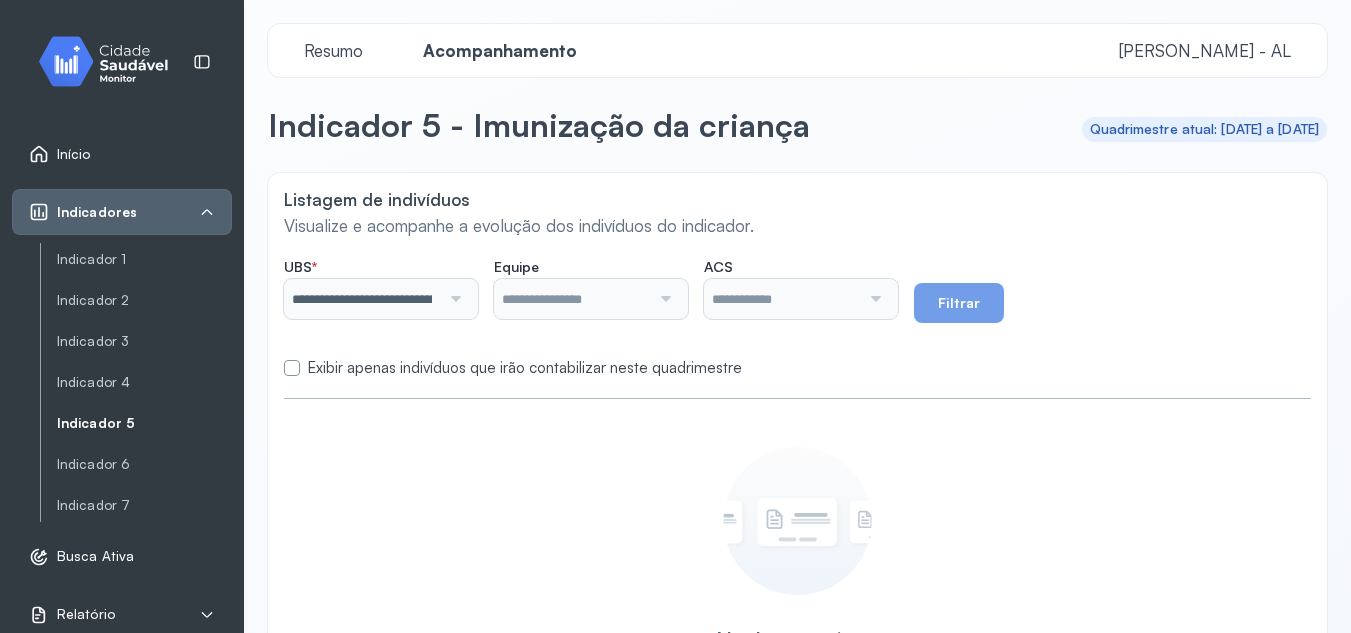 type on "**********" 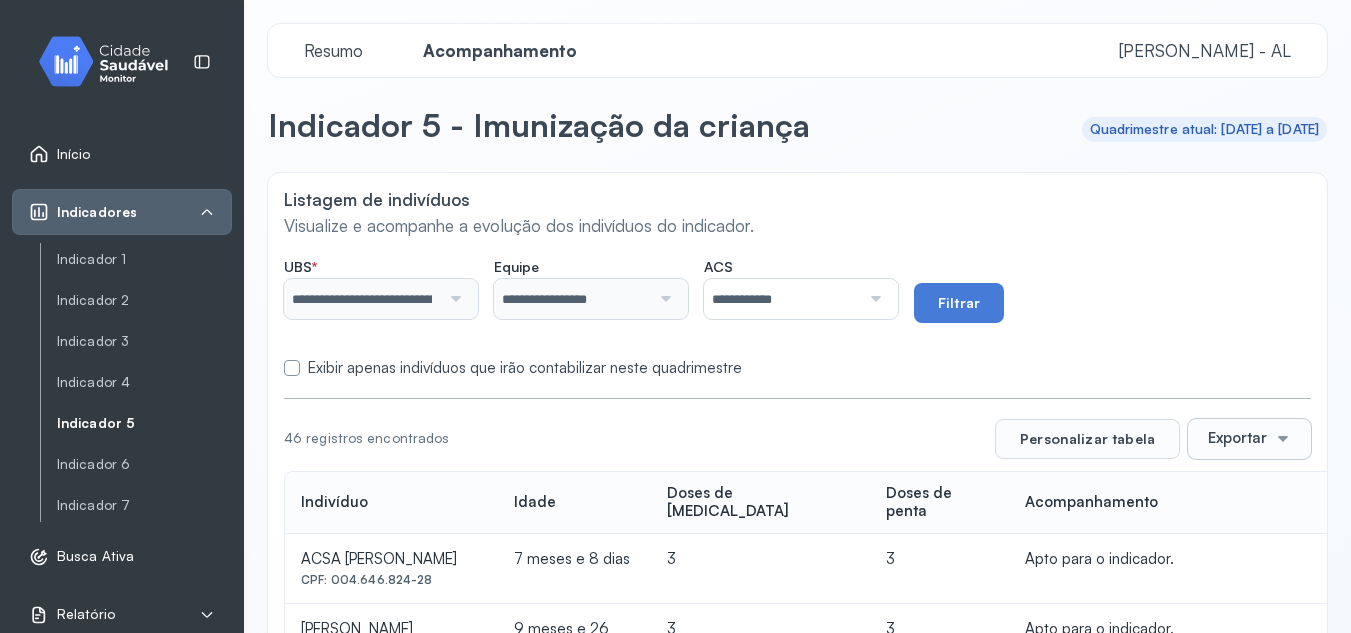 click at bounding box center (873, 299) 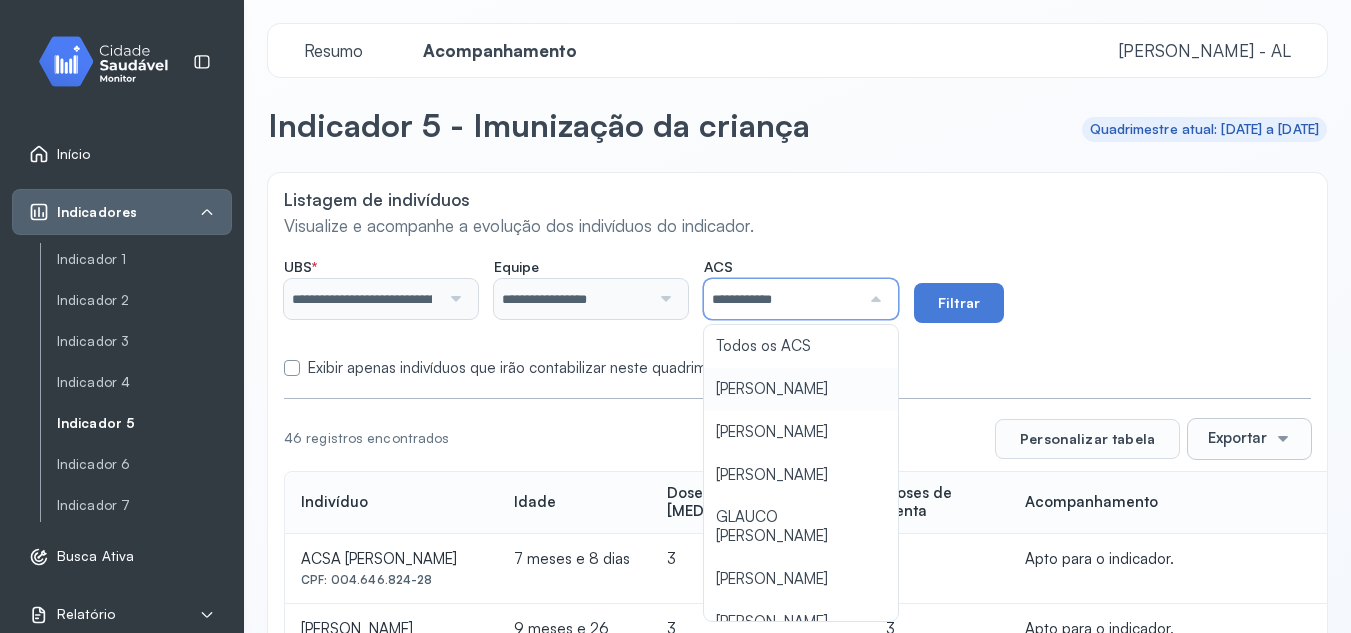 type on "**********" 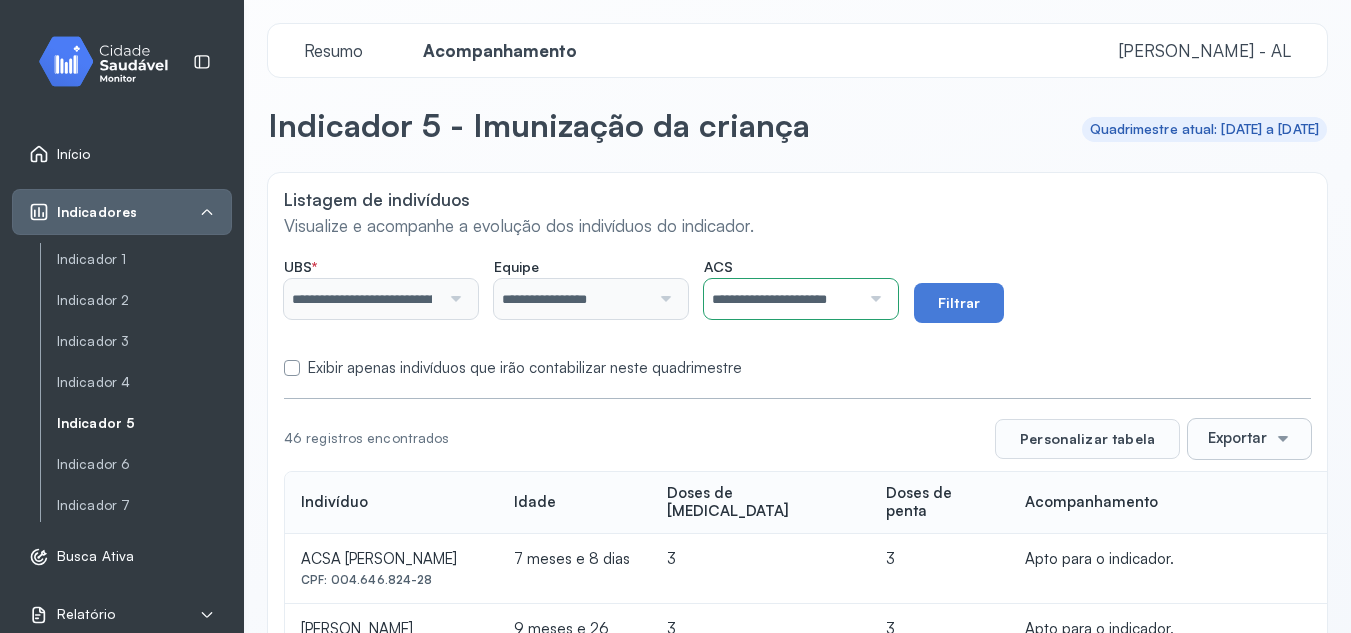 click on "**********" 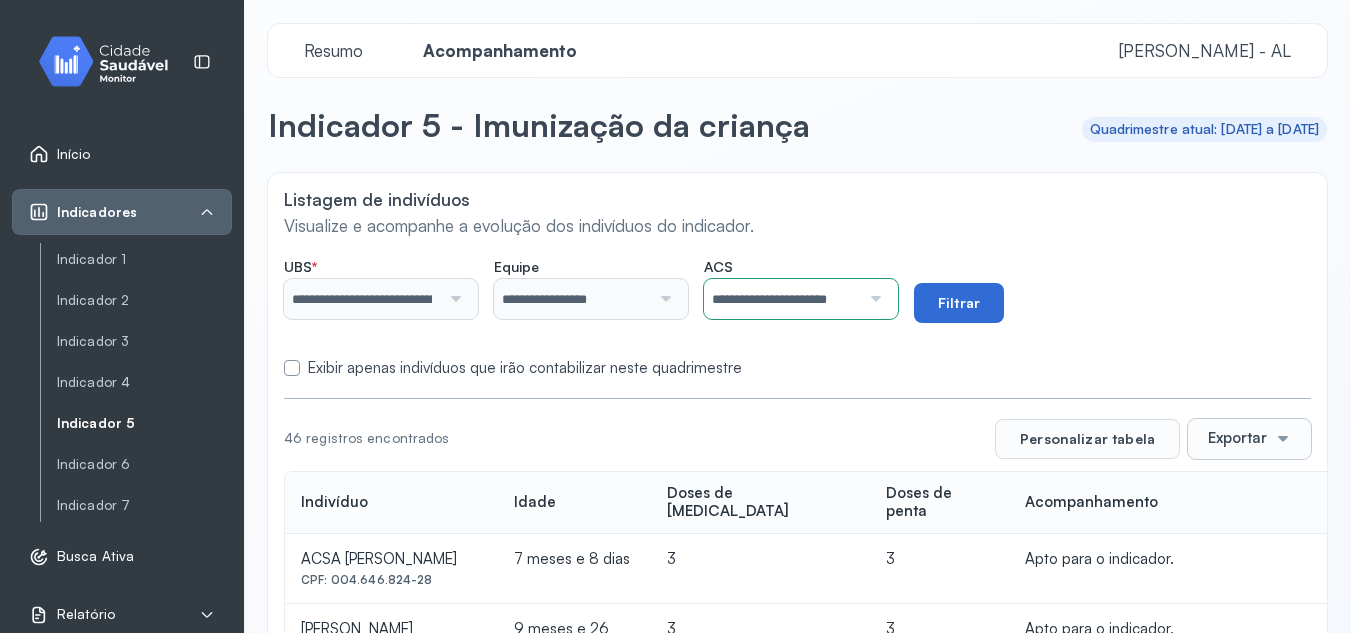 click on "Filtrar" at bounding box center [959, 303] 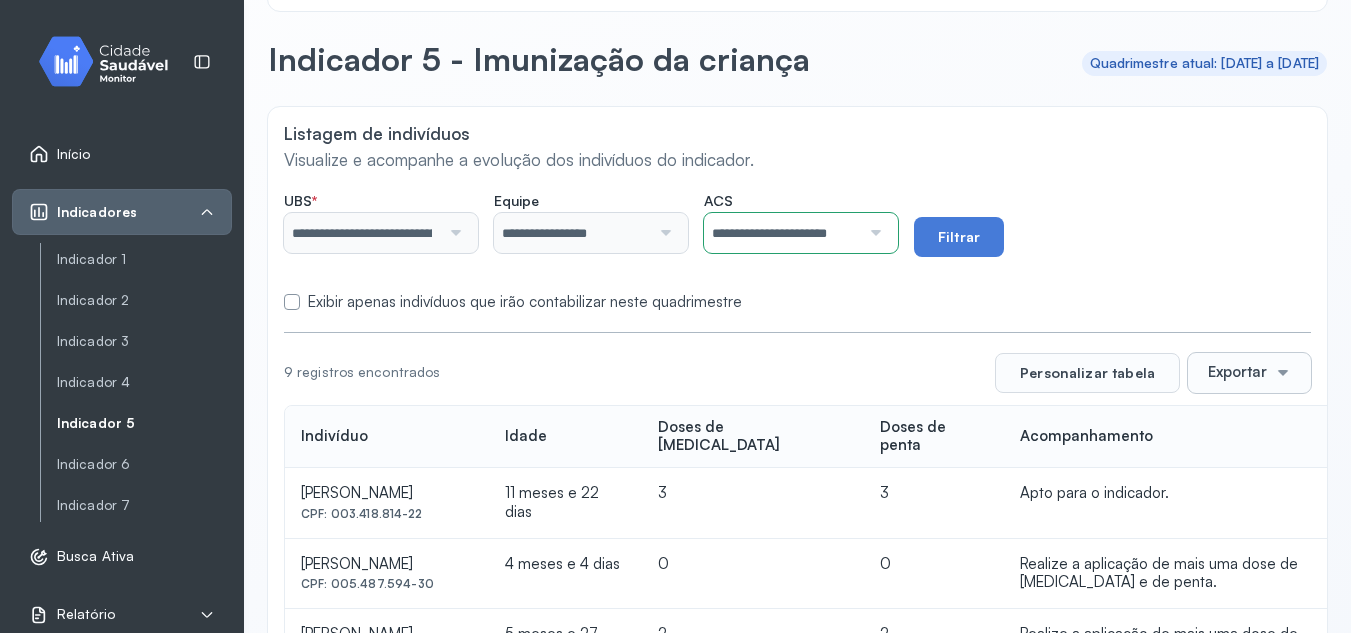 scroll, scrollTop: 0, scrollLeft: 0, axis: both 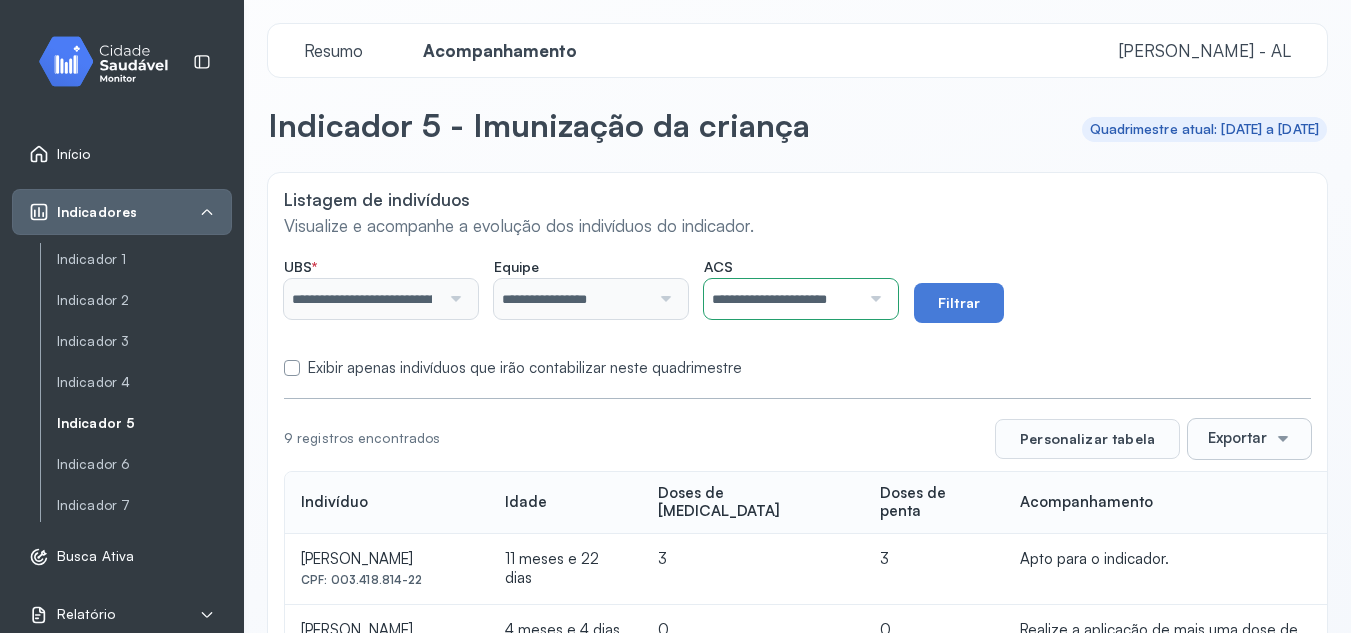 click on "Exportar" at bounding box center [1237, 438] 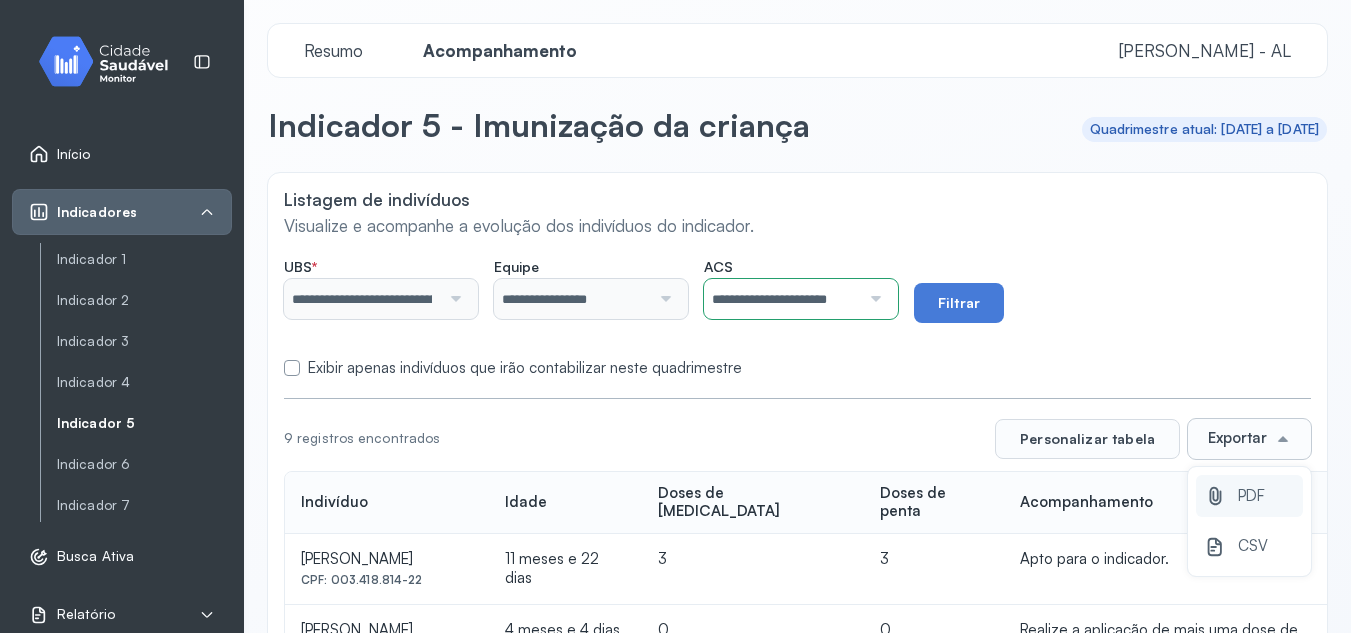 click on "PDF" at bounding box center (1251, 496) 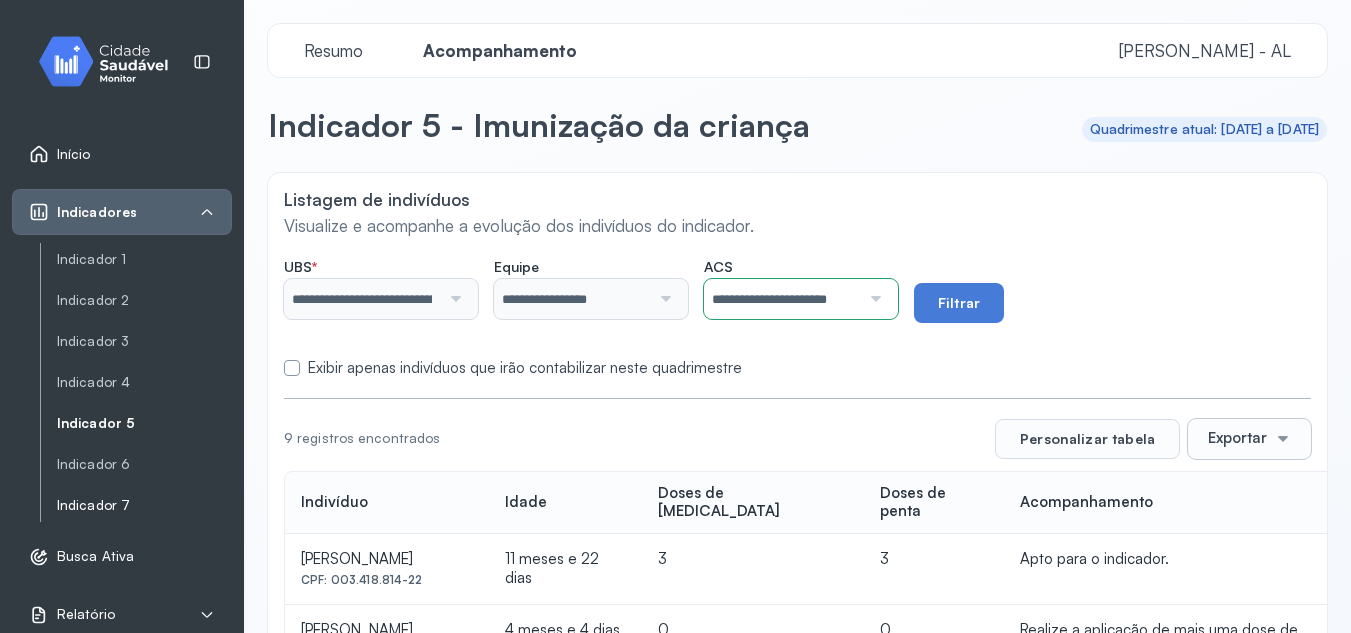 click on "Indicador 7" at bounding box center [144, 505] 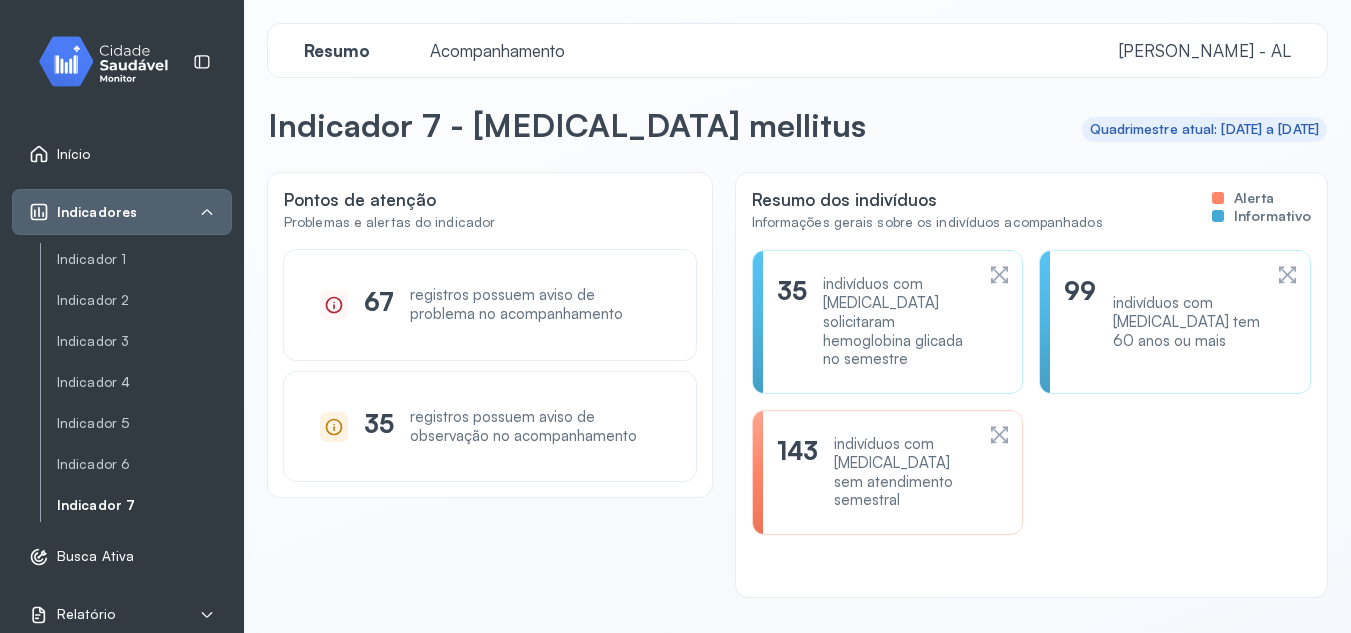 click on "Acompanhamento" at bounding box center (497, 50) 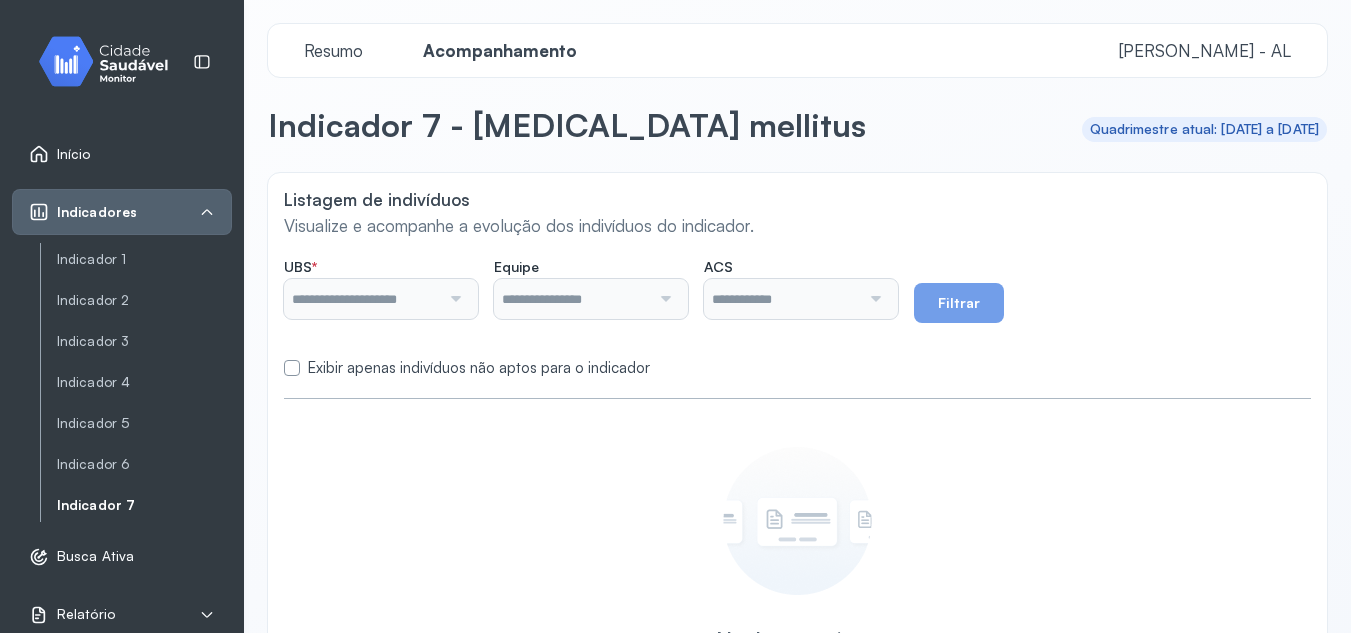 type on "**********" 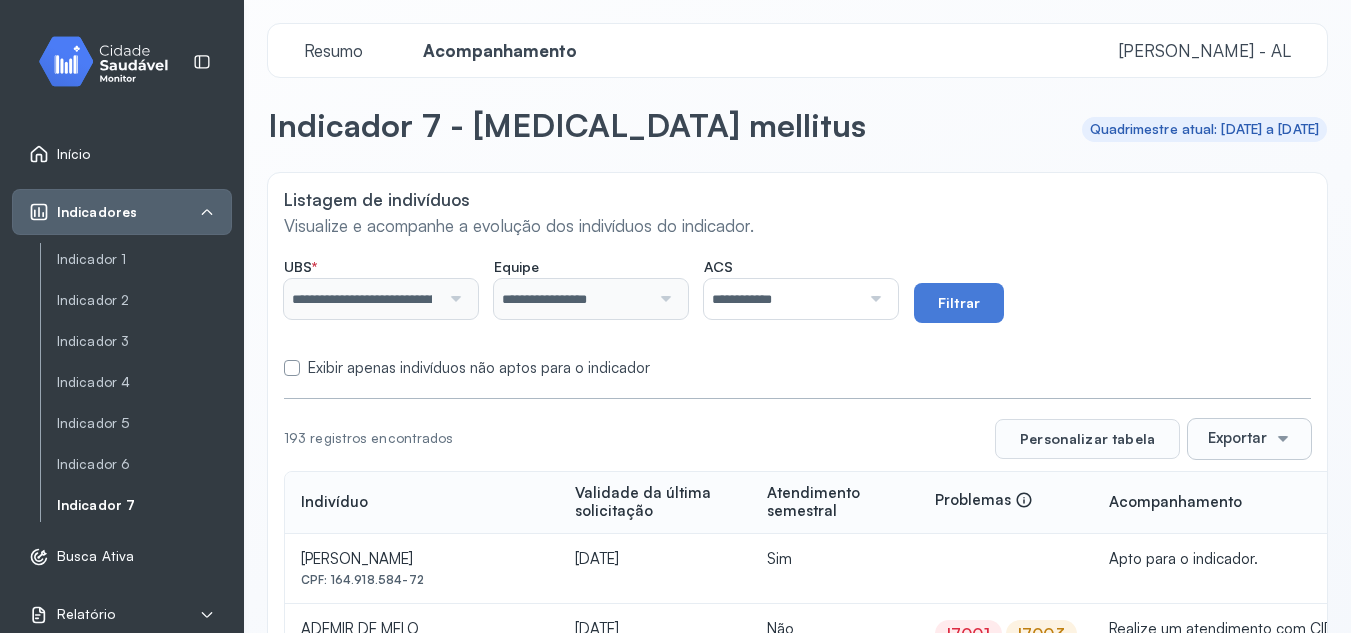 click at bounding box center [873, 299] 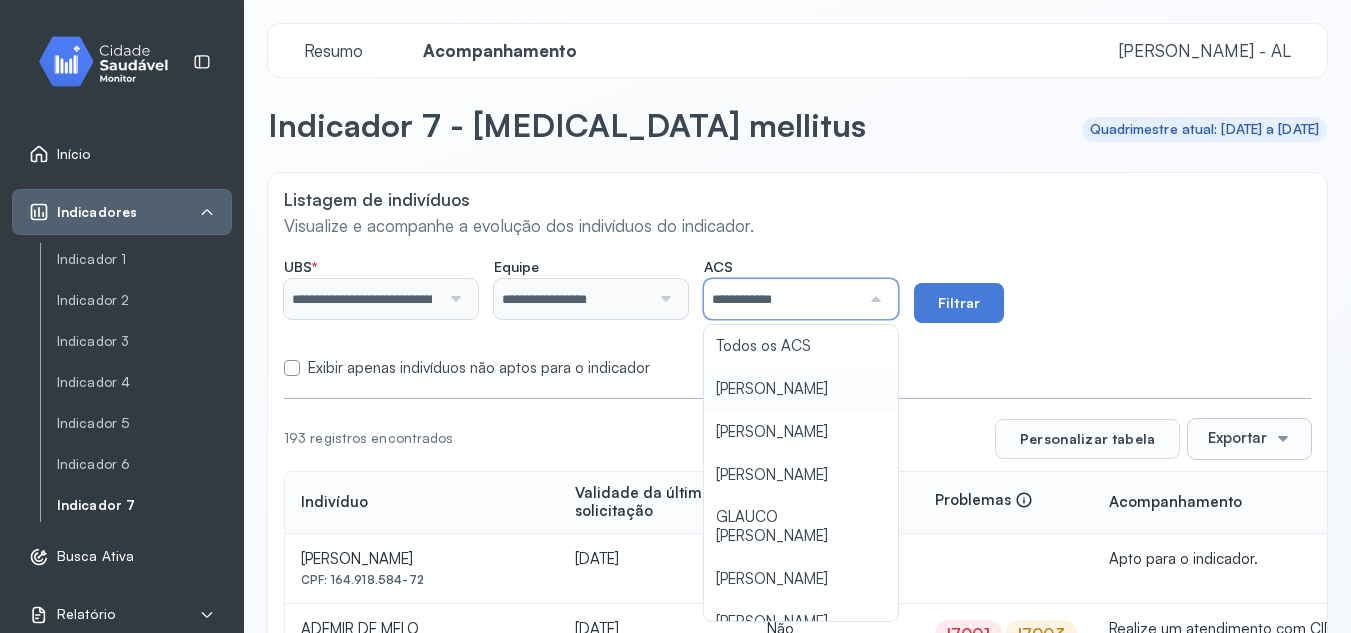 type on "**********" 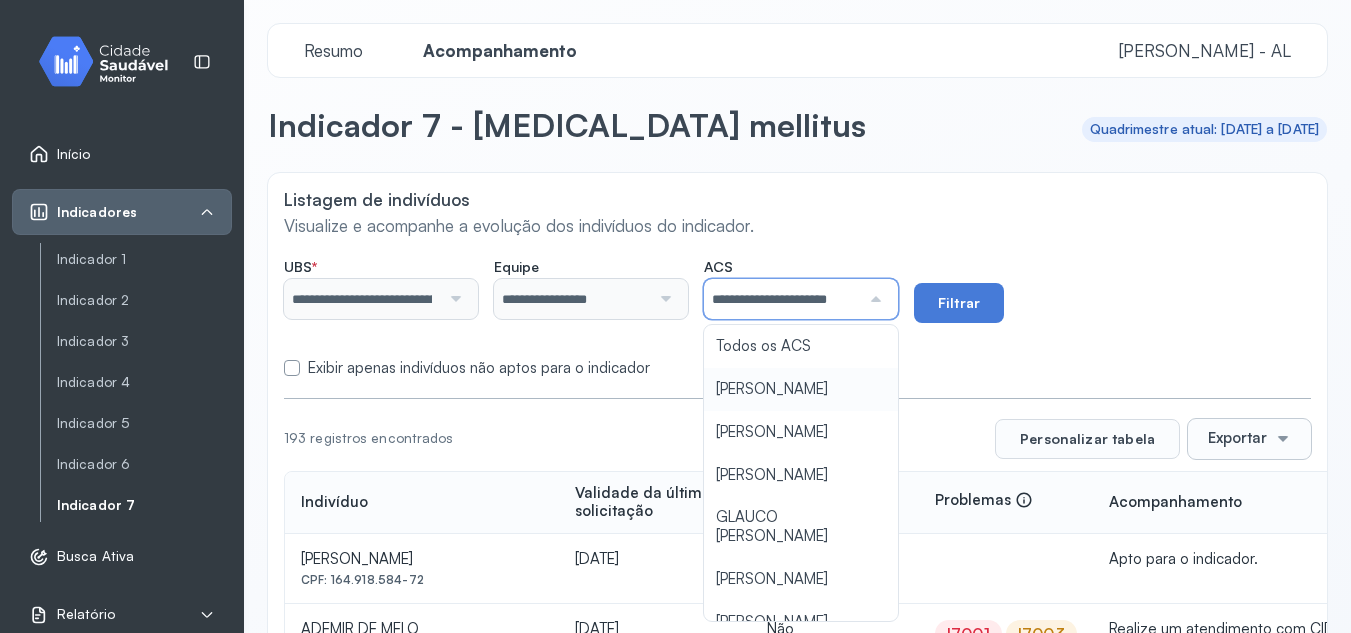 click on "**********" 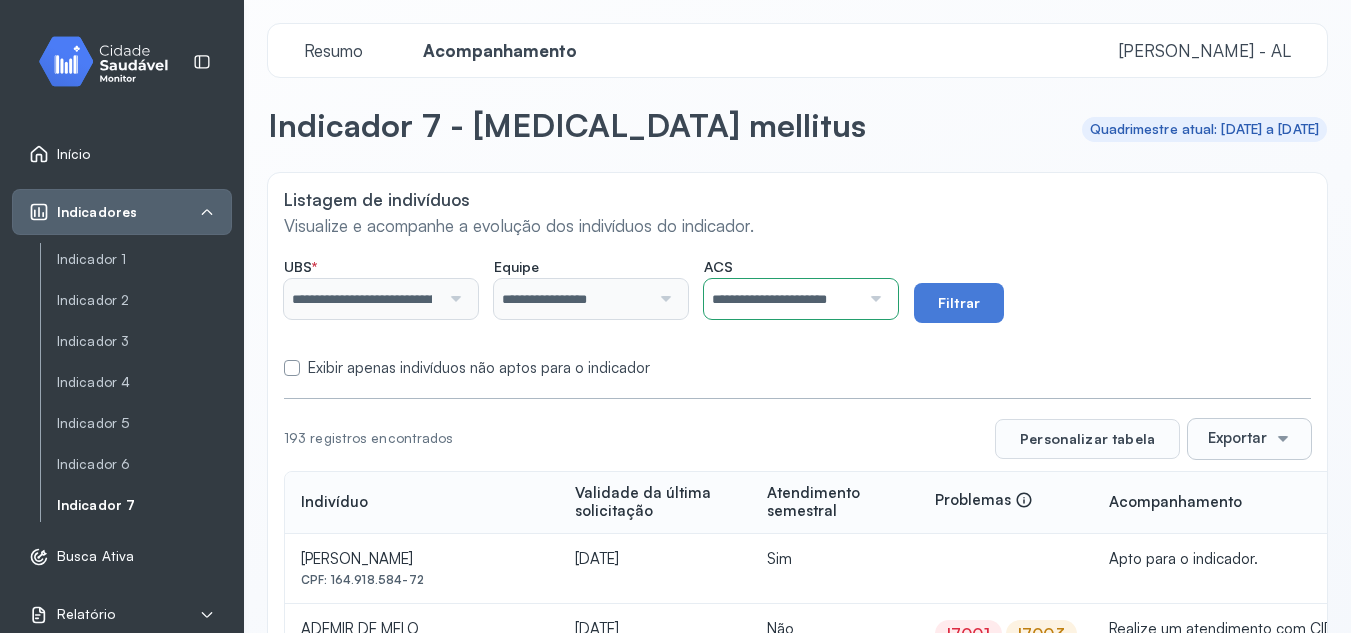 click on "Visualize e acompanhe a evolução dos indivíduos do indicador." at bounding box center (797, 225) 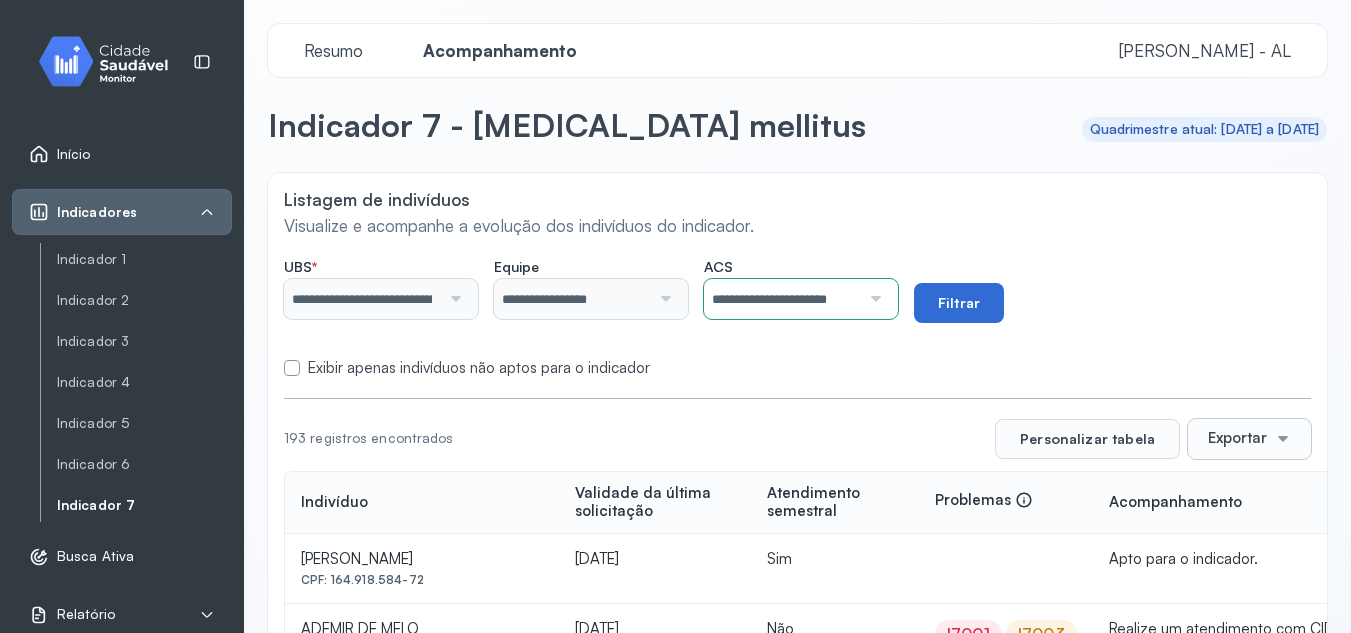 click on "Filtrar" at bounding box center (959, 303) 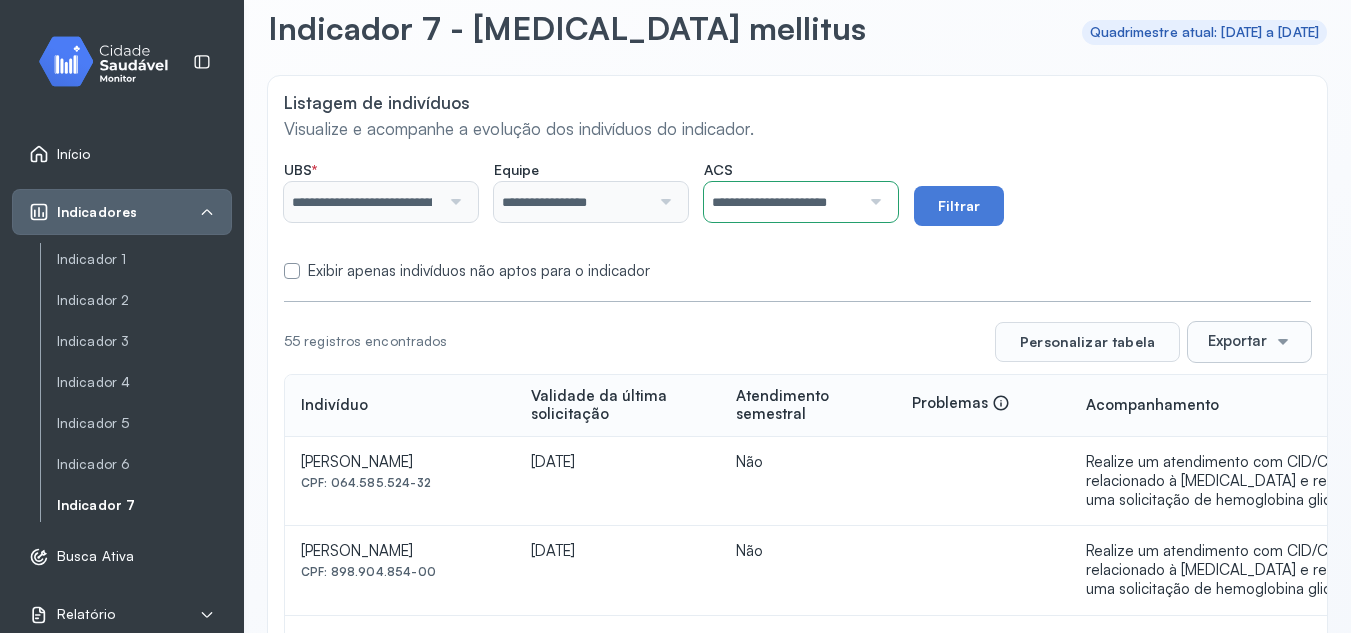 scroll, scrollTop: 100, scrollLeft: 0, axis: vertical 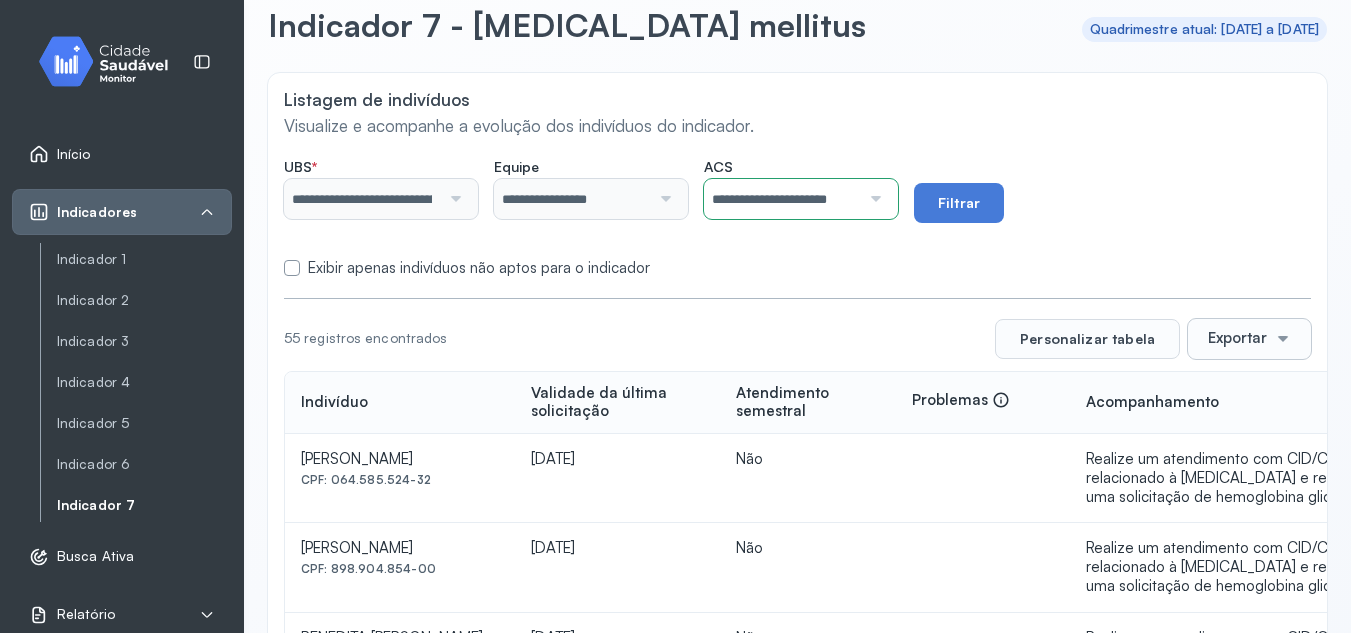 click on "Exportar" at bounding box center (1237, 338) 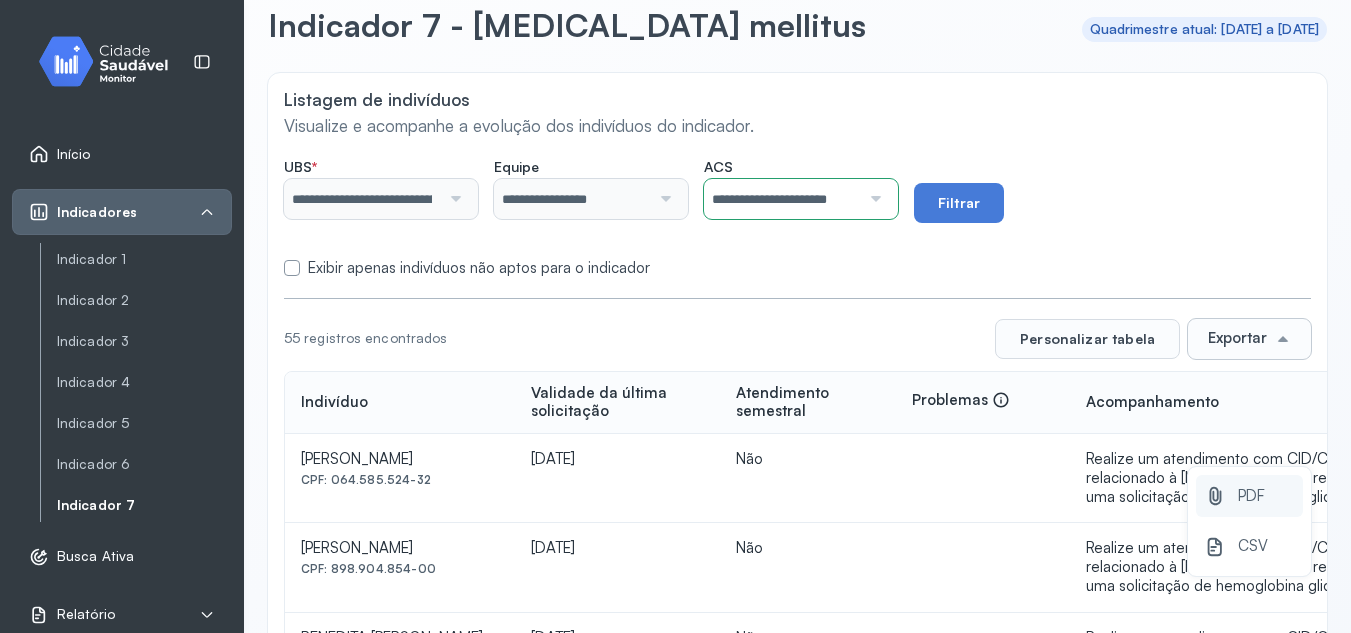 click on "PDF" at bounding box center [1249, 496] 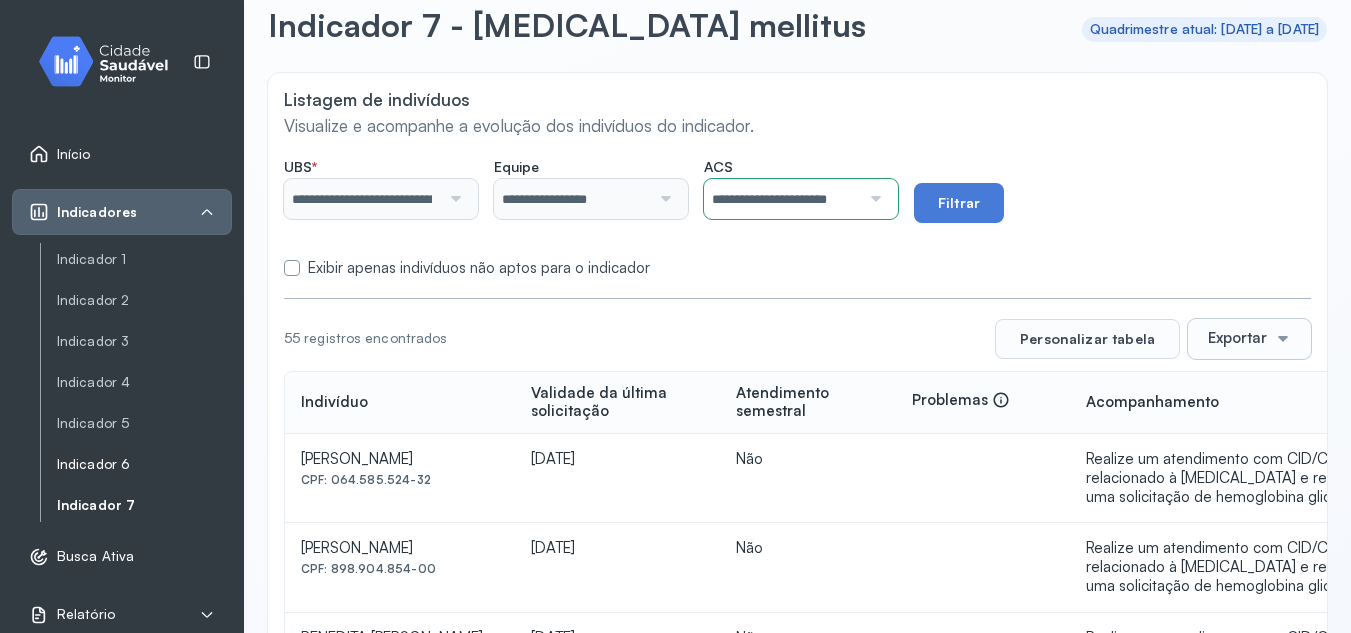 click on "Indicador 6" at bounding box center (144, 464) 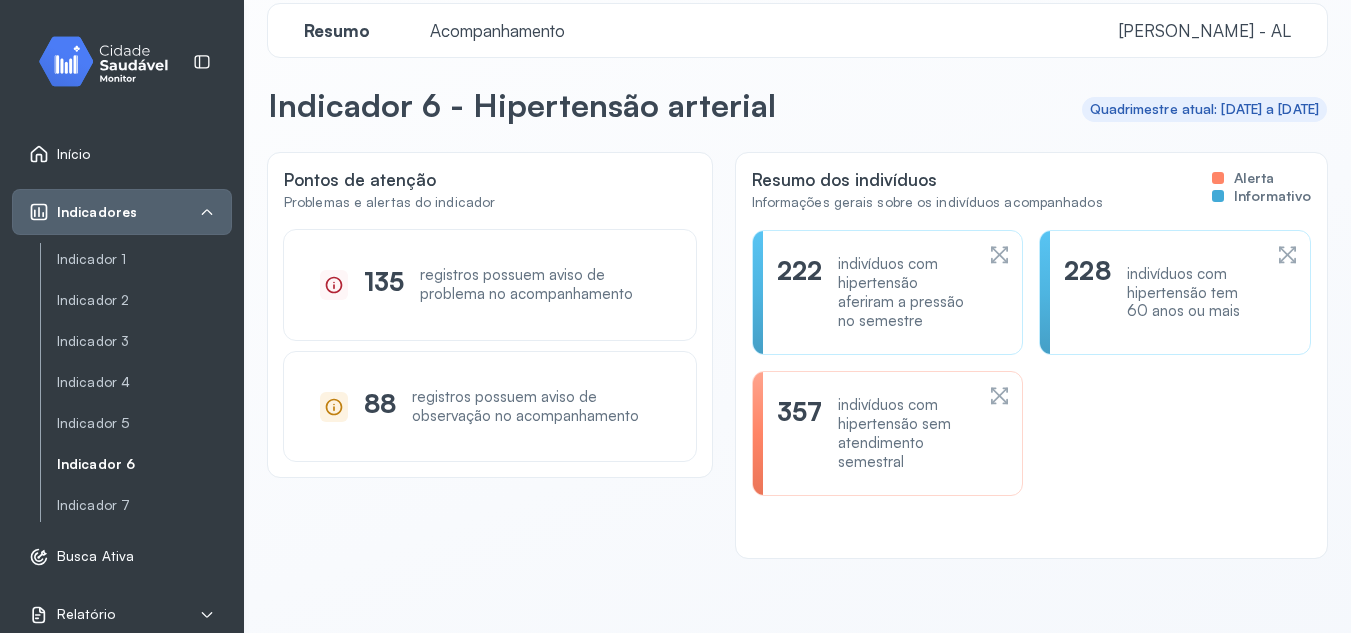 scroll, scrollTop: 0, scrollLeft: 0, axis: both 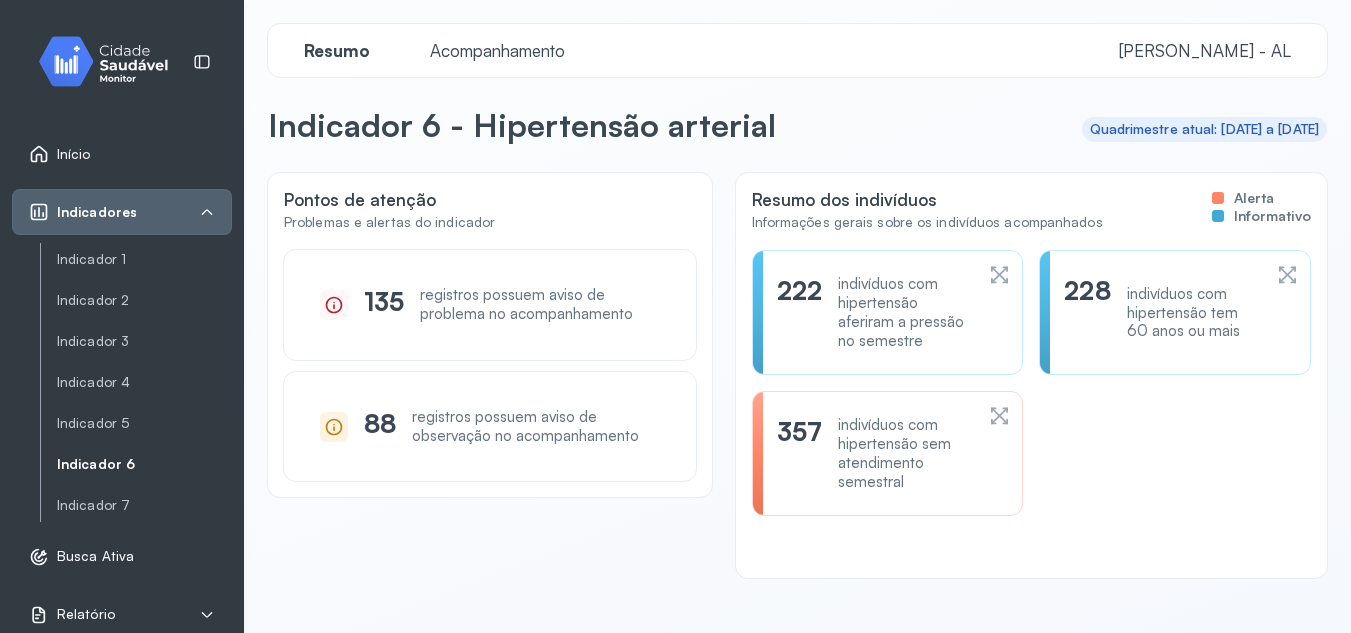 click on "Acompanhamento" at bounding box center [497, 50] 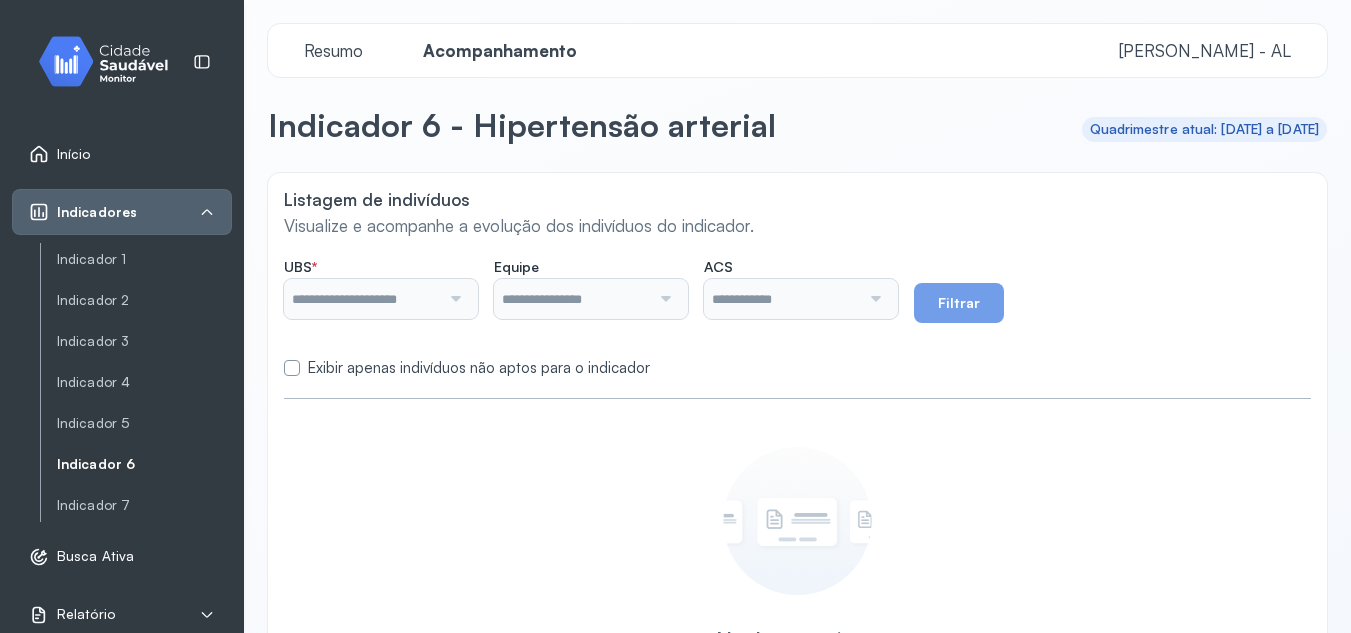 type on "**********" 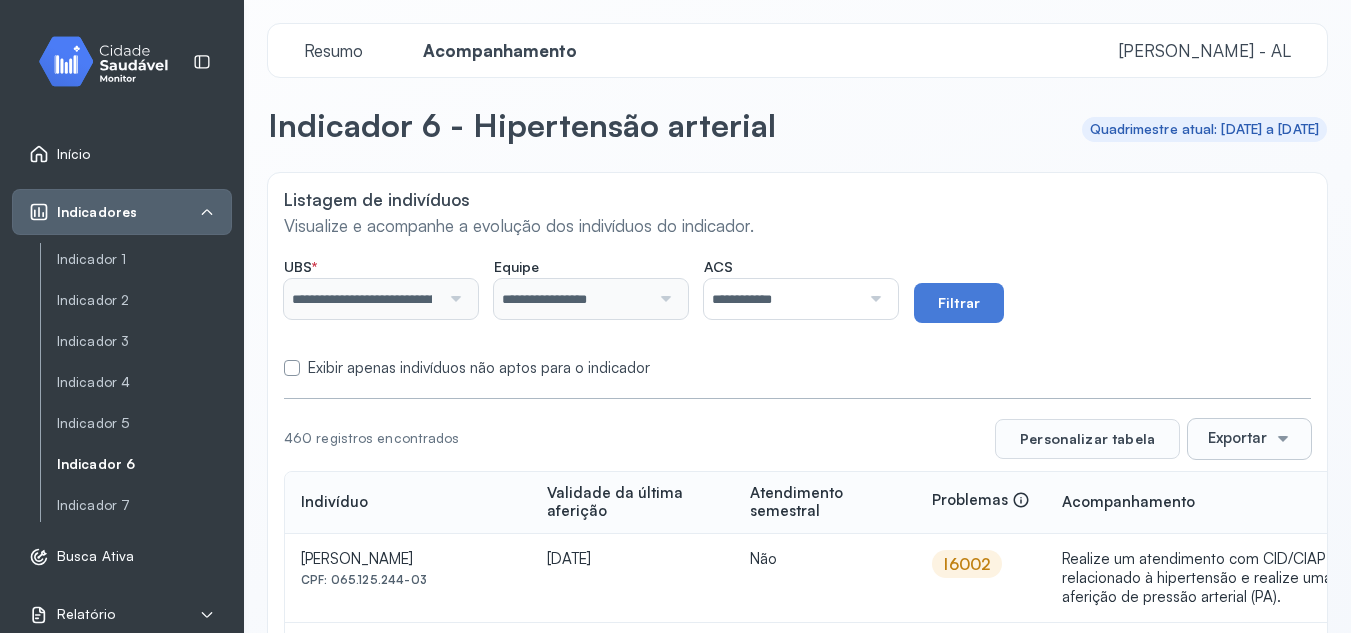 click at bounding box center (873, 299) 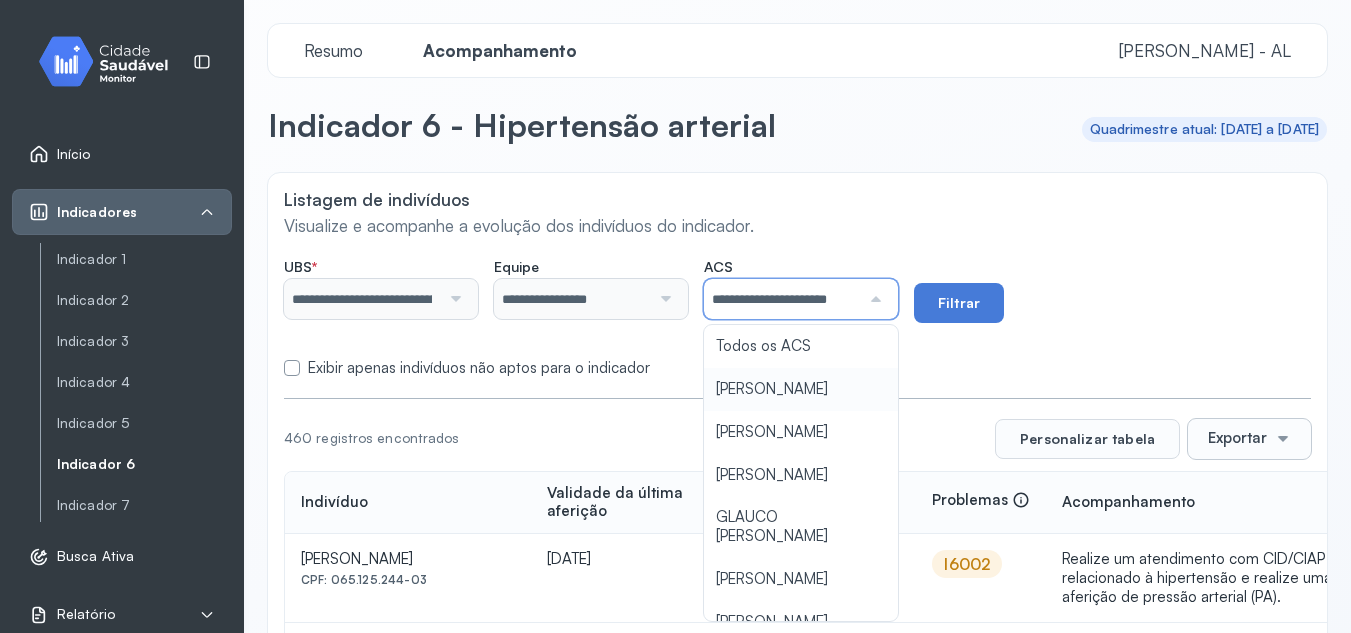 click on "**********" 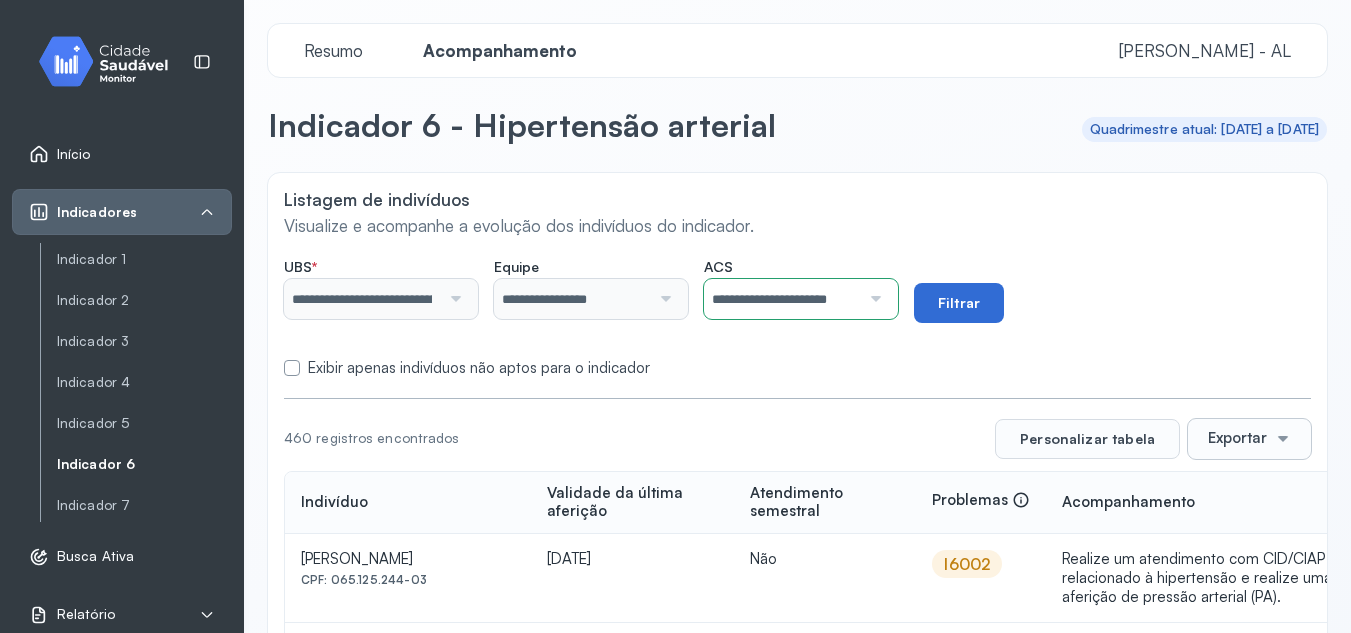 click on "Filtrar" at bounding box center (959, 303) 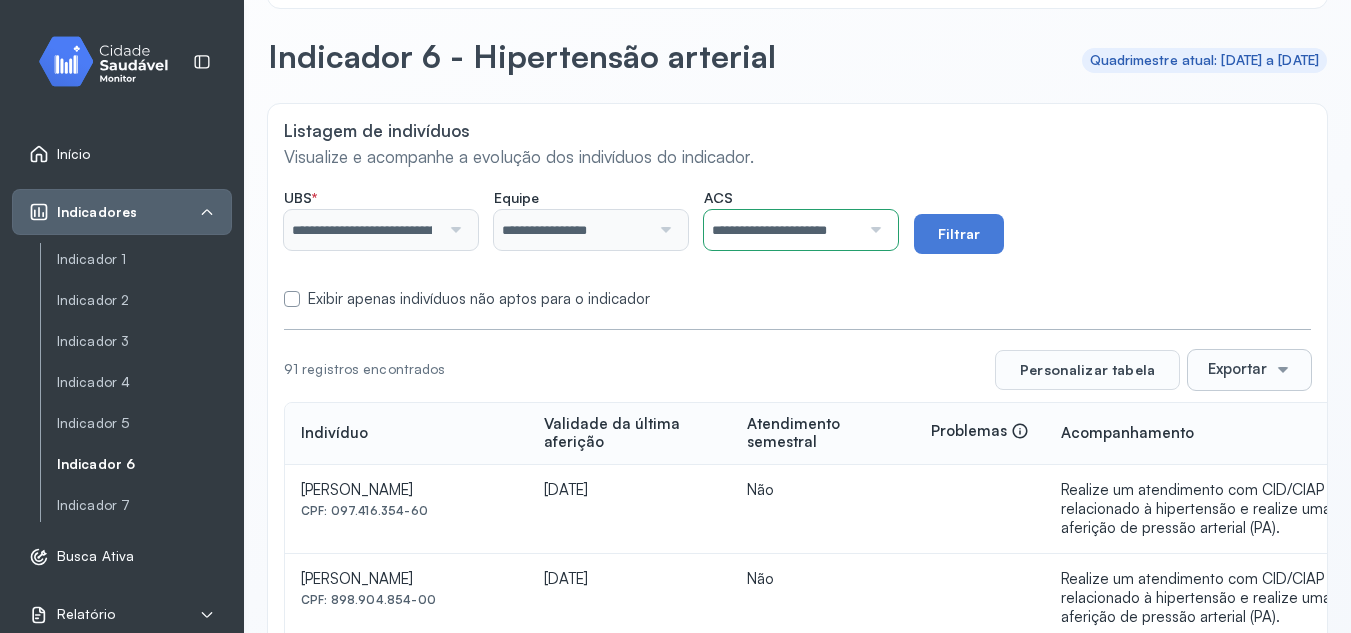 scroll, scrollTop: 100, scrollLeft: 0, axis: vertical 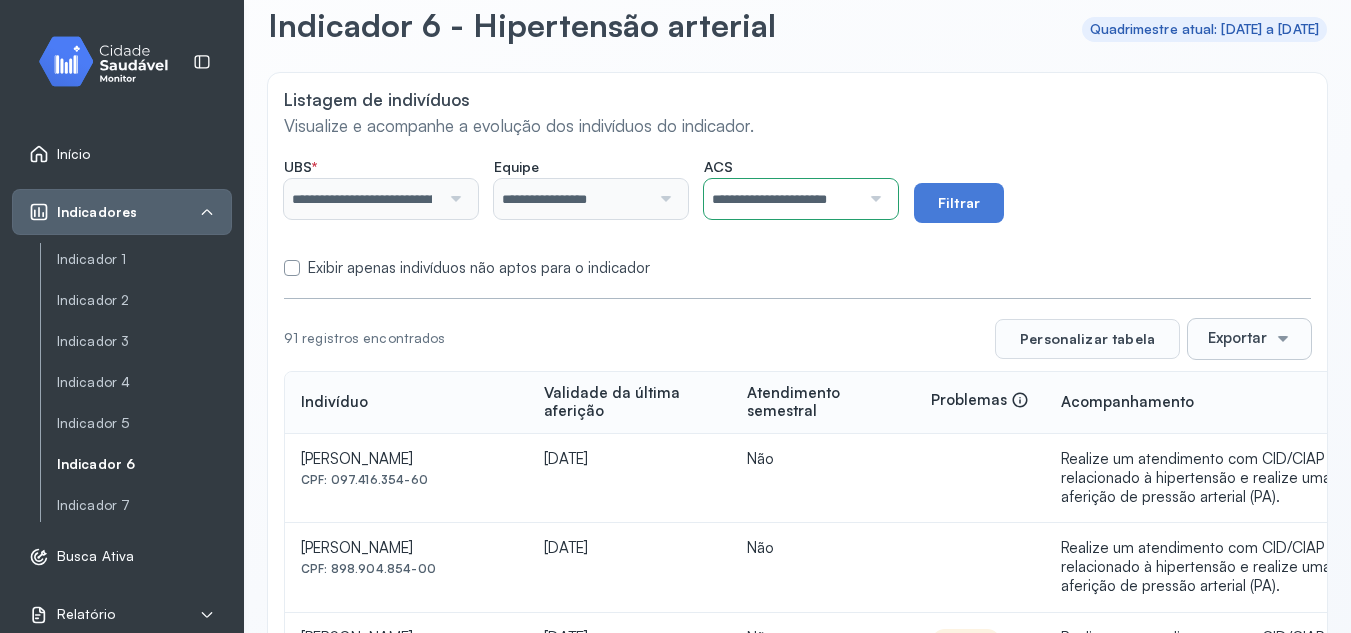 click on "Exportar" at bounding box center (1237, 338) 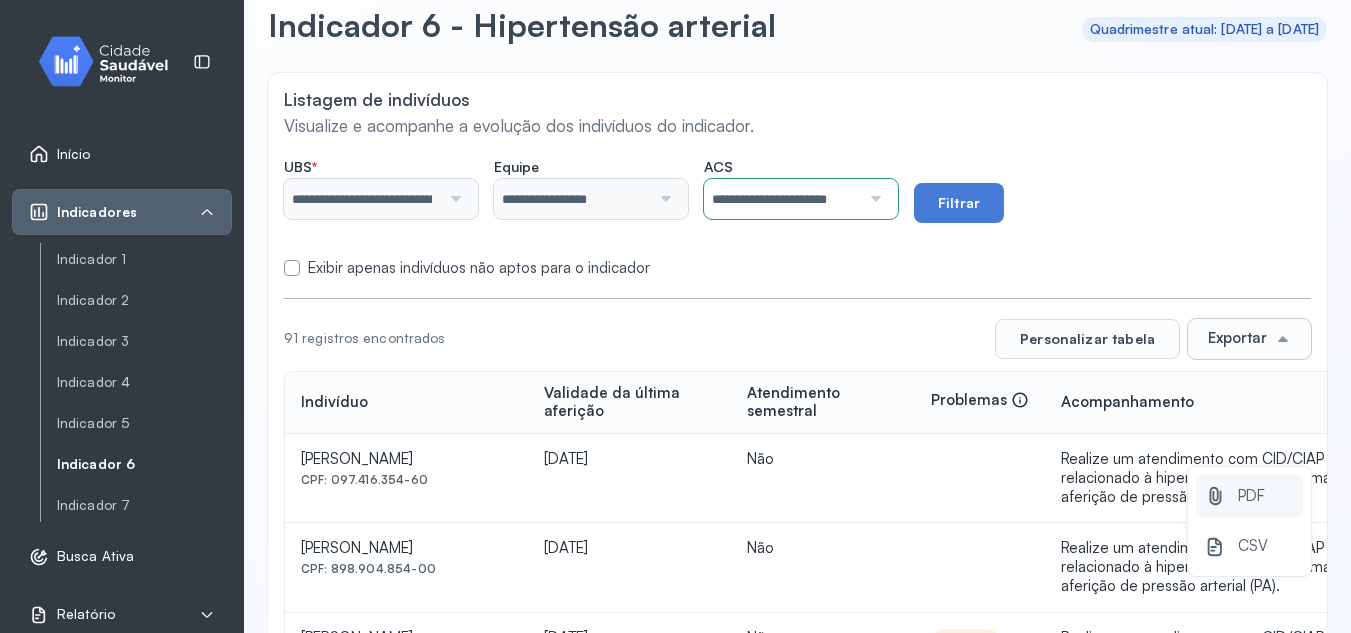 click on "PDF" at bounding box center (1251, 496) 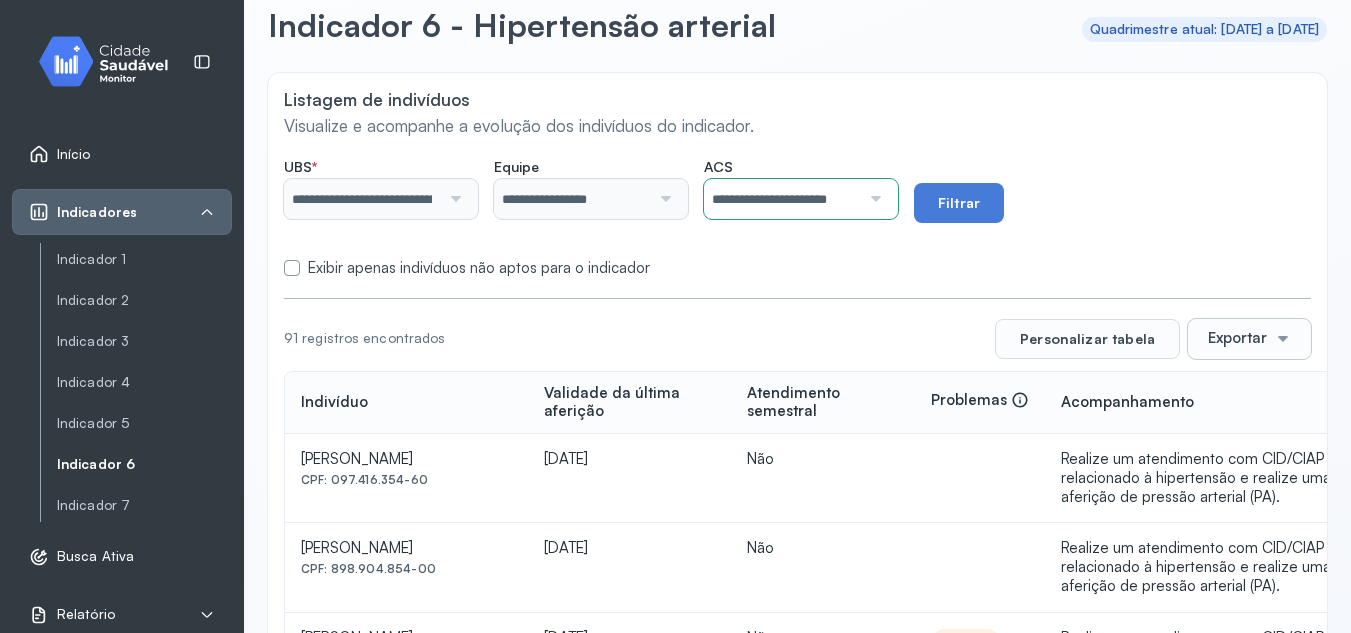 scroll, scrollTop: 0, scrollLeft: 0, axis: both 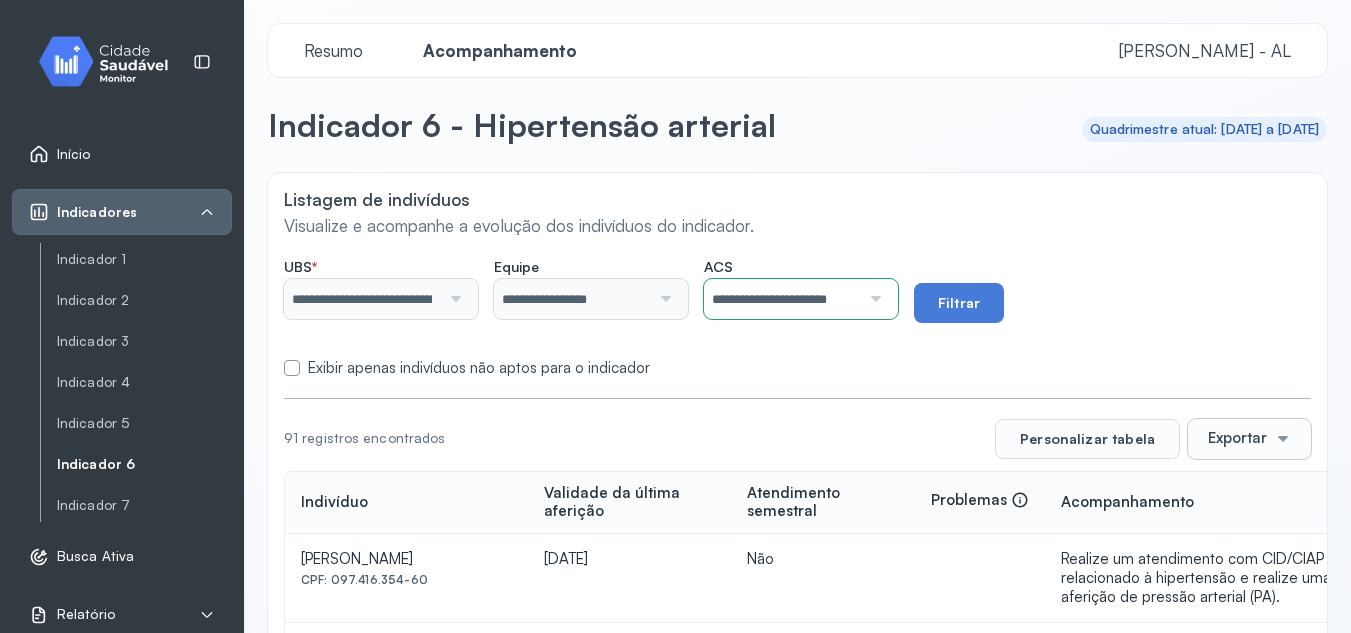 click at bounding box center [873, 299] 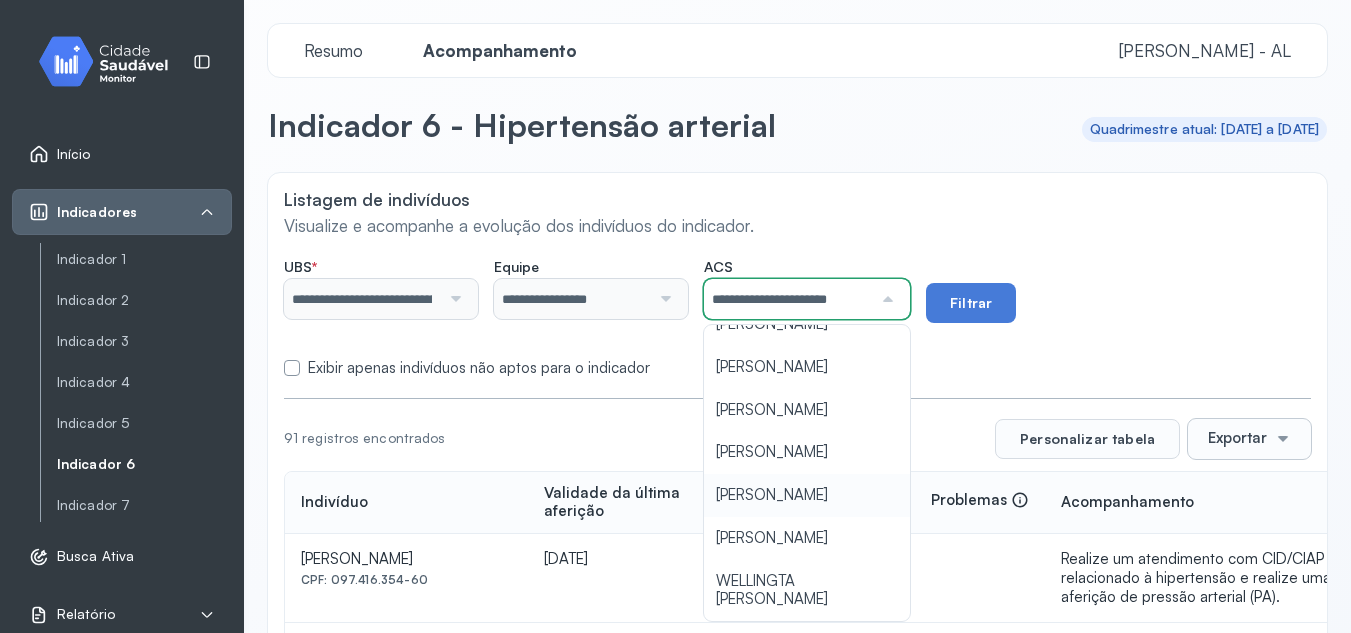 scroll, scrollTop: 442, scrollLeft: 0, axis: vertical 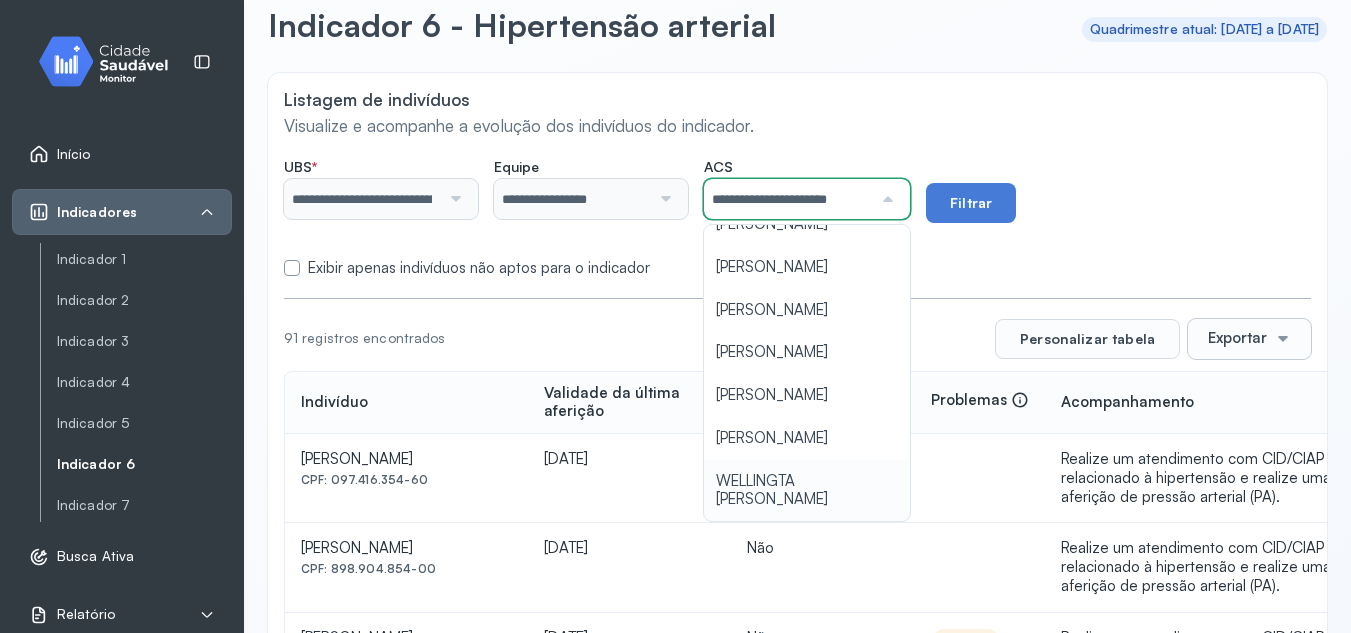 type on "**********" 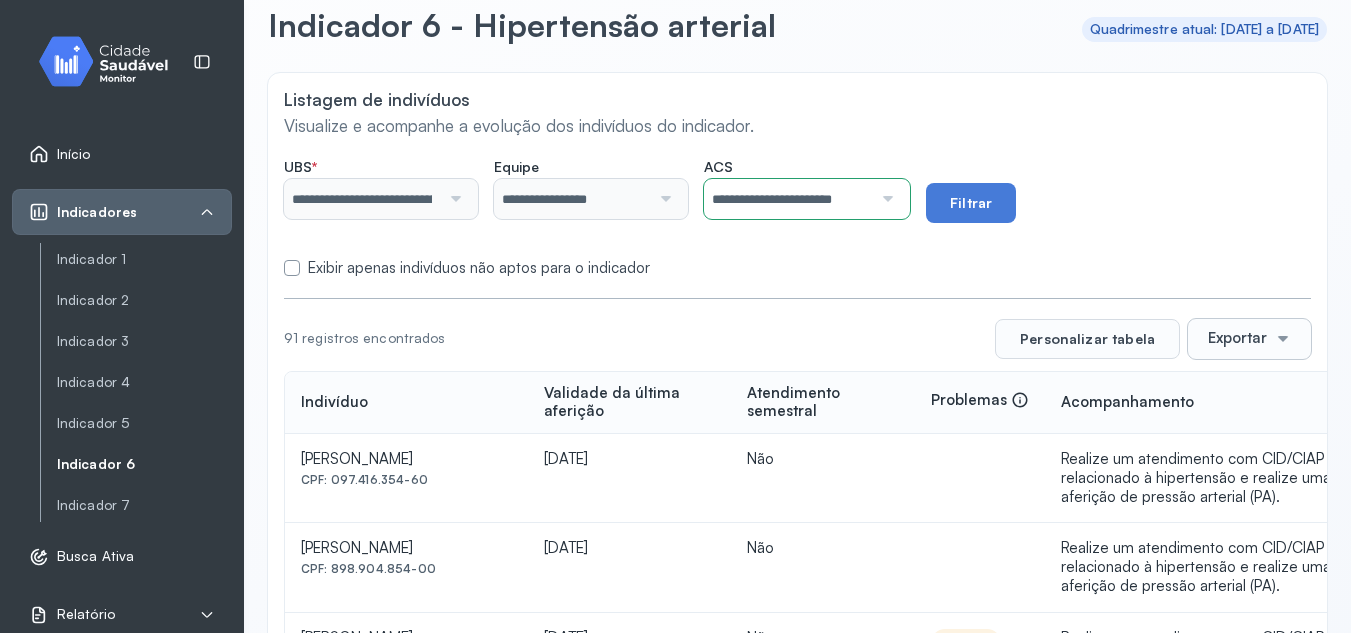 scroll, scrollTop: 0, scrollLeft: 0, axis: both 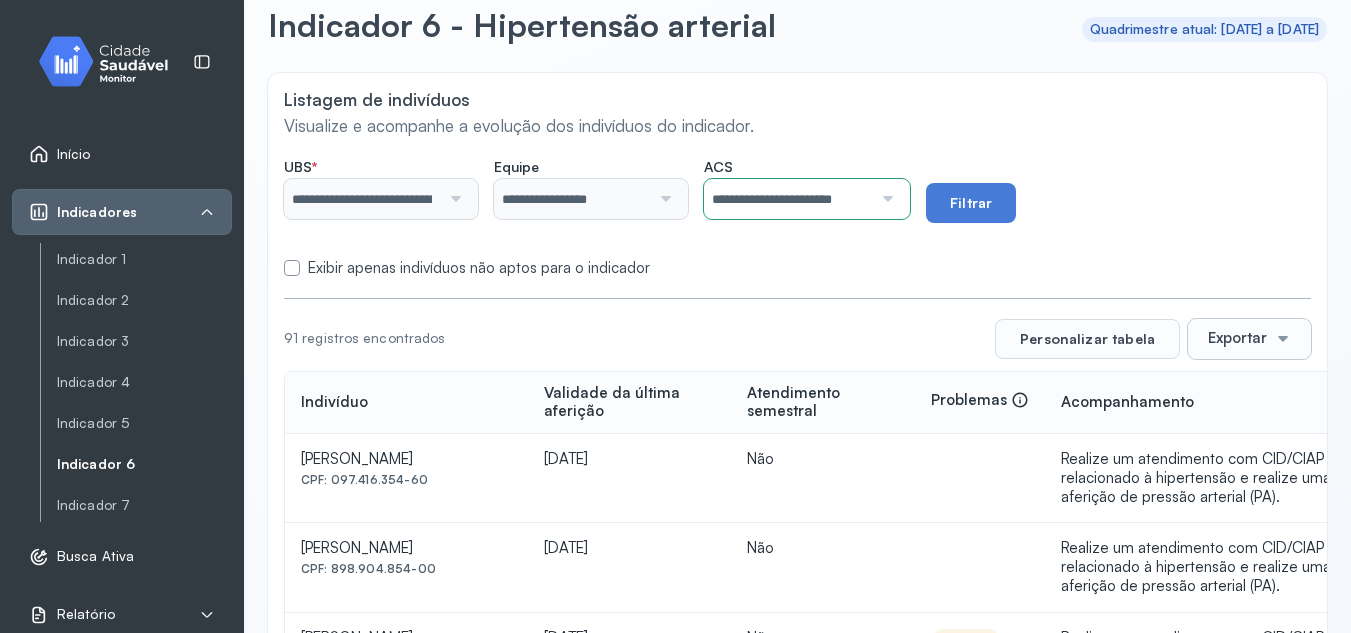 click on "**********" at bounding box center (797, 213) 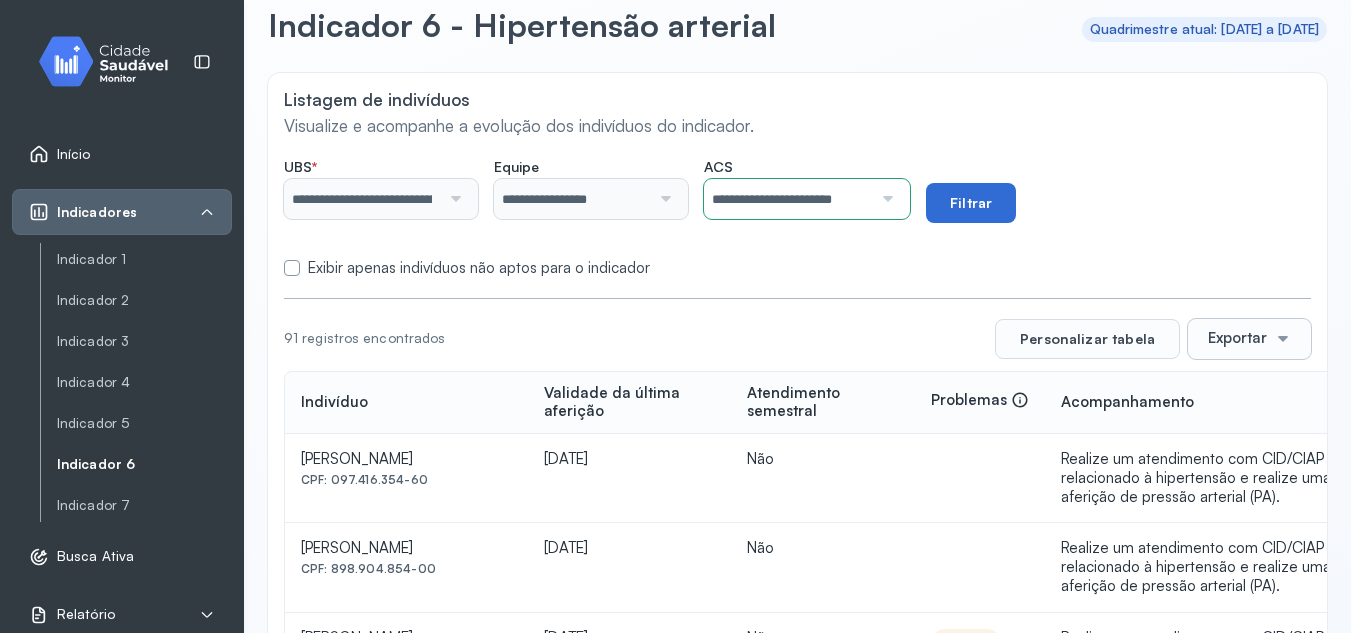 click on "Filtrar" at bounding box center (971, 203) 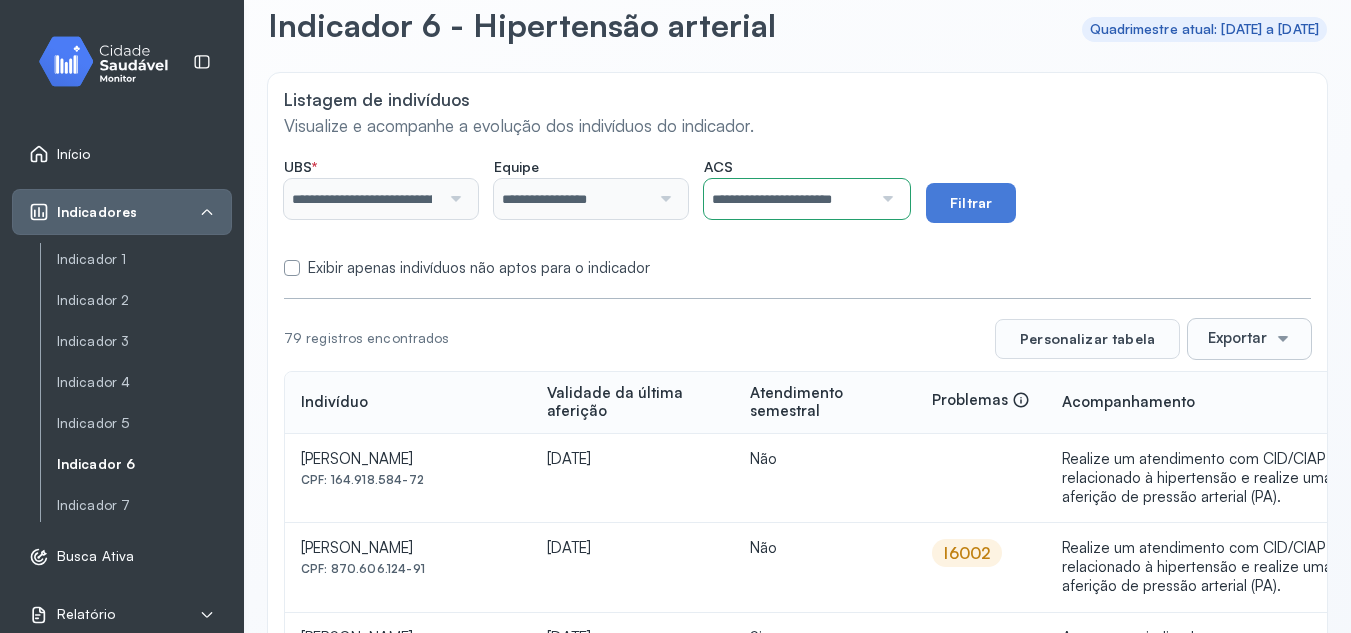 scroll, scrollTop: 0, scrollLeft: 0, axis: both 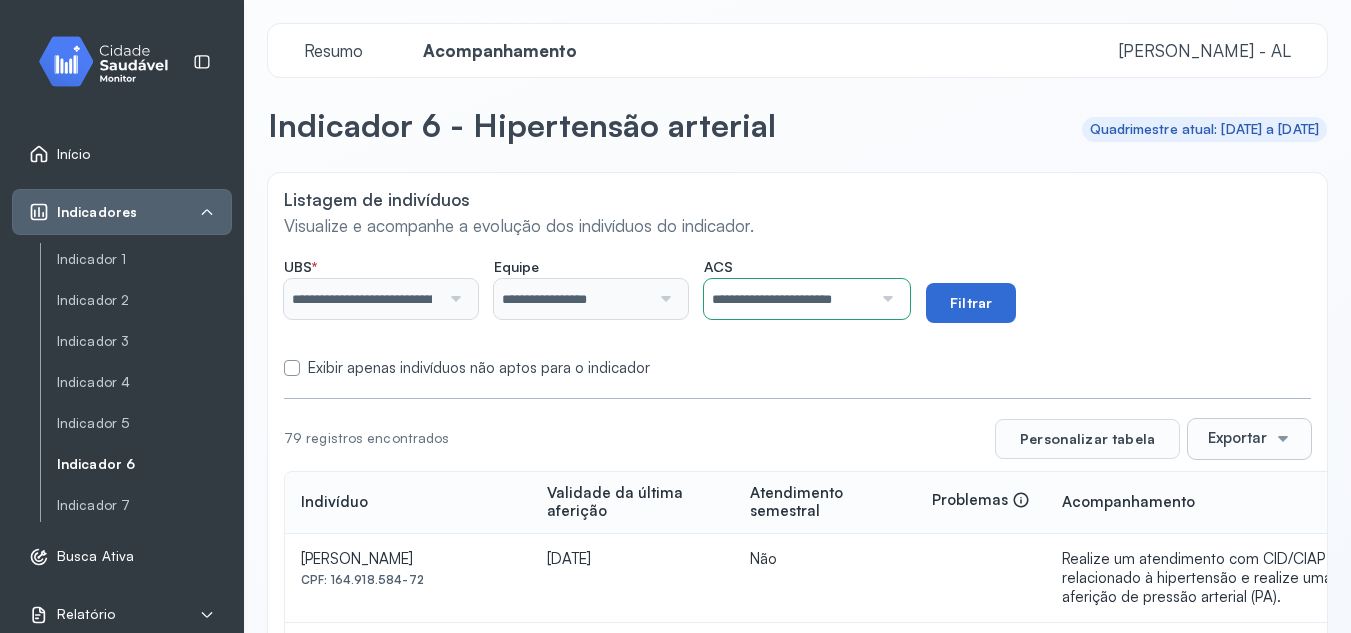 click on "Filtrar" at bounding box center (971, 303) 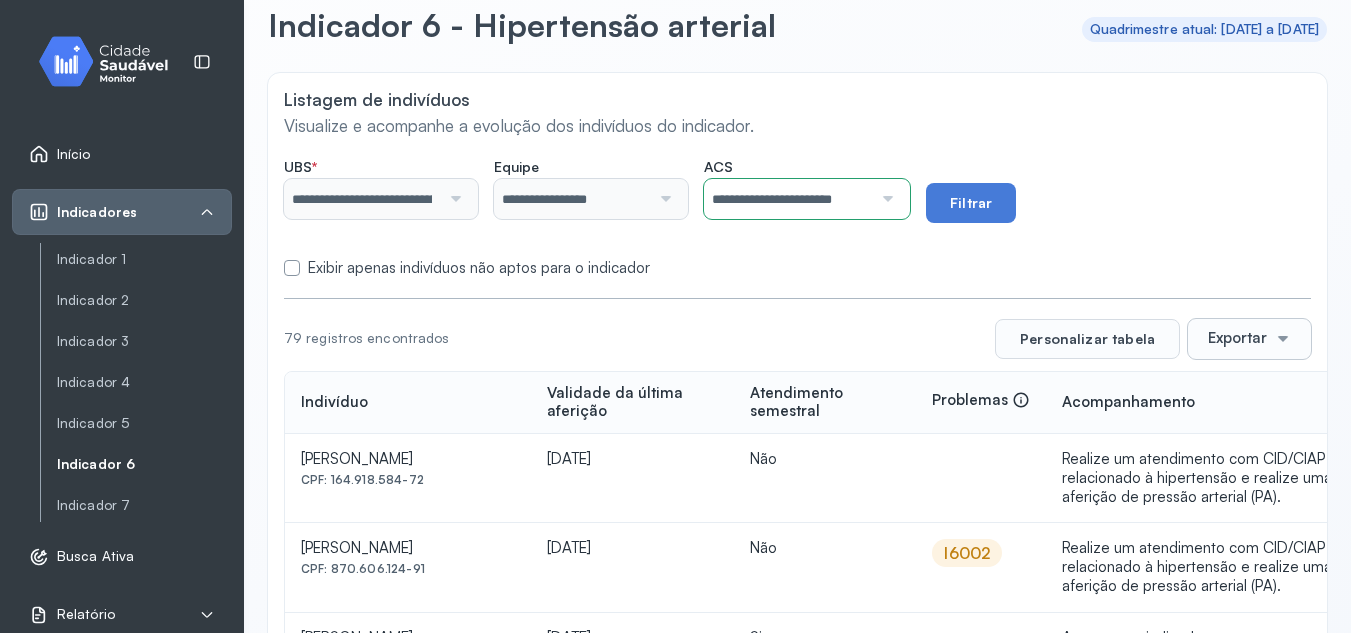 click on "Exportar" at bounding box center (1237, 338) 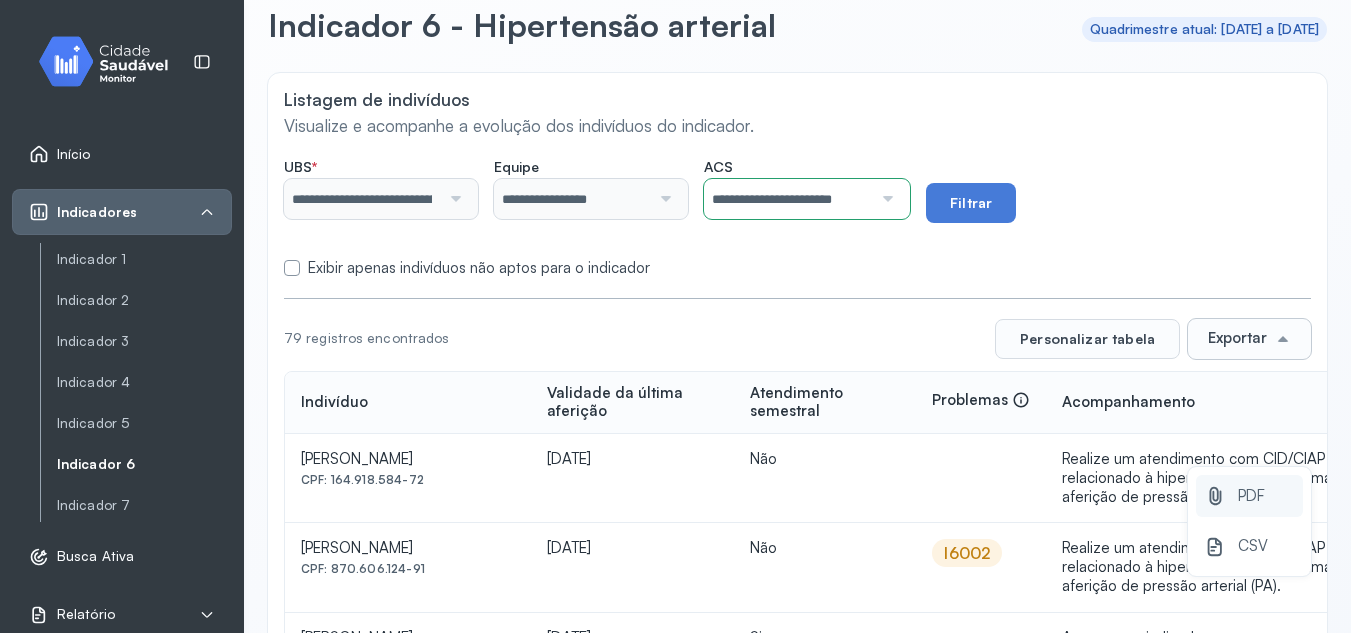click on "PDF" at bounding box center [1251, 496] 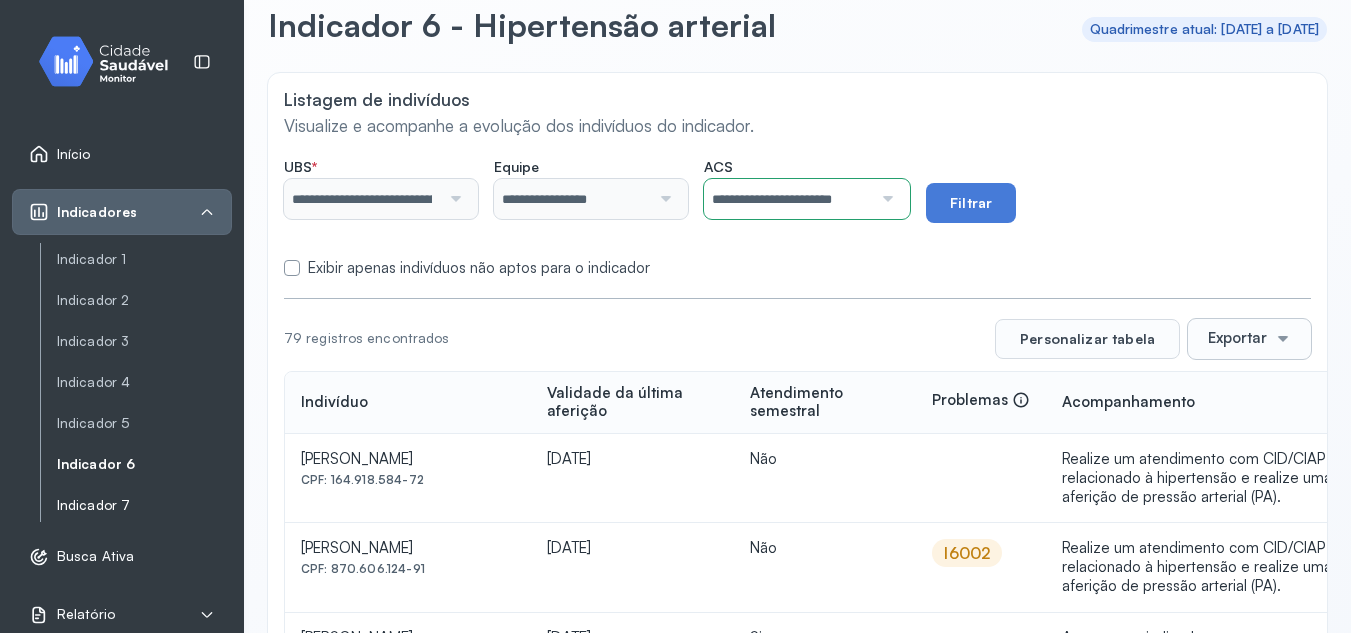 click on "Indicador 7" at bounding box center (144, 505) 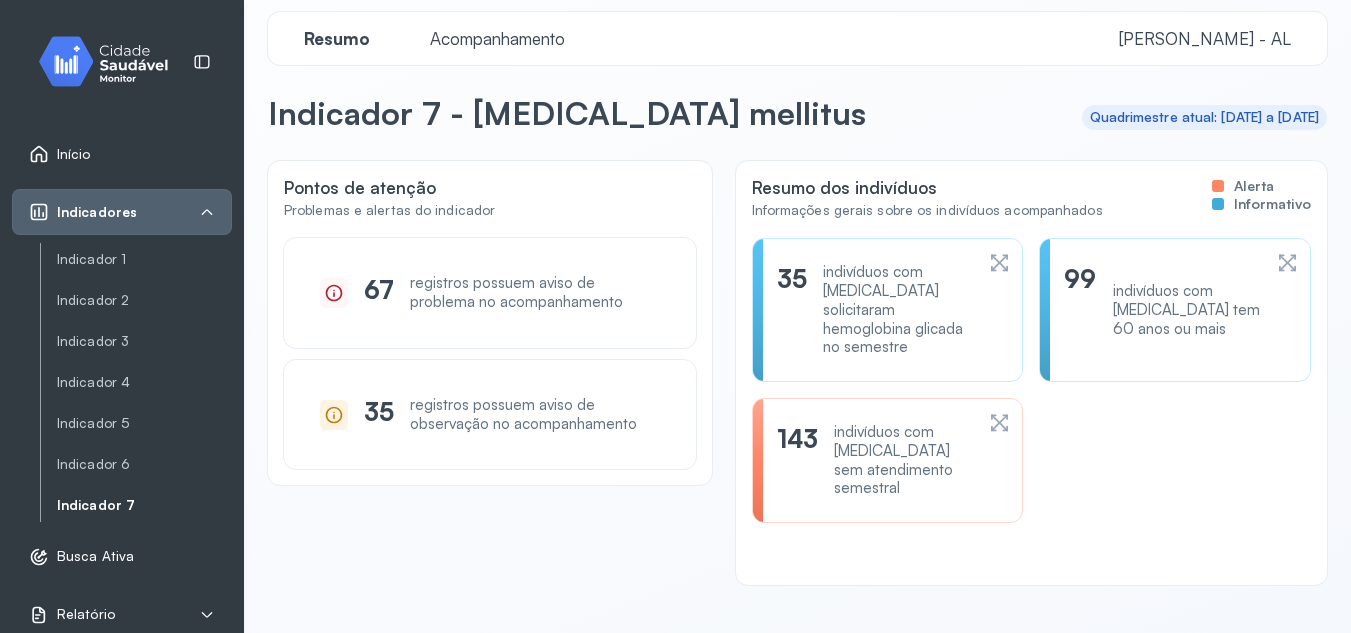 scroll, scrollTop: 0, scrollLeft: 0, axis: both 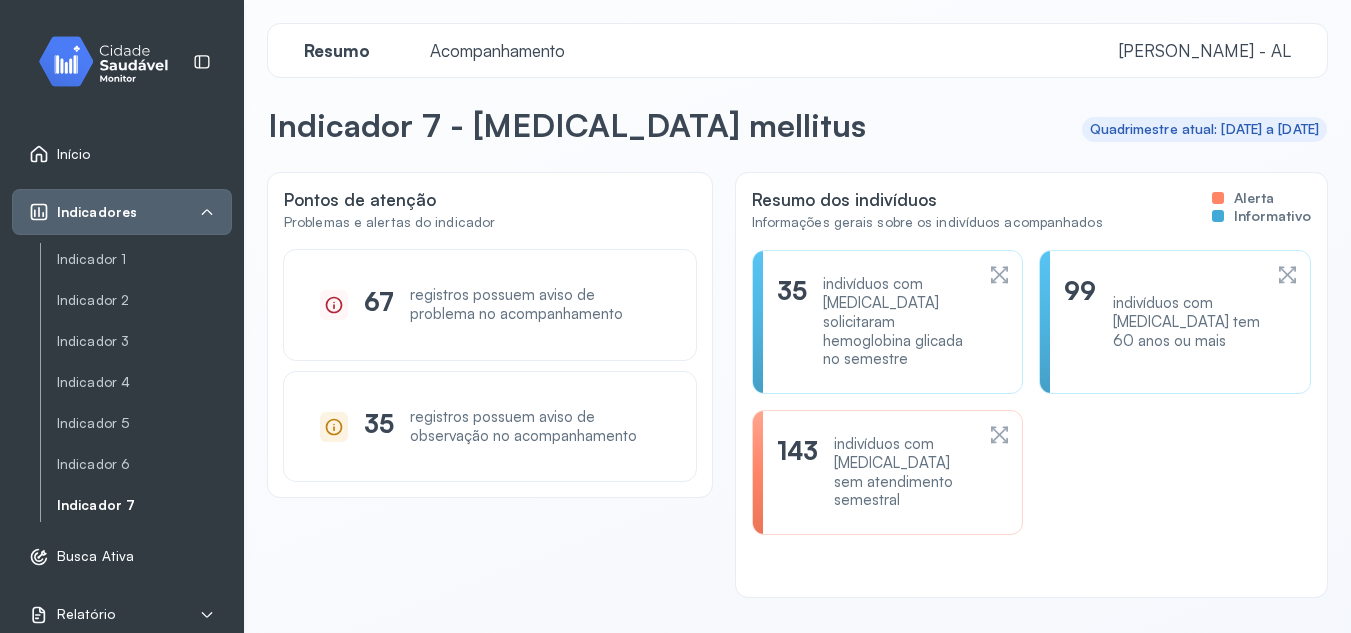 click on "Acompanhamento" at bounding box center [497, 50] 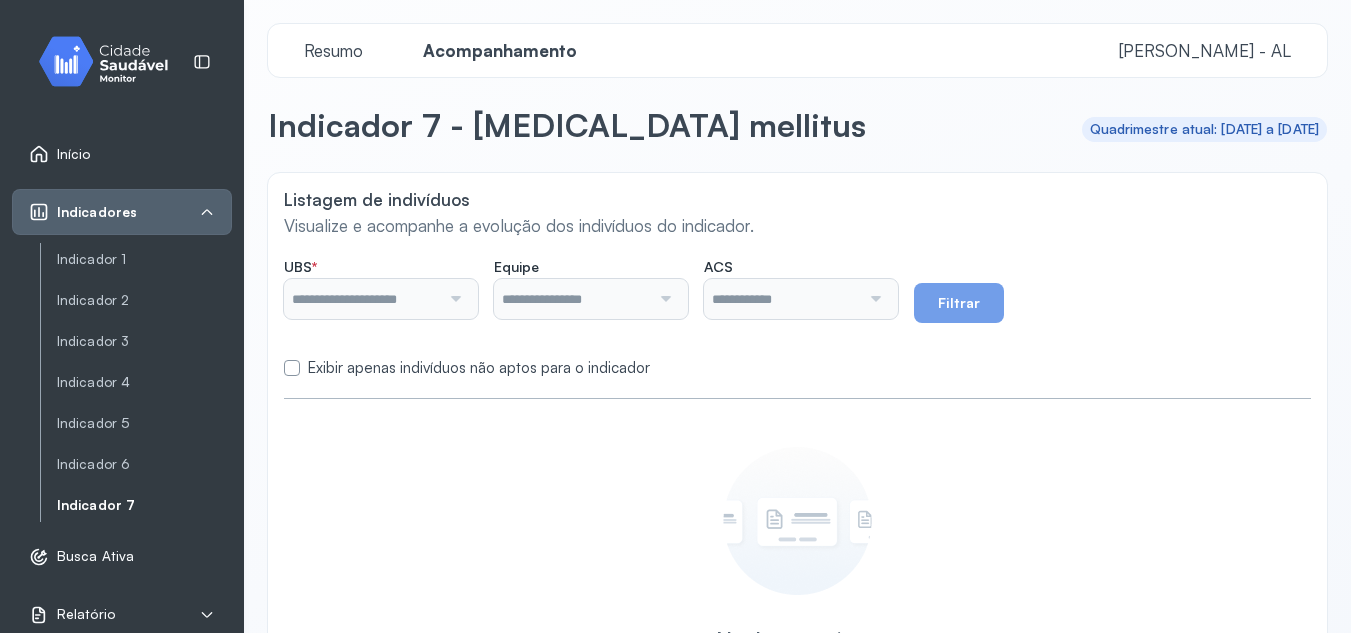 type on "**********" 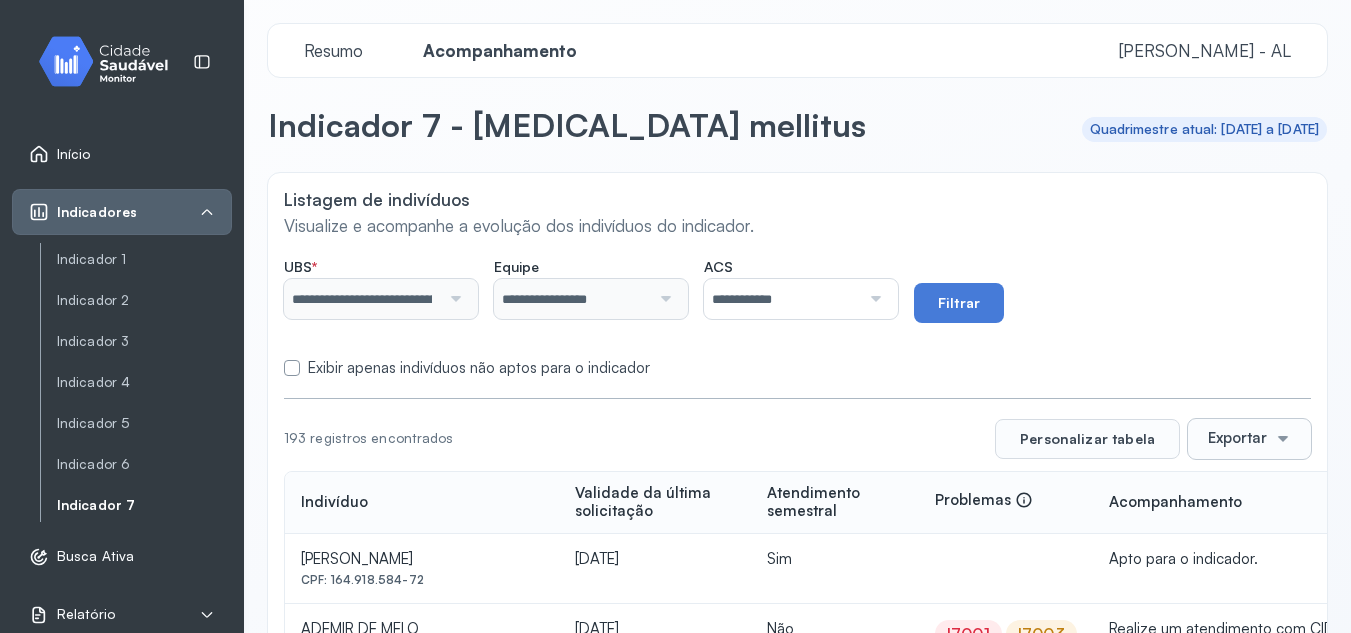 click at bounding box center (873, 299) 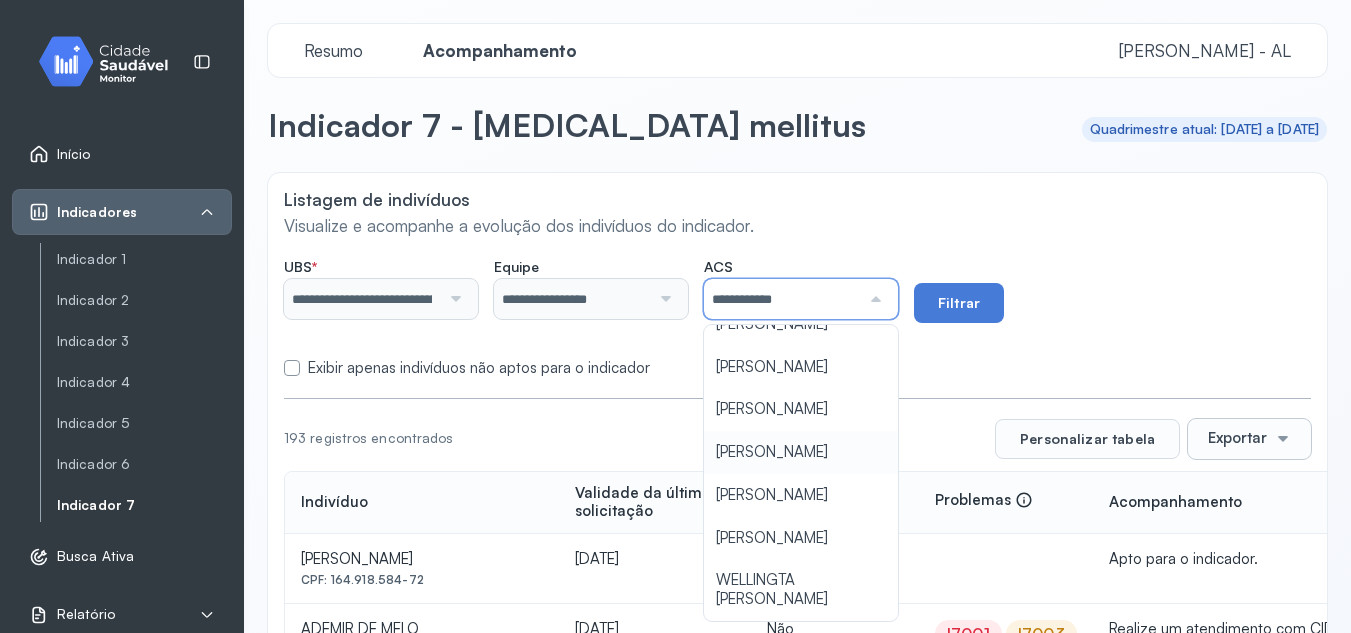 scroll, scrollTop: 442, scrollLeft: 0, axis: vertical 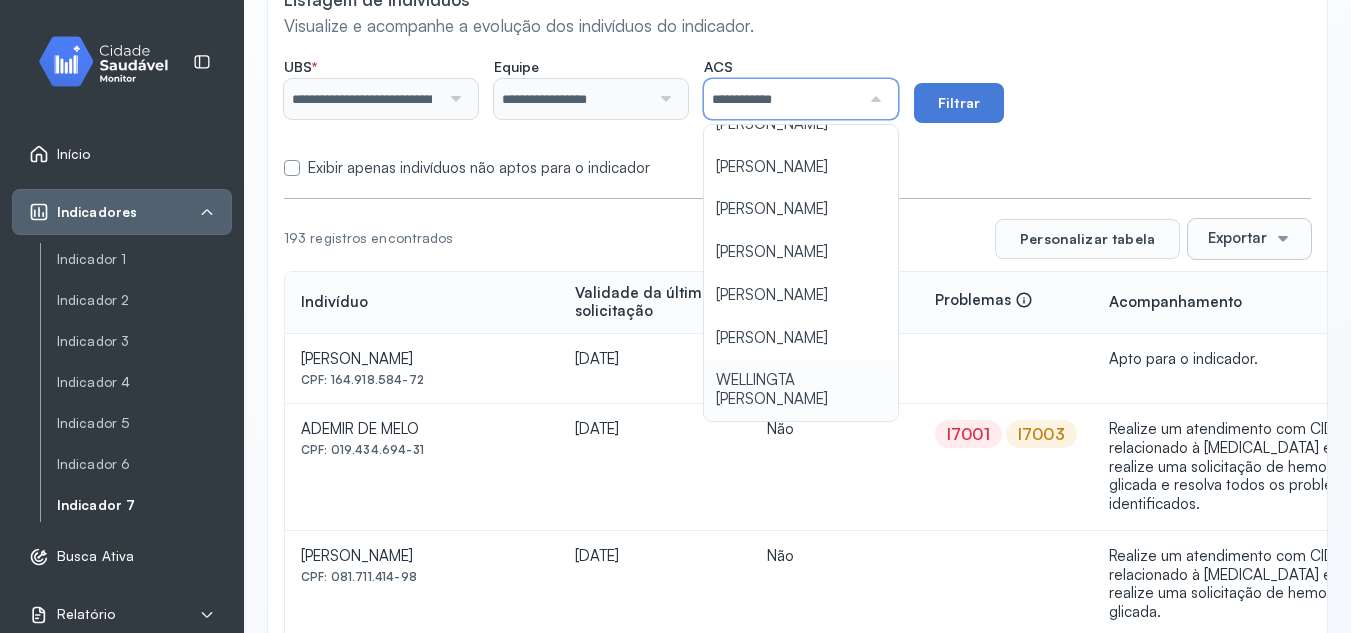 type on "**********" 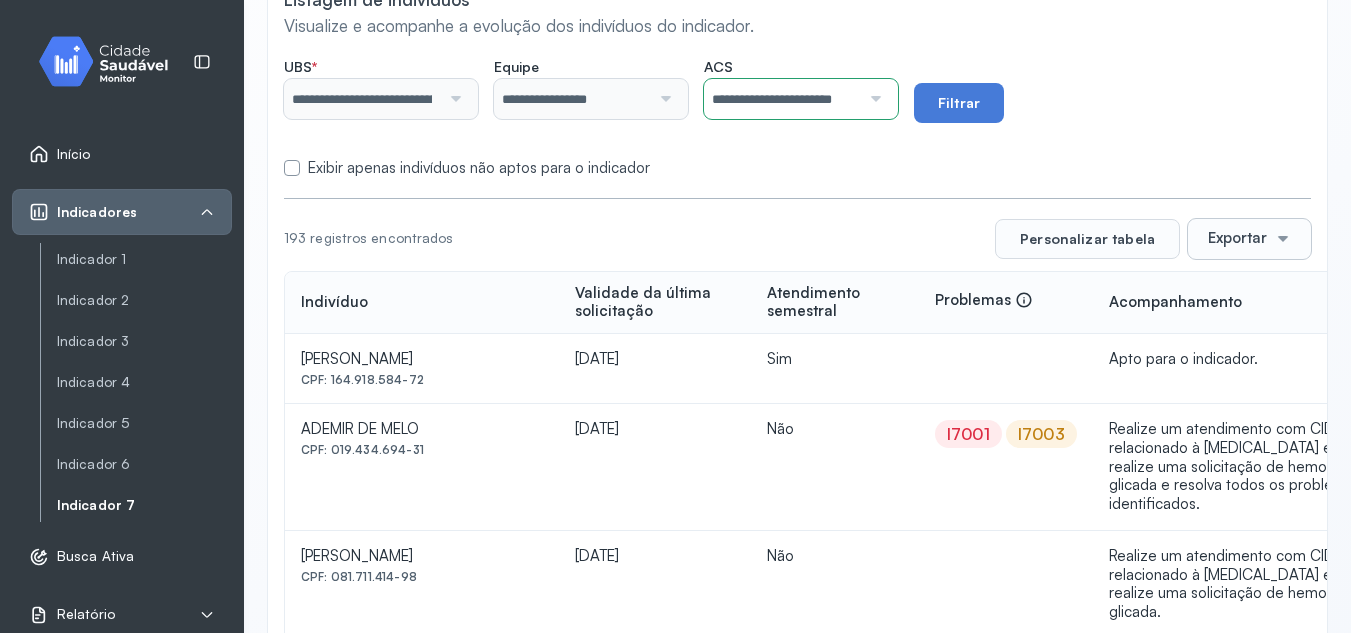 click on "**********" 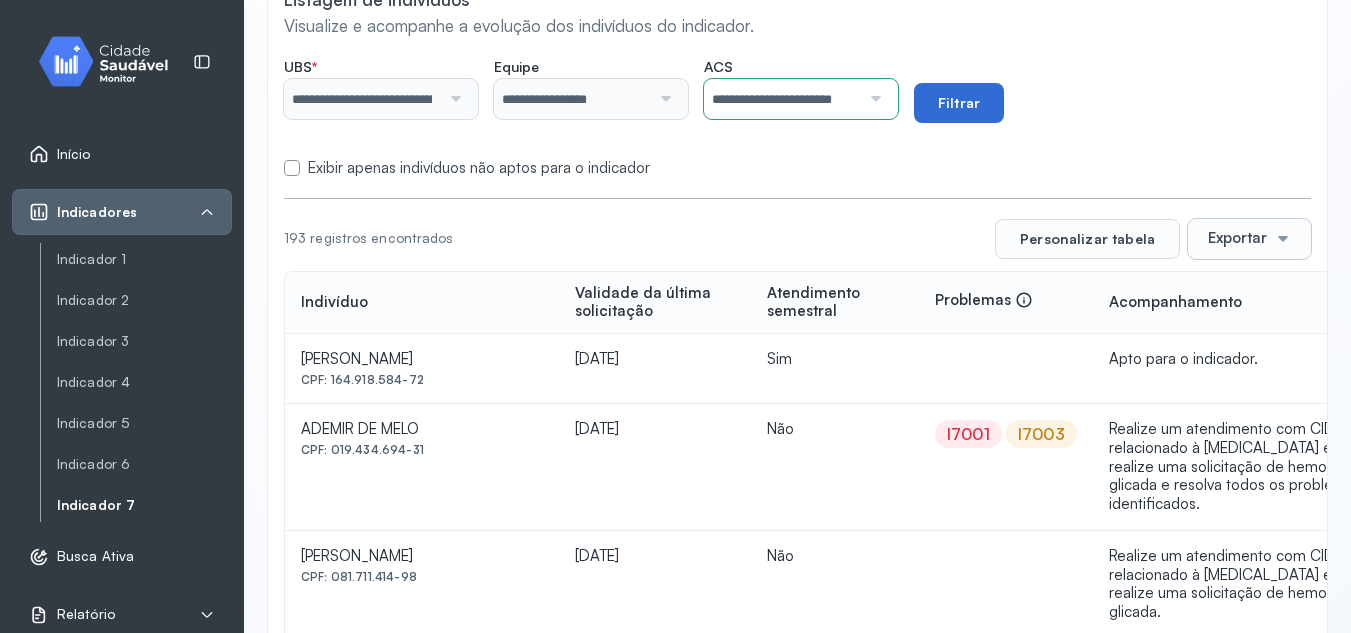 click on "Filtrar" at bounding box center [959, 103] 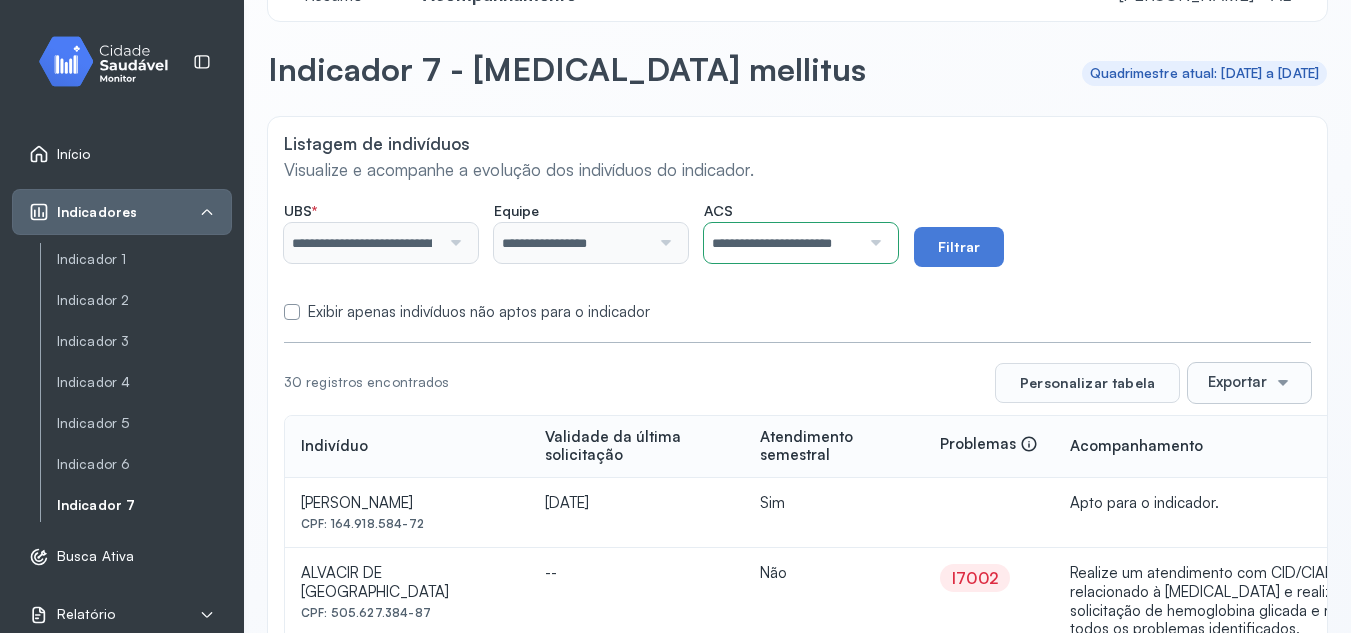 scroll, scrollTop: 200, scrollLeft: 0, axis: vertical 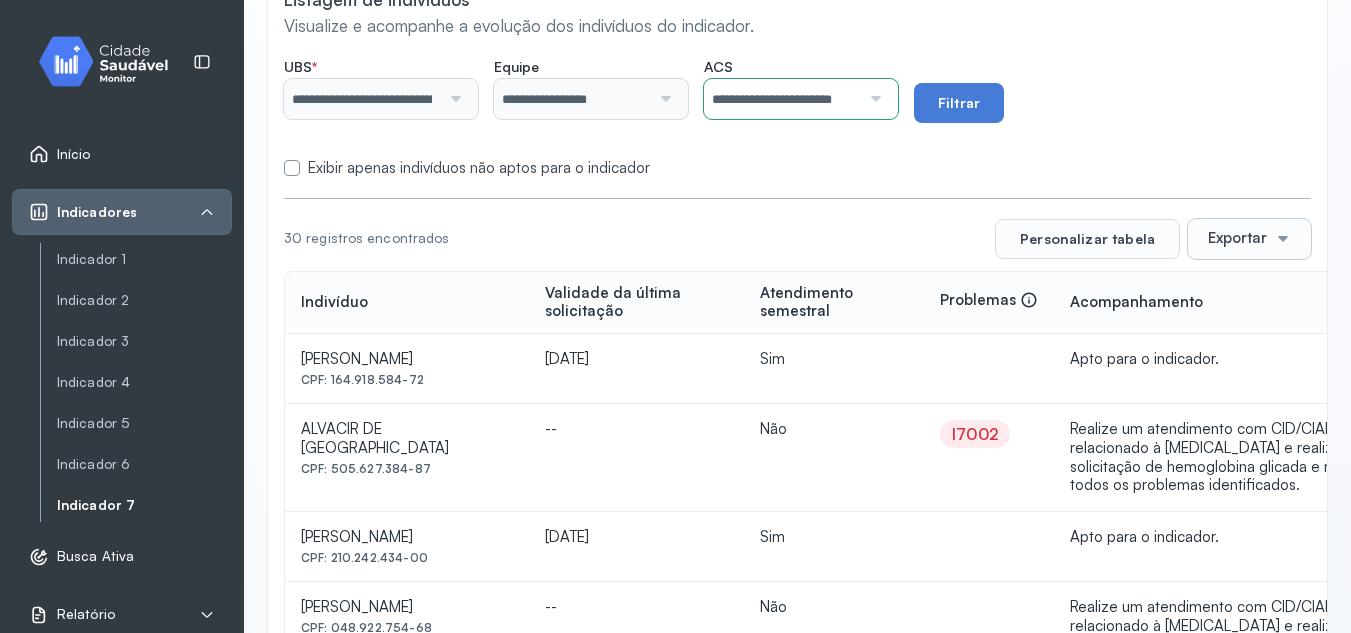 click on "Exportar" at bounding box center (1237, 238) 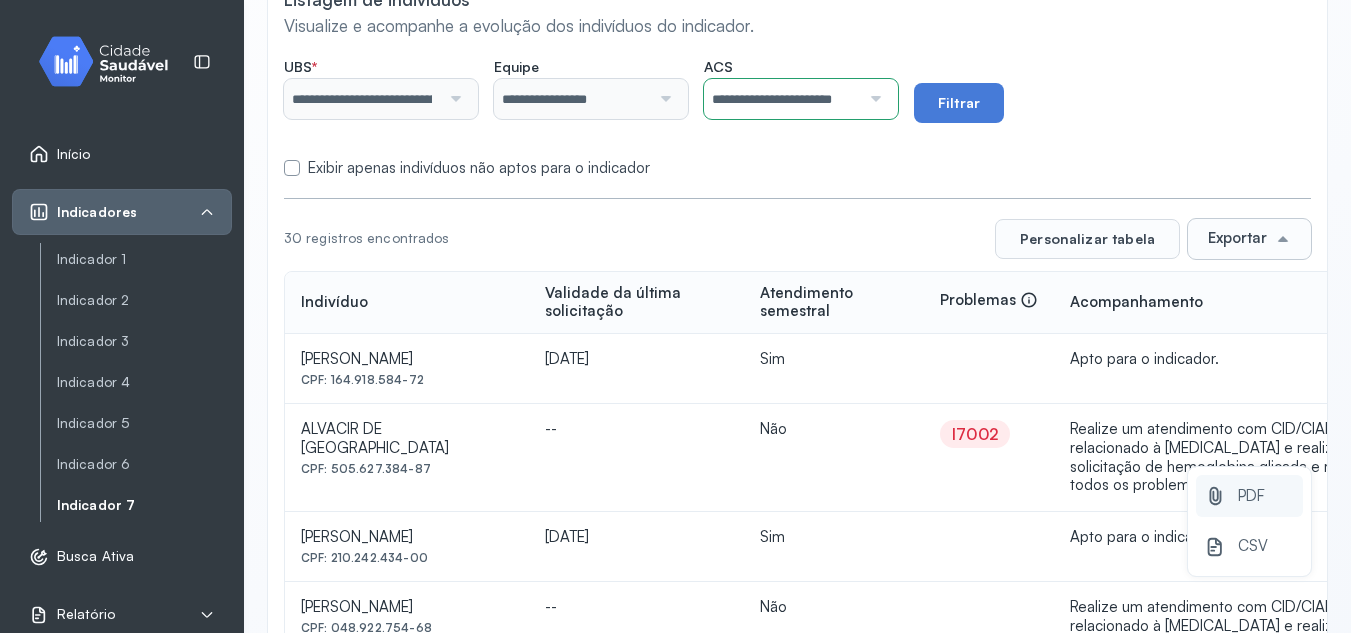 click on "PDF" at bounding box center [1251, 496] 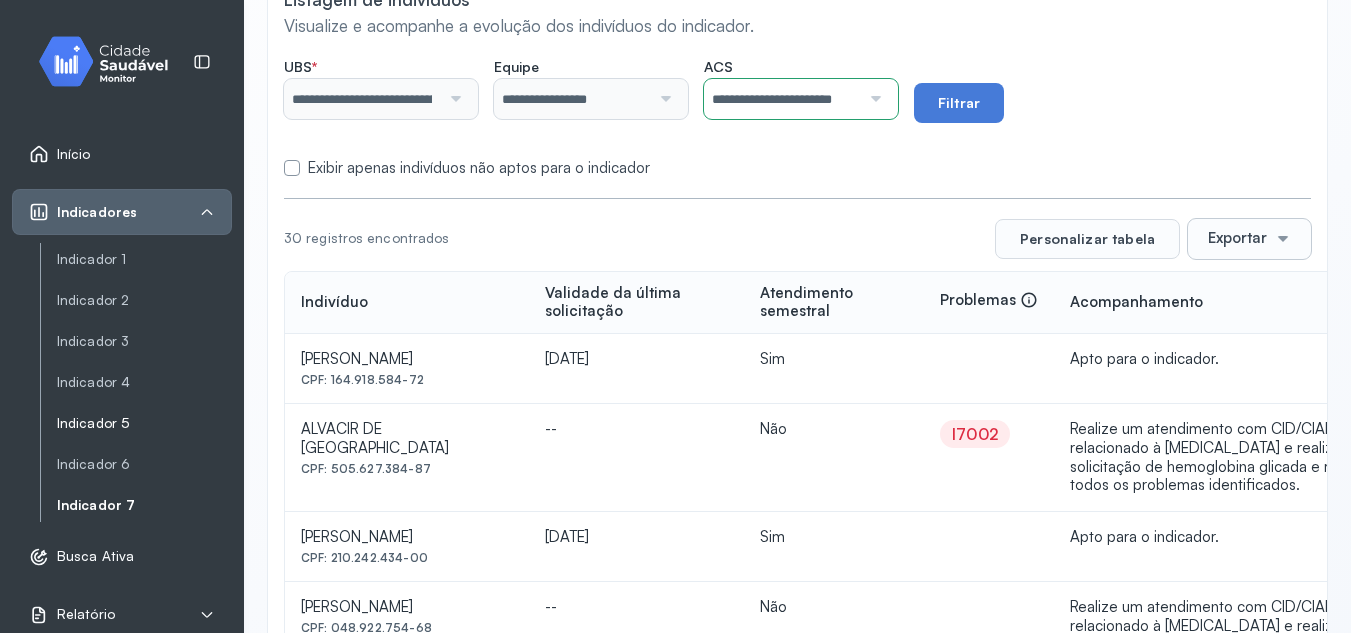 click on "Indicador 5" at bounding box center [144, 423] 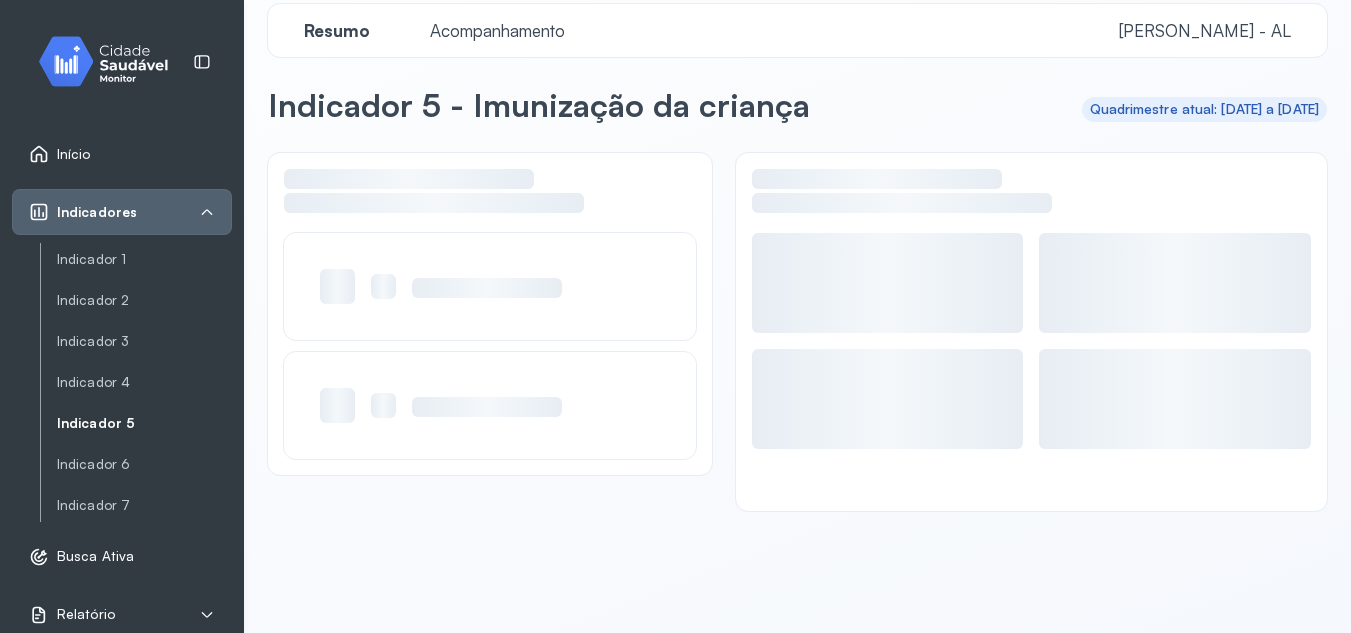 scroll, scrollTop: 0, scrollLeft: 0, axis: both 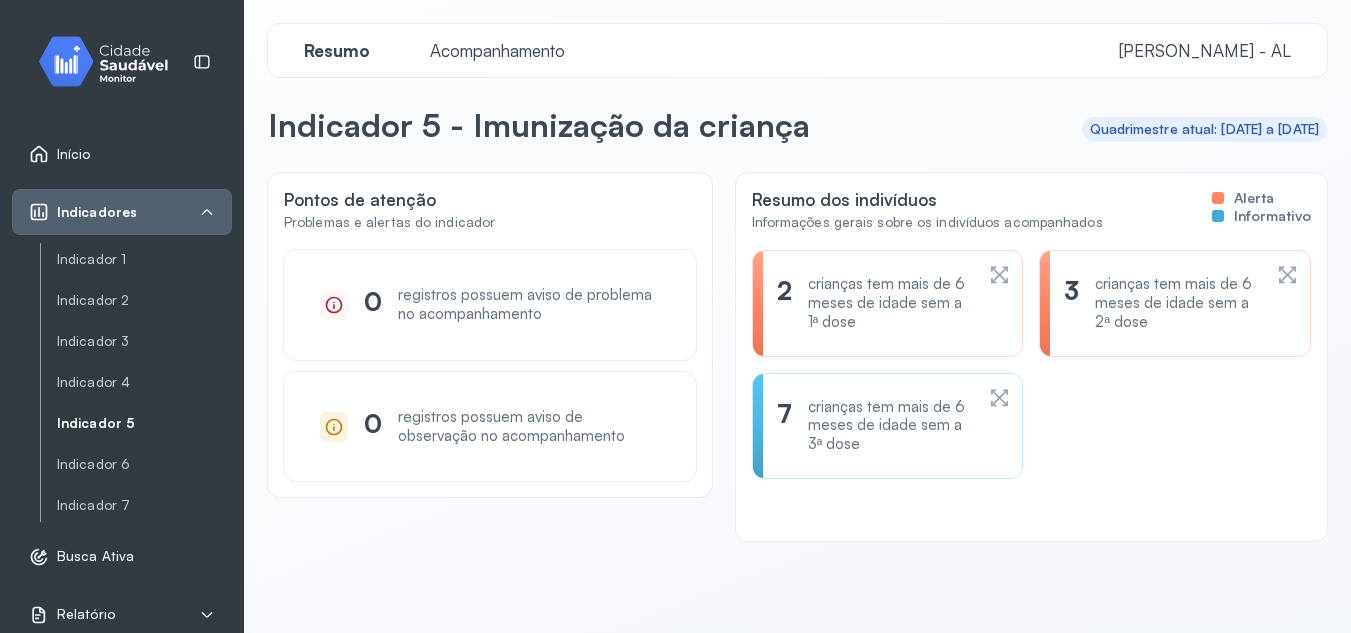 click on "Acompanhamento" at bounding box center (497, 50) 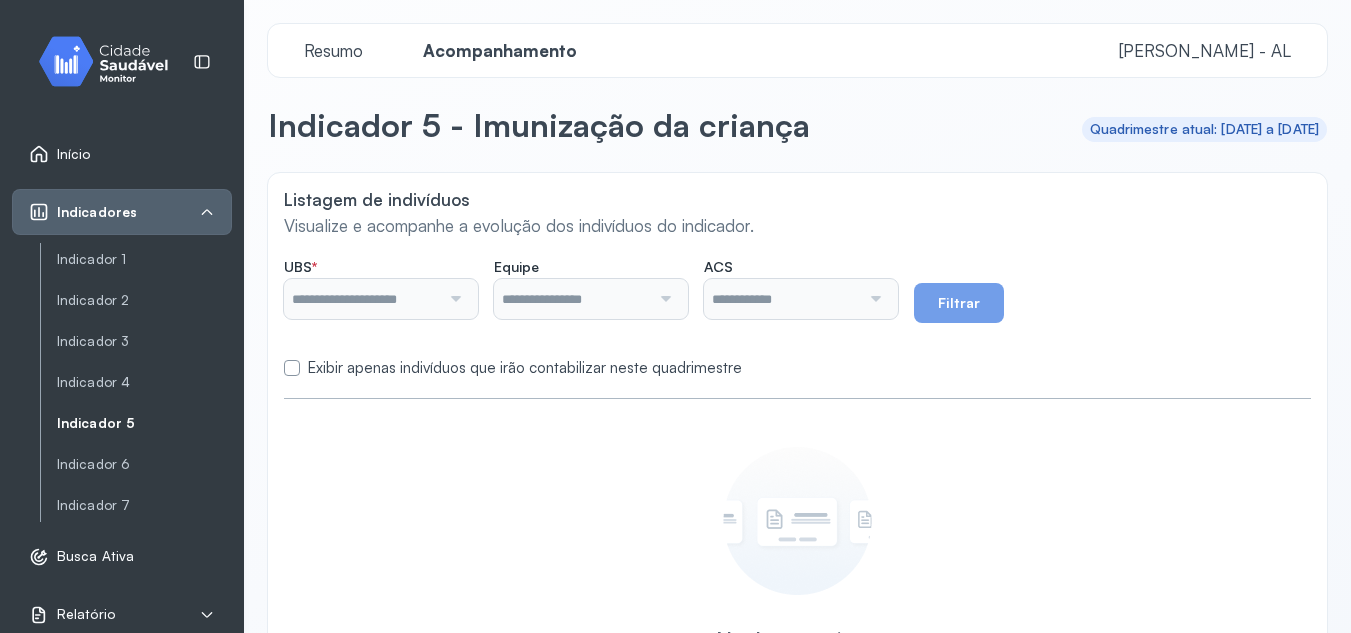 type on "**********" 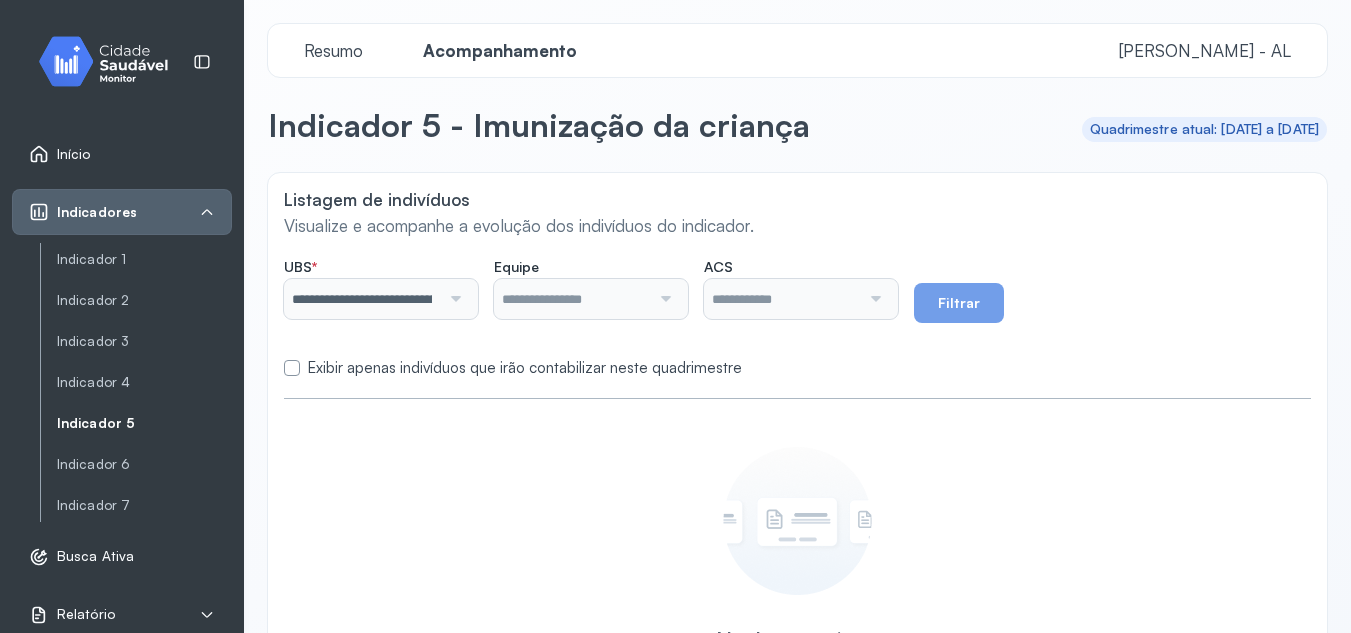 type on "**********" 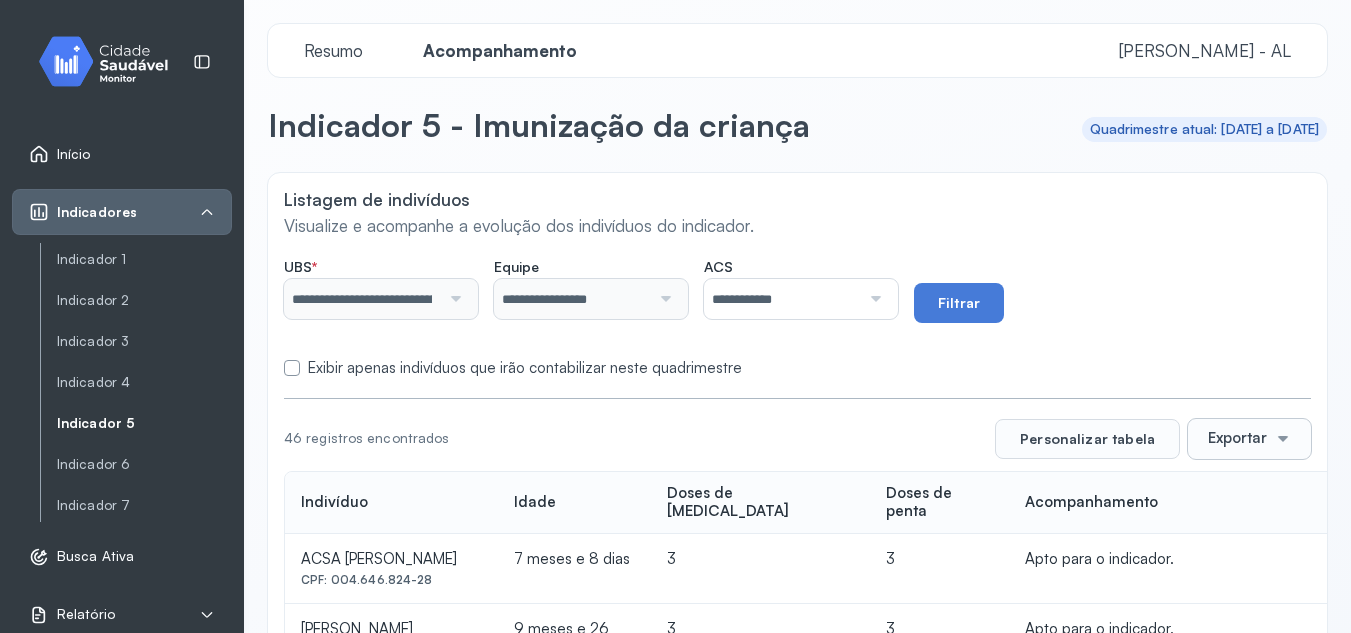 click at bounding box center [873, 299] 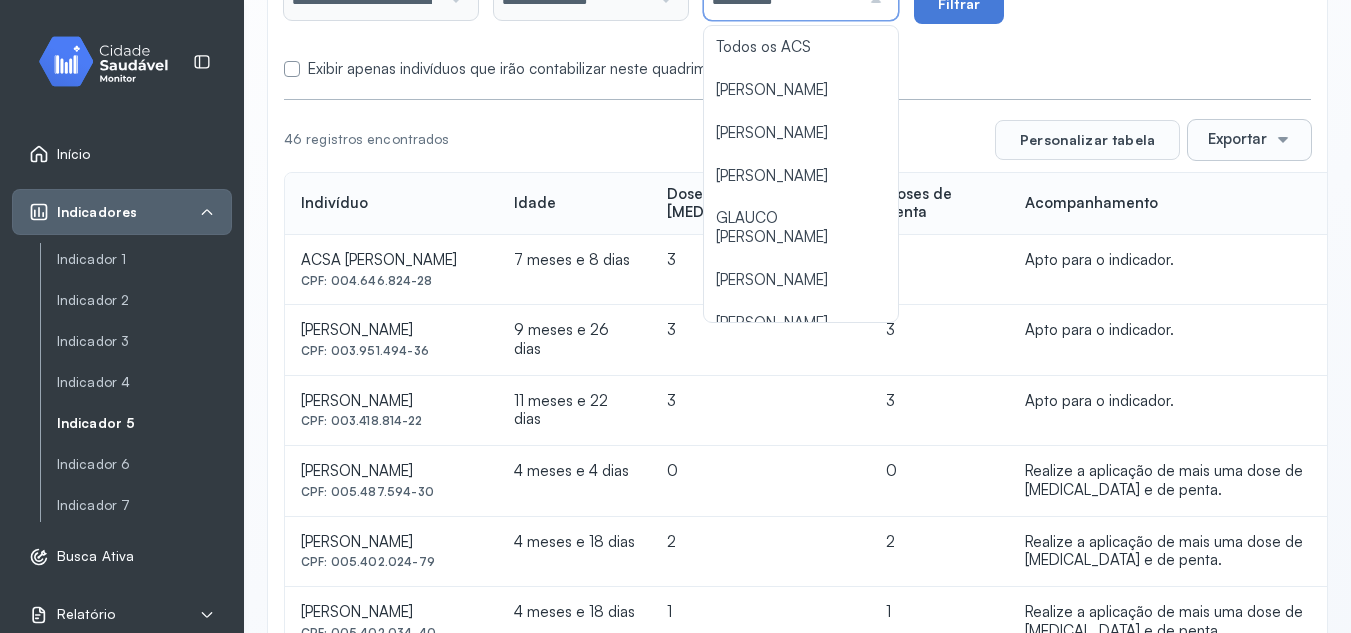 scroll, scrollTop: 300, scrollLeft: 0, axis: vertical 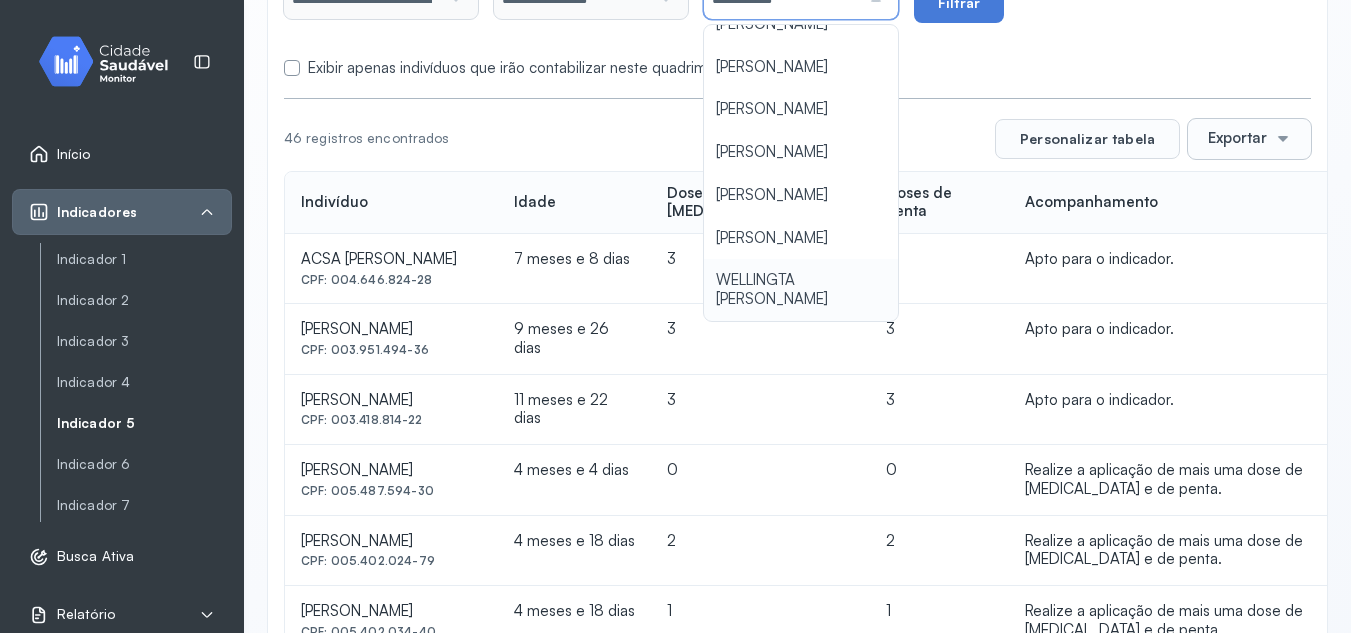 type on "**********" 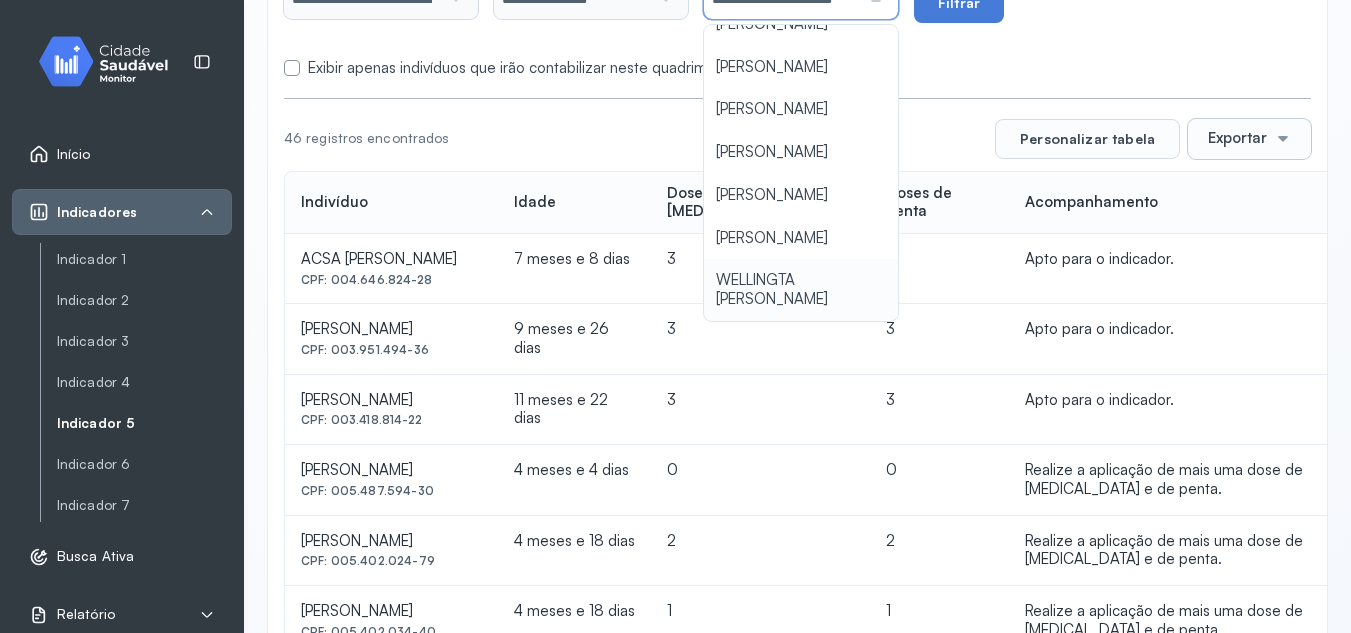 click on "**********" 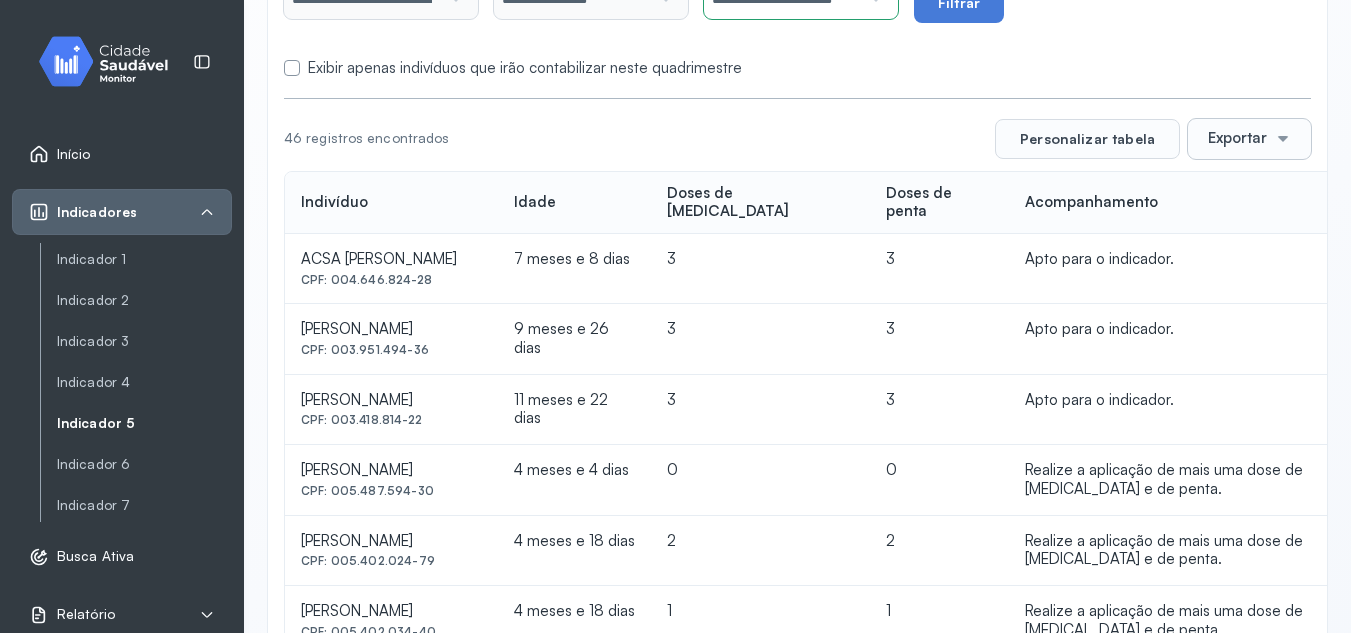 click on "Exibir apenas indivíduos que irão contabilizar neste quadrimestre" at bounding box center (797, 68) 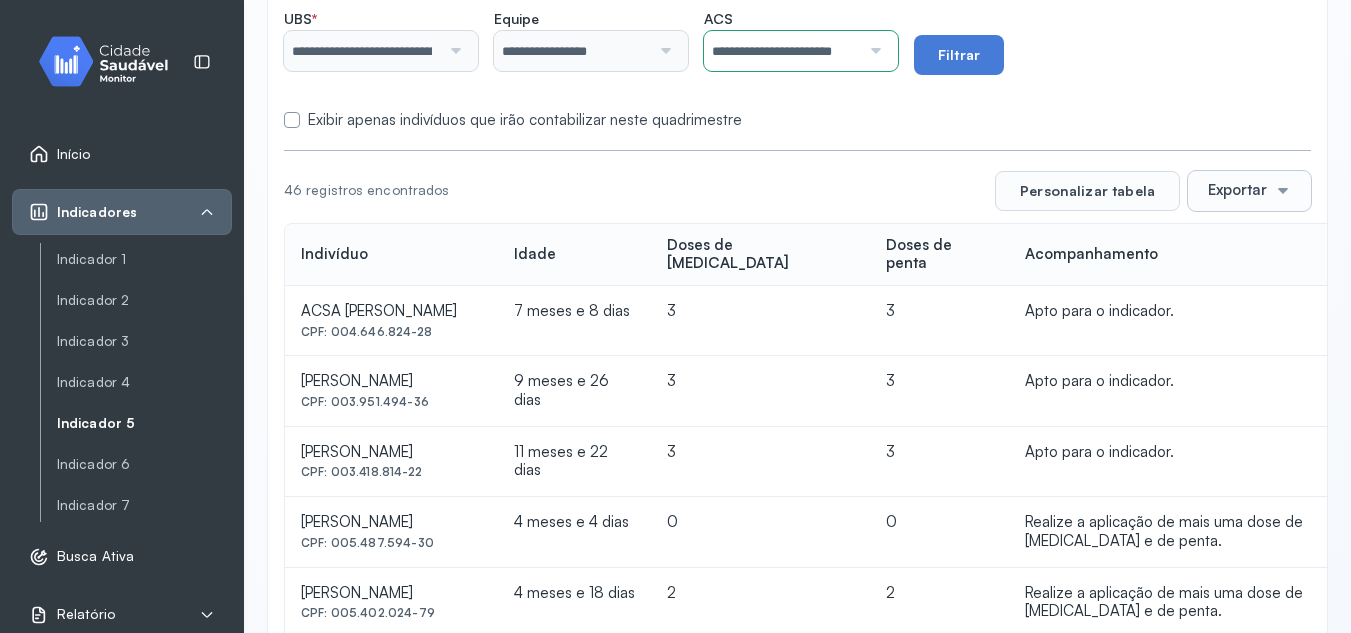 scroll, scrollTop: 200, scrollLeft: 0, axis: vertical 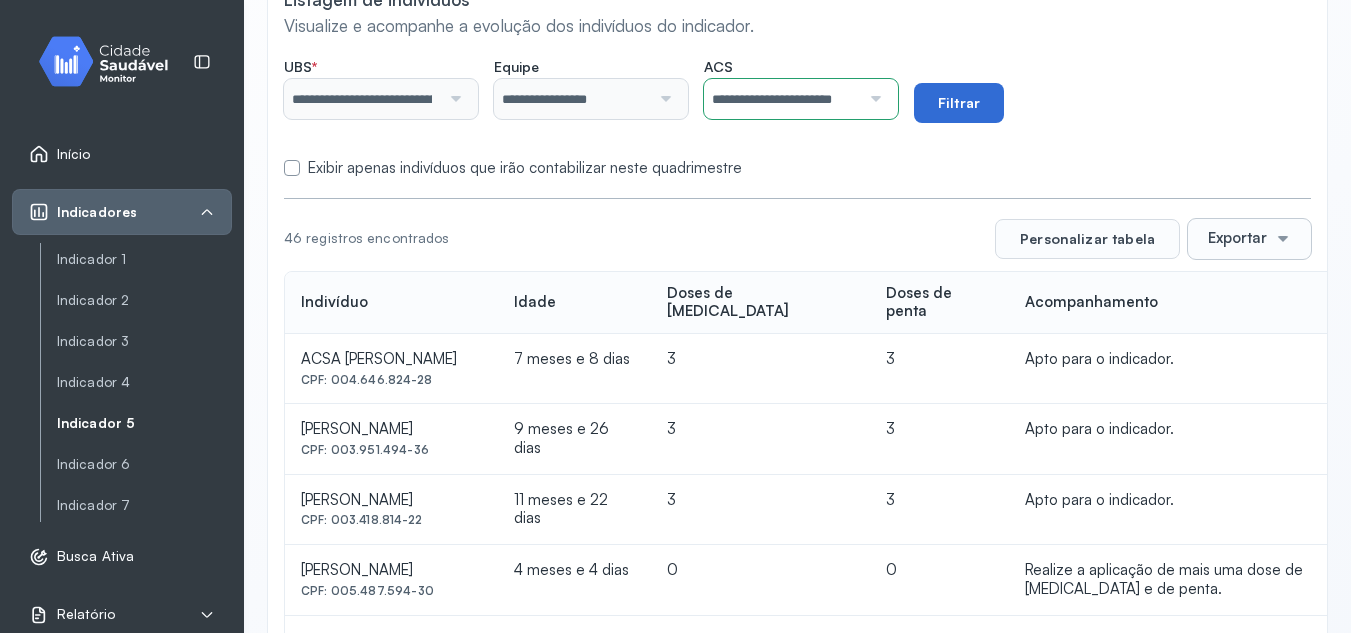 click on "Filtrar" at bounding box center [959, 103] 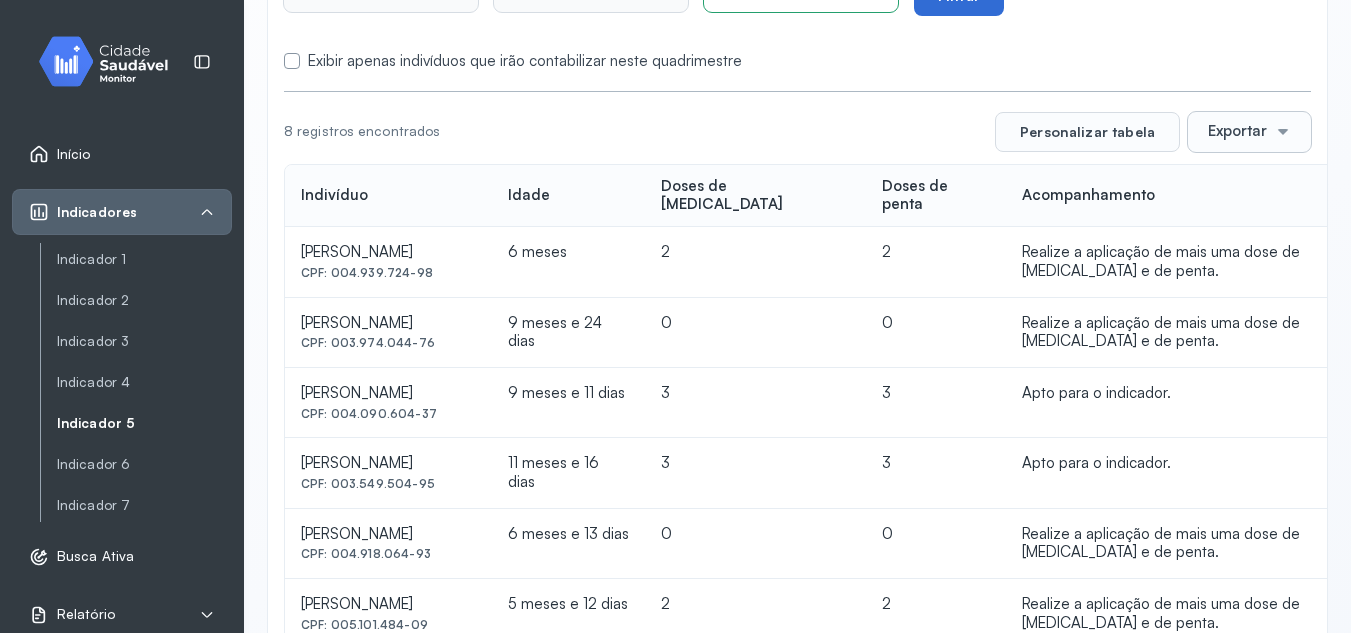 scroll, scrollTop: 221, scrollLeft: 0, axis: vertical 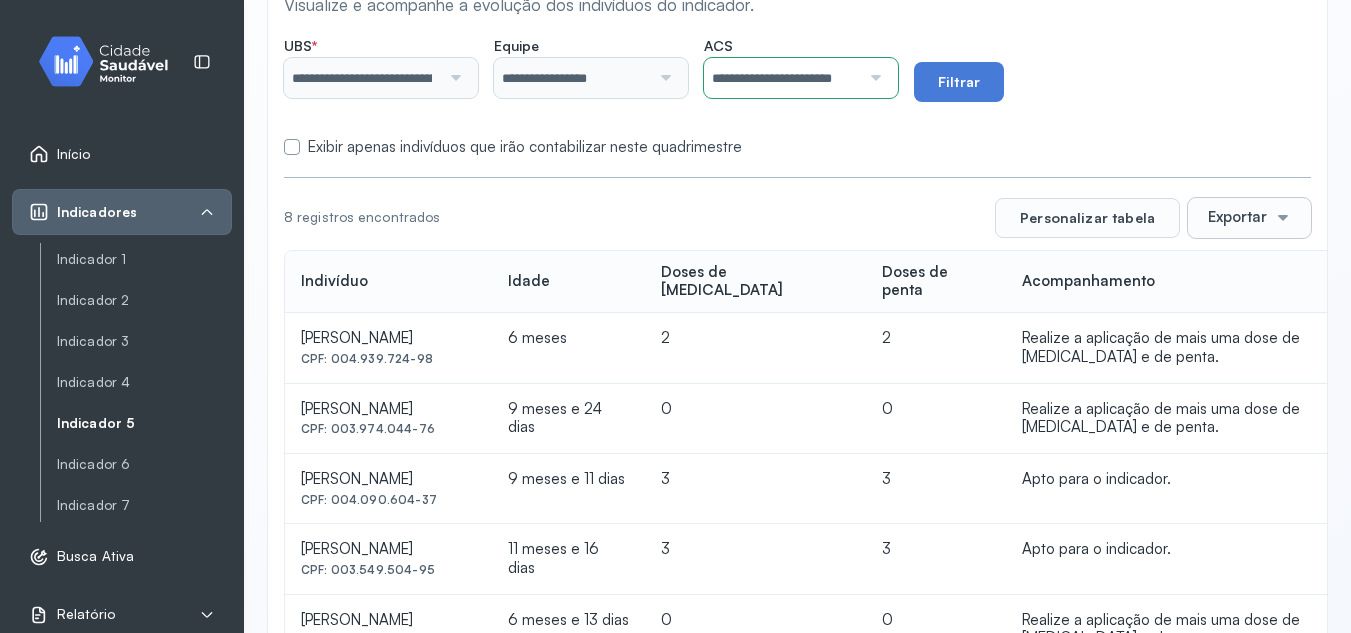 click on "Exportar" at bounding box center [1237, 217] 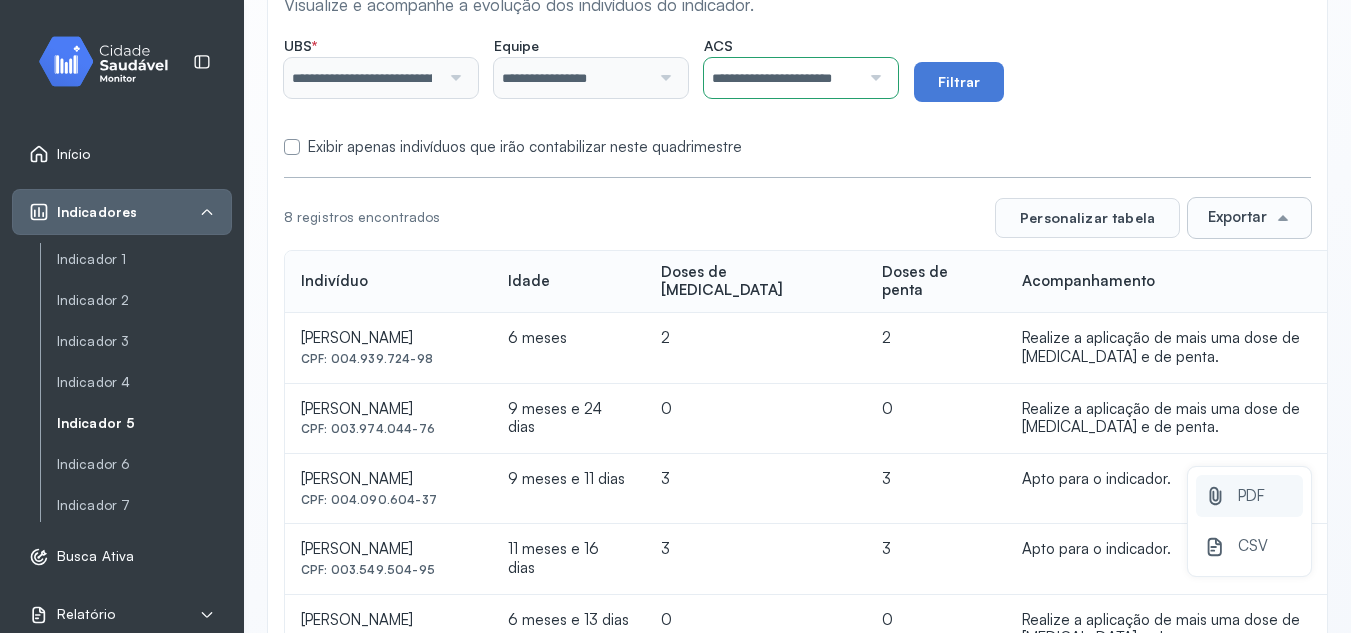 click on "PDF" at bounding box center [1251, 496] 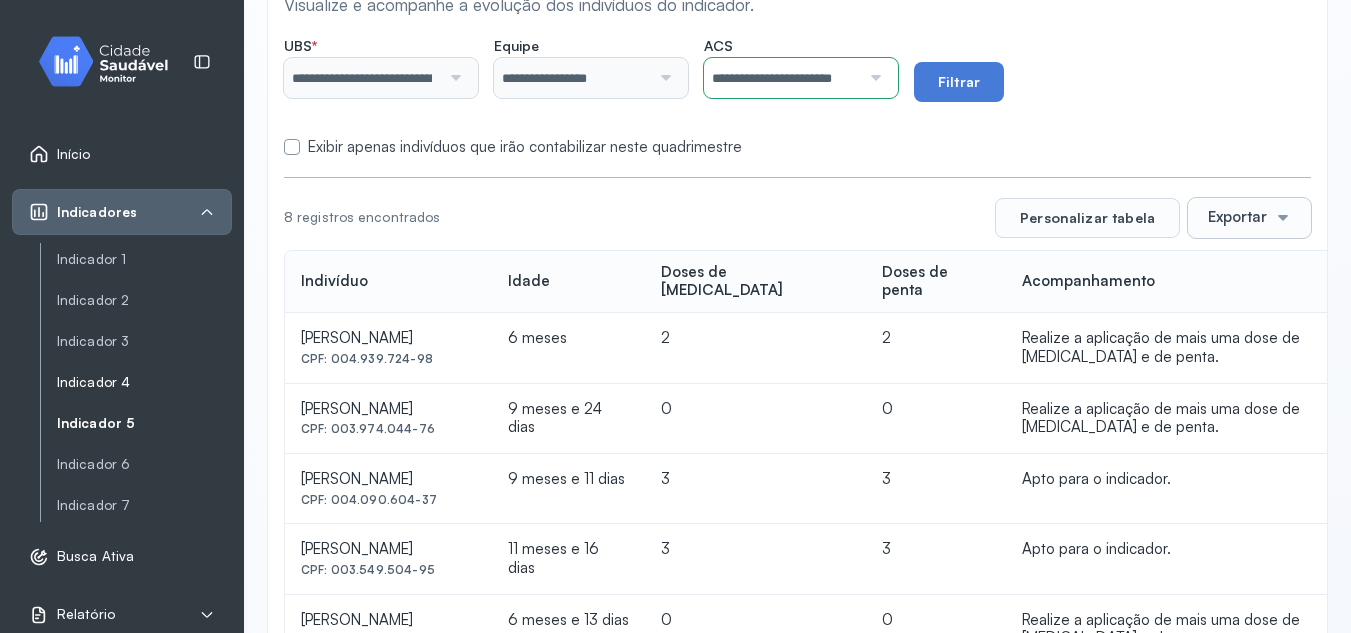 click on "Indicador 4" at bounding box center (144, 382) 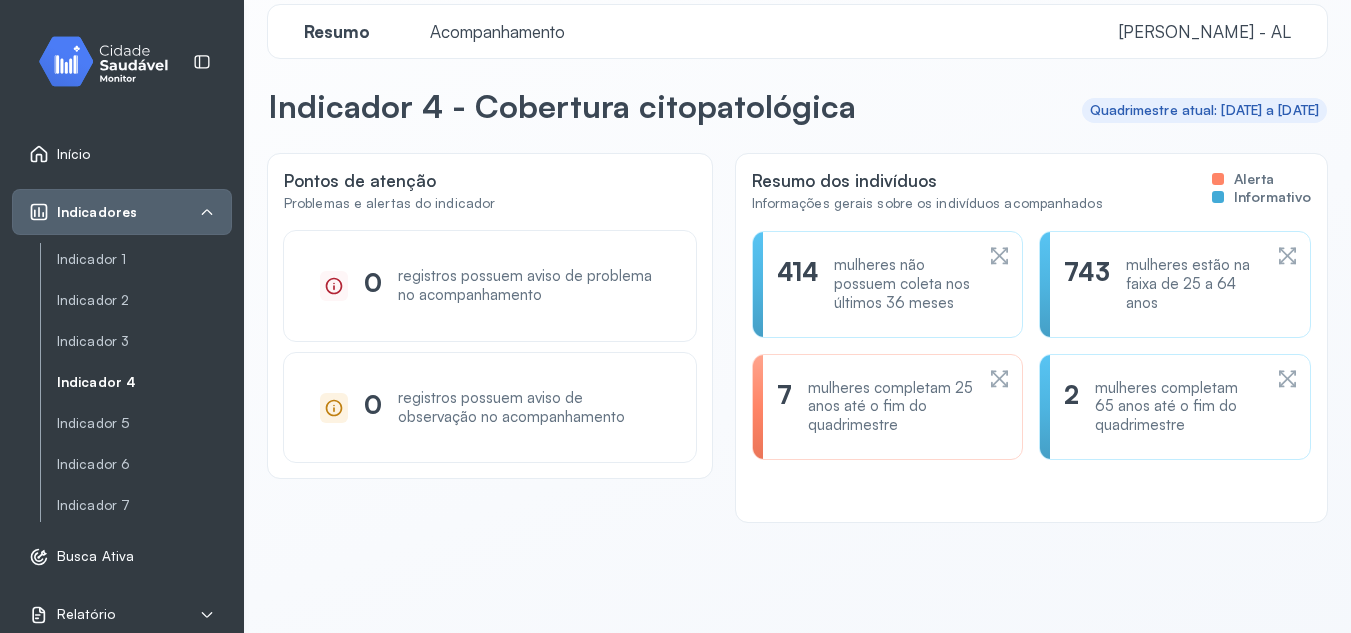scroll, scrollTop: 0, scrollLeft: 0, axis: both 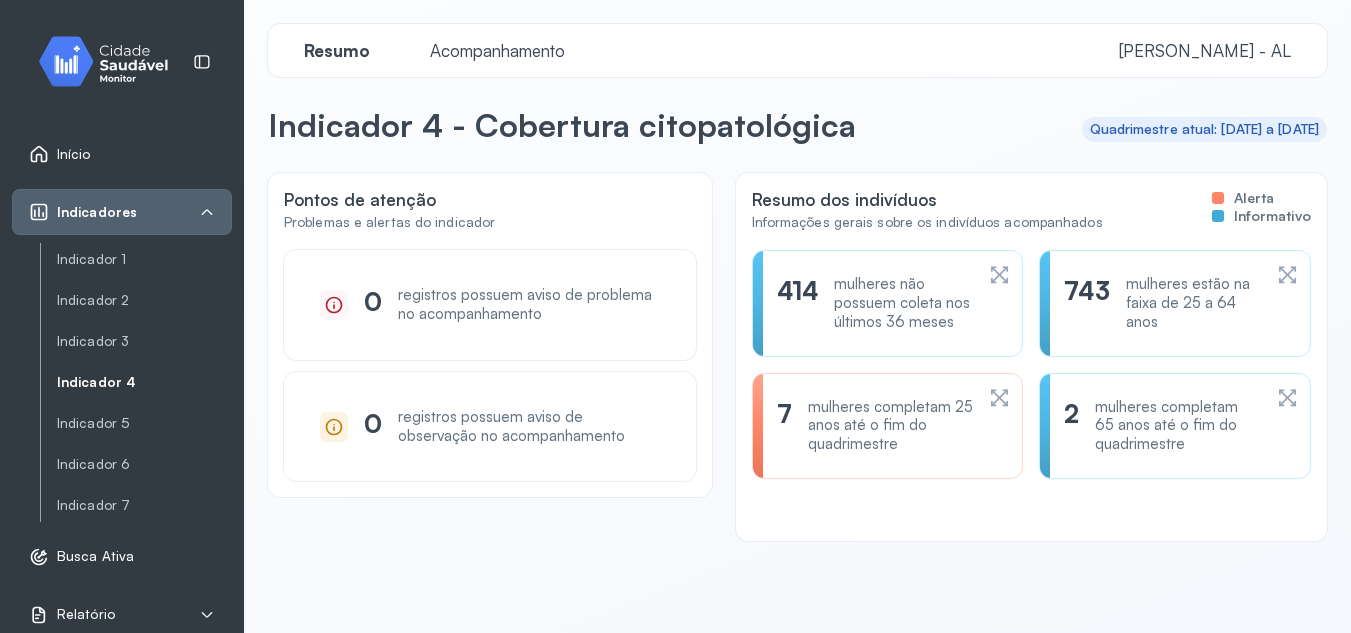 click on "Acompanhamento" at bounding box center [497, 50] 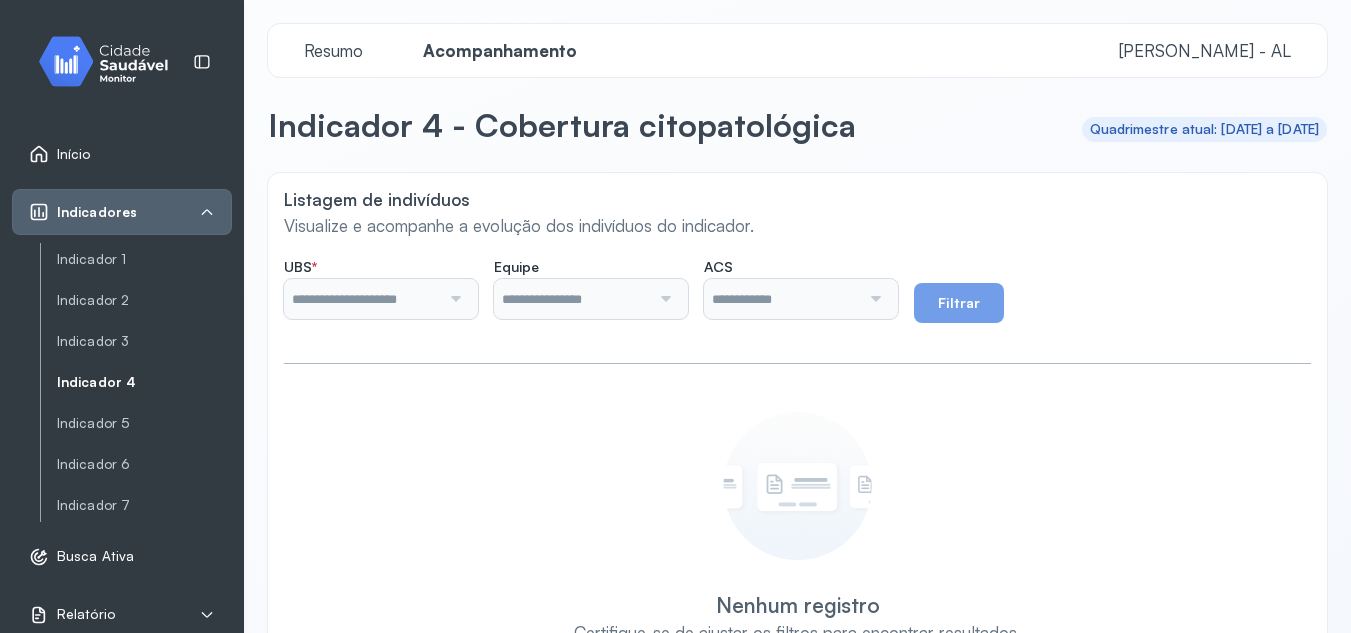 type on "**********" 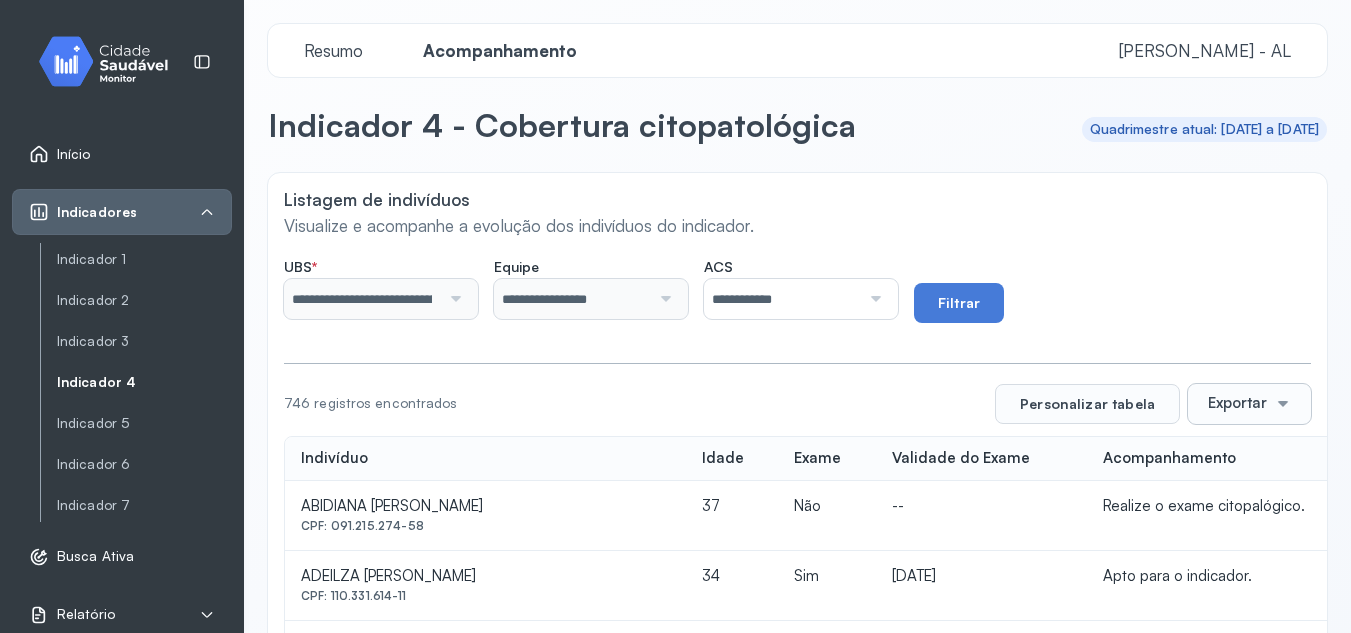 click at bounding box center [873, 299] 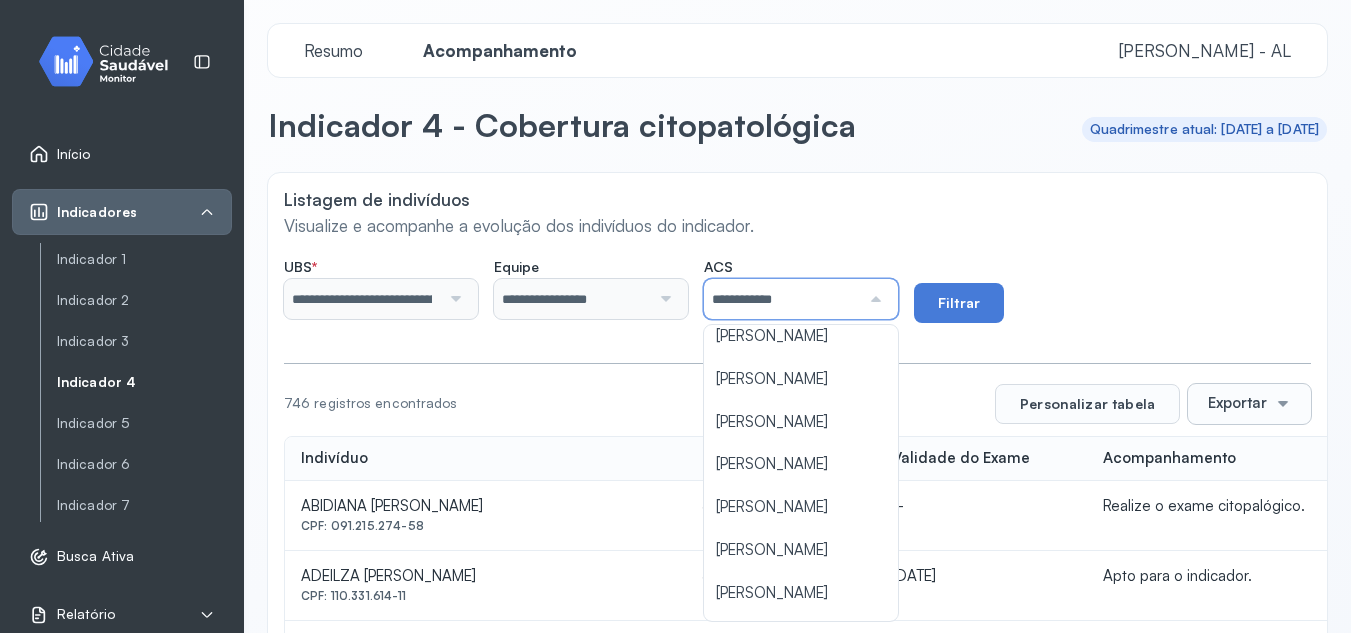 scroll, scrollTop: 442, scrollLeft: 0, axis: vertical 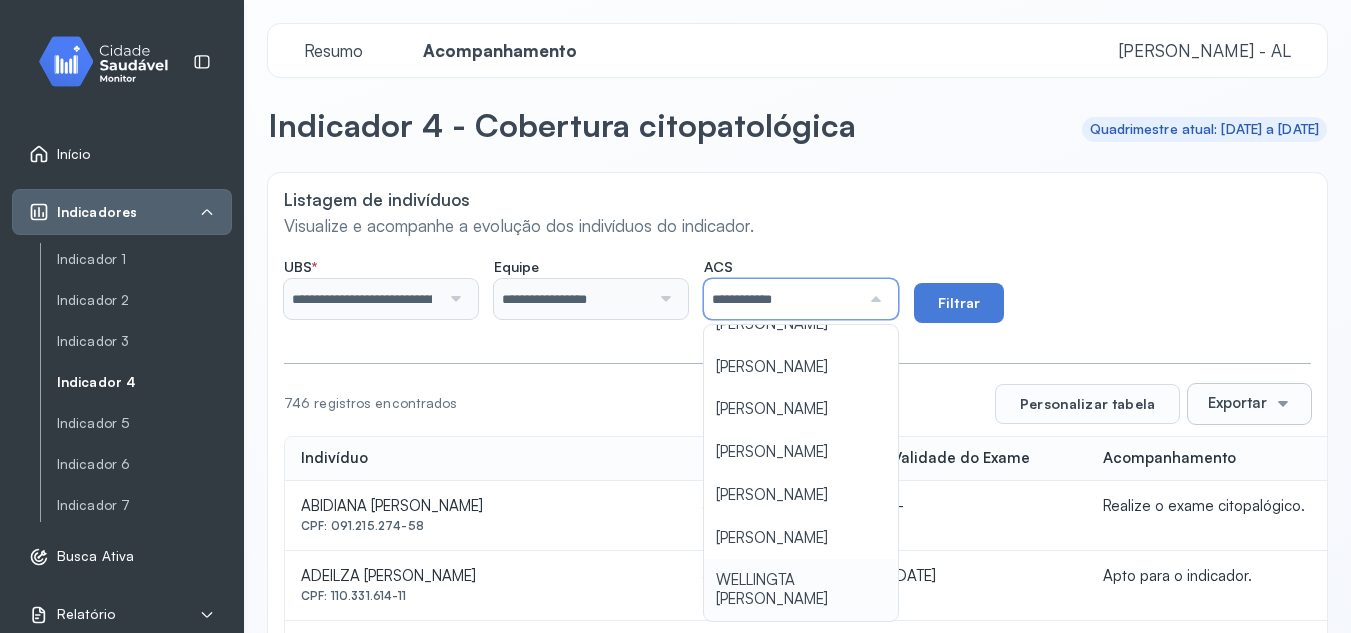 type on "**********" 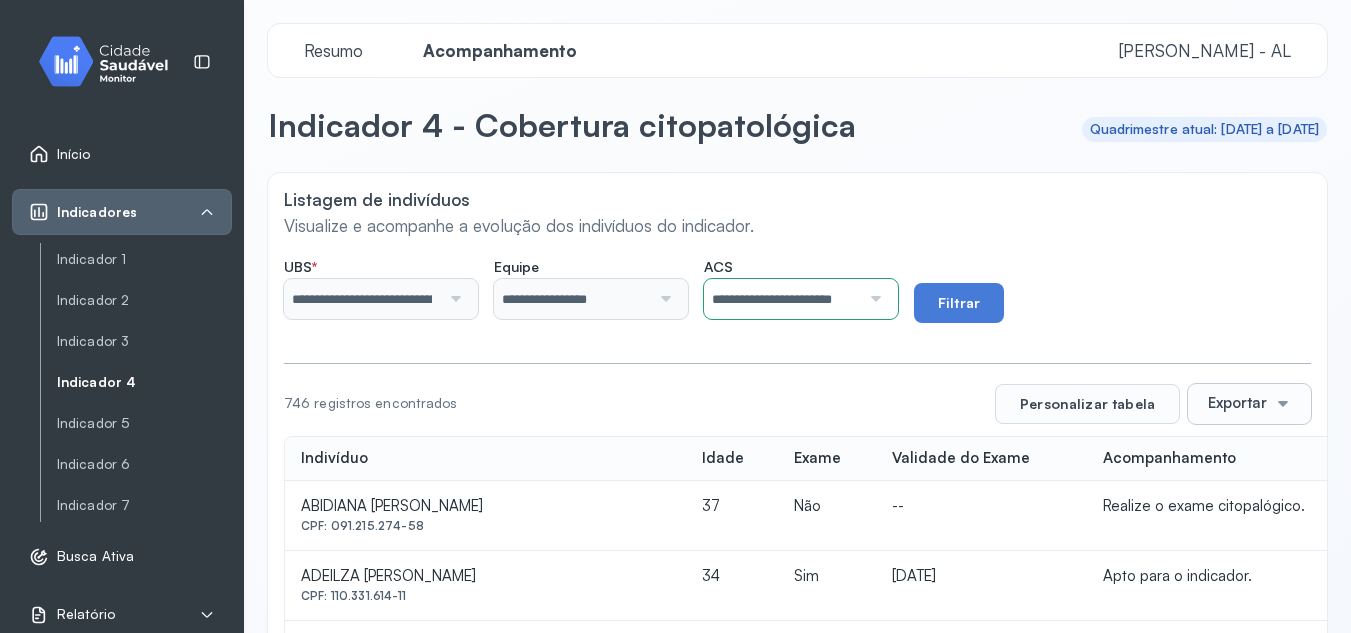 click on "**********" 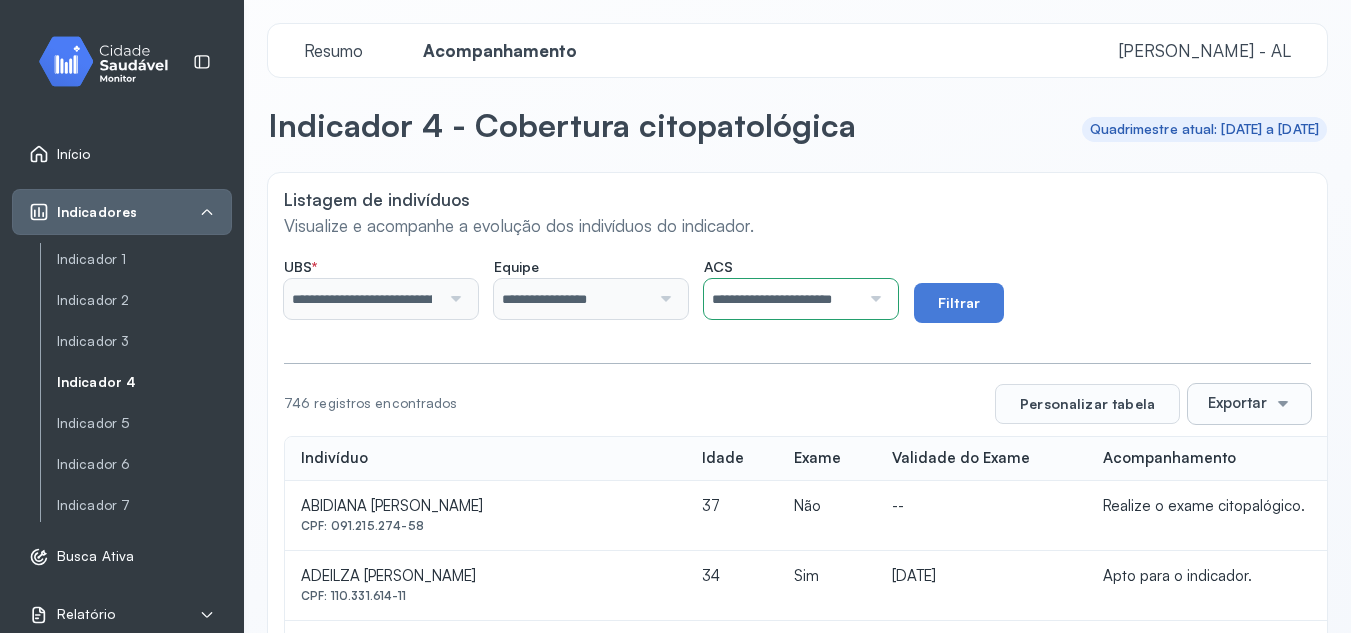 click on "Visualize e acompanhe a evolução dos indivíduos do indicador." at bounding box center [797, 225] 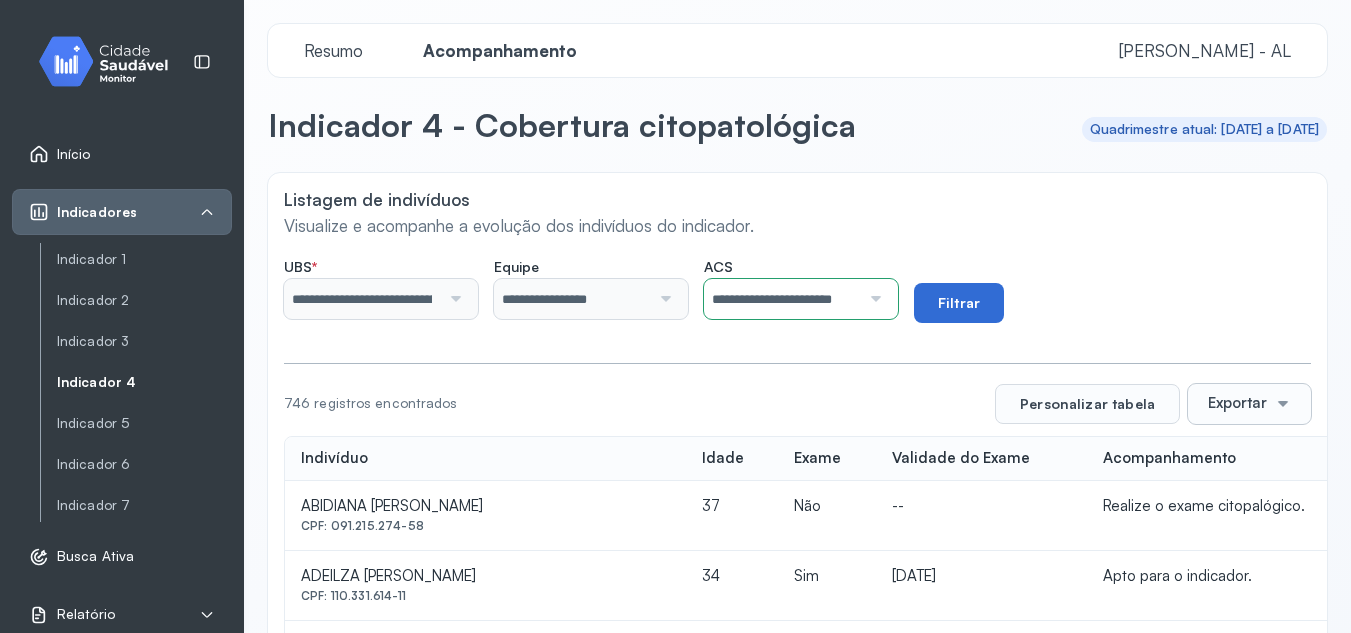 click on "Filtrar" at bounding box center (959, 303) 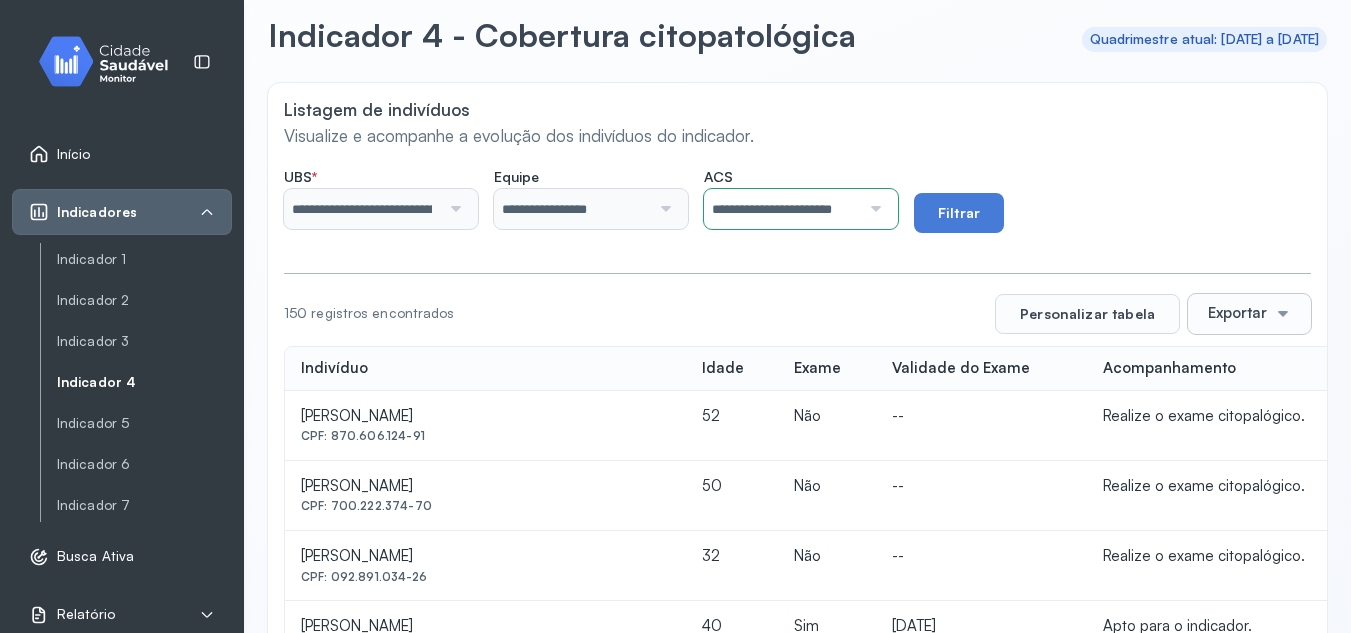 scroll, scrollTop: 0, scrollLeft: 0, axis: both 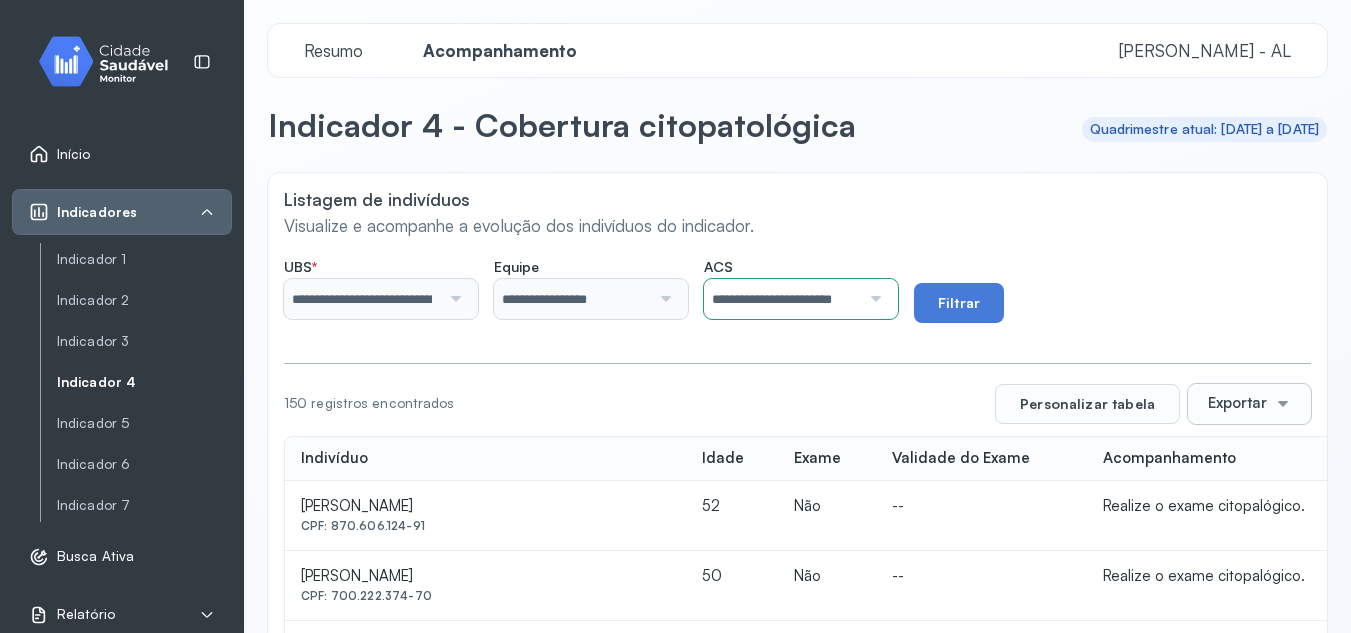 click on "Exportar" at bounding box center (1237, 403) 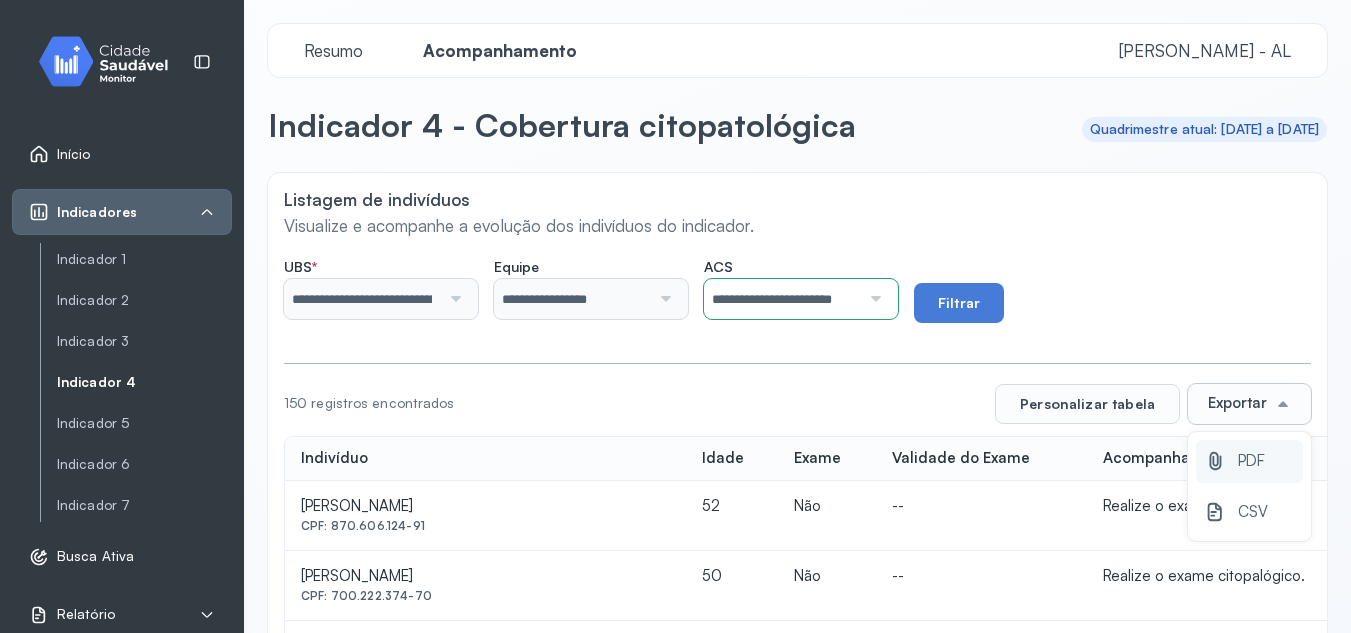 click on "PDF" at bounding box center [1249, 461] 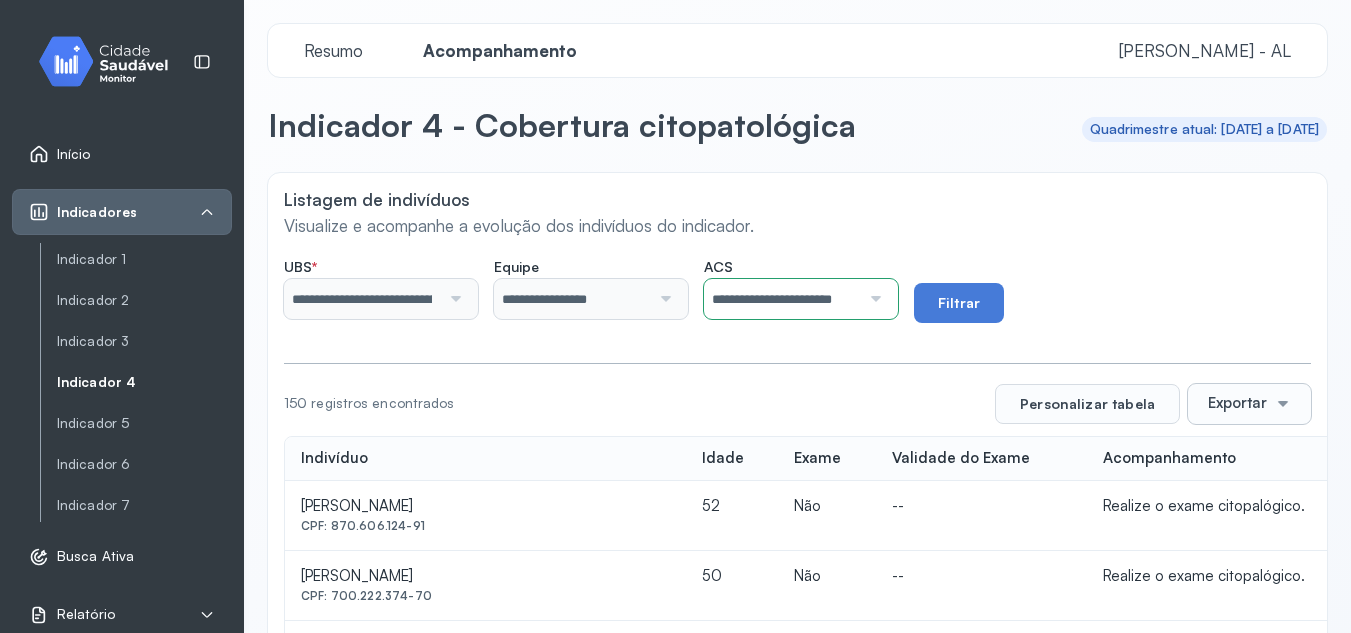 click on "Acompanhamento" at bounding box center [500, 50] 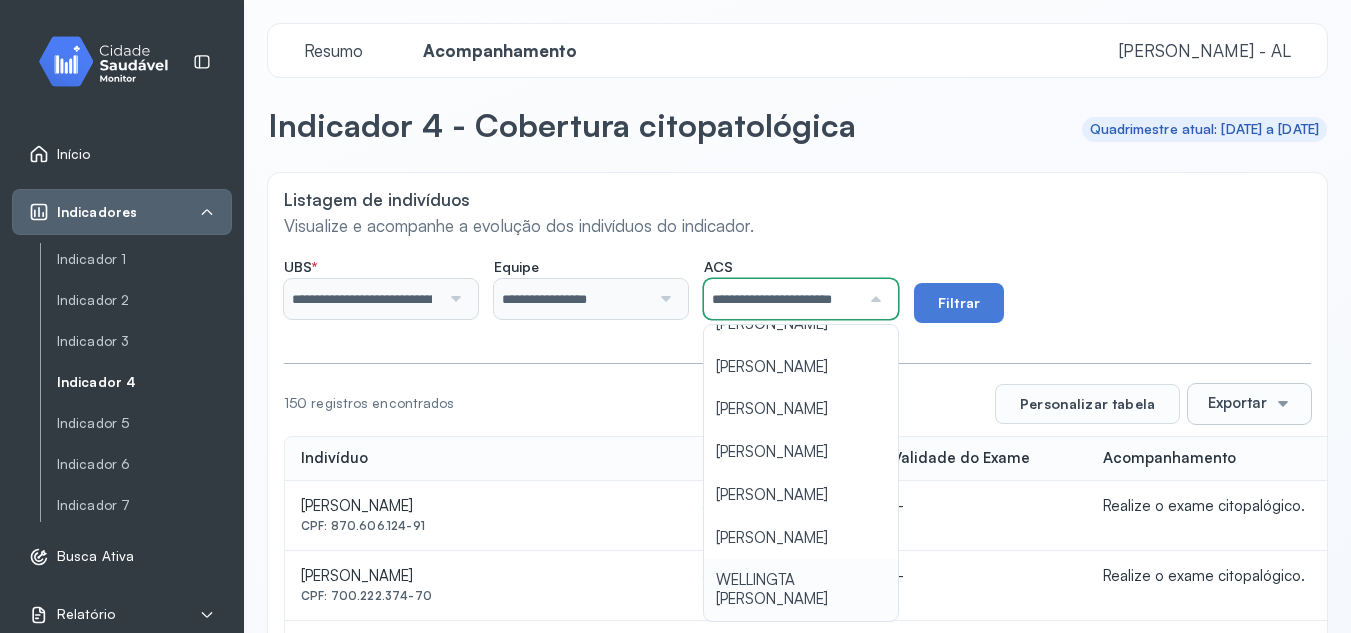 scroll, scrollTop: 0, scrollLeft: 37, axis: horizontal 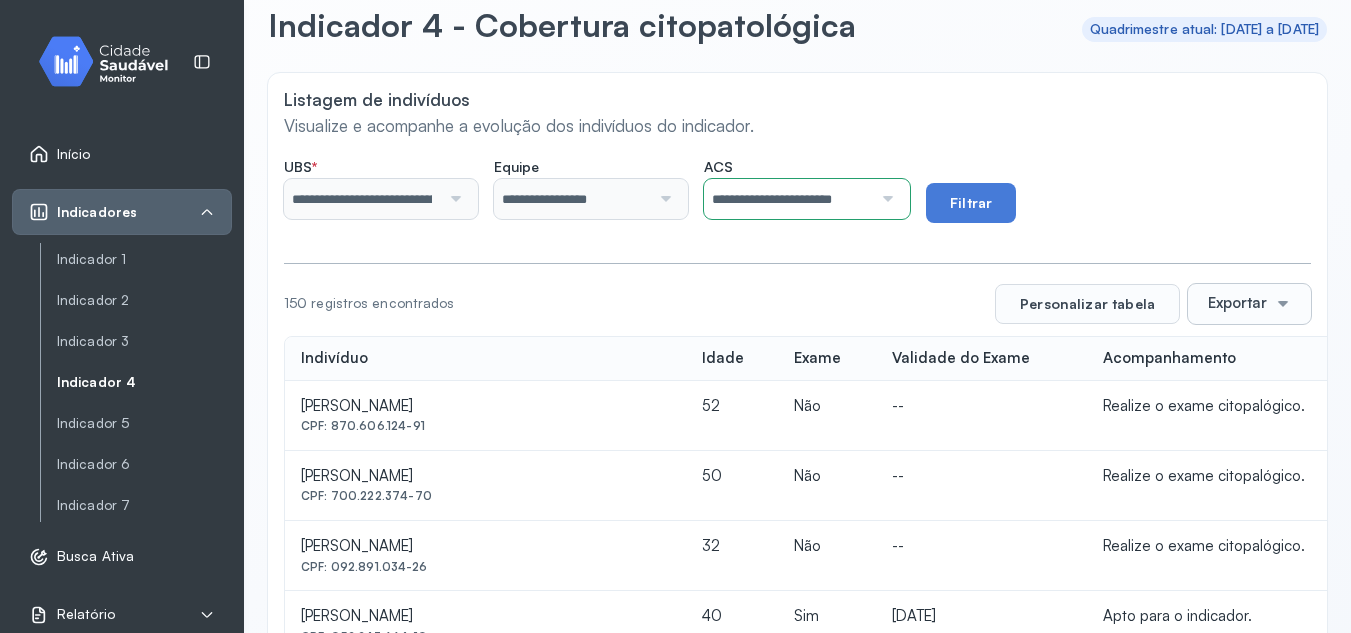 click on "Indicador 1 Indicador 2 Indicador 3 Indicador 4 Indicador 5 Indicador 6 Indicador 7" at bounding box center [136, 382] 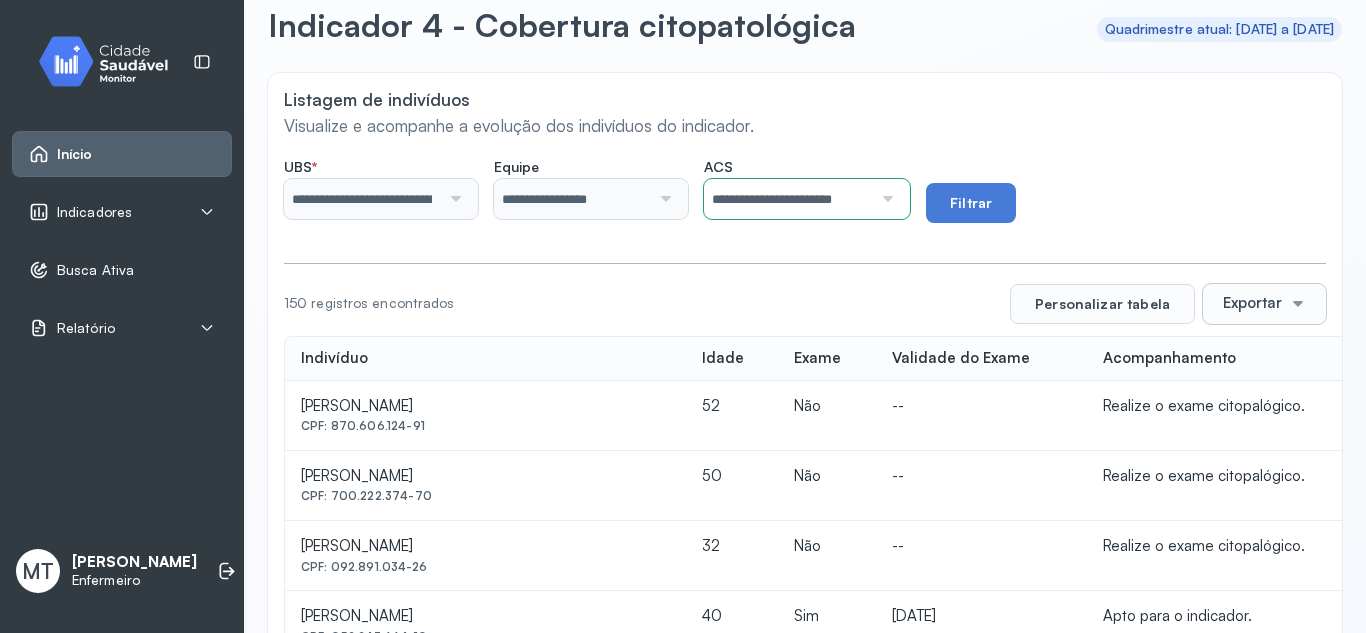 click on "Início" at bounding box center [75, 154] 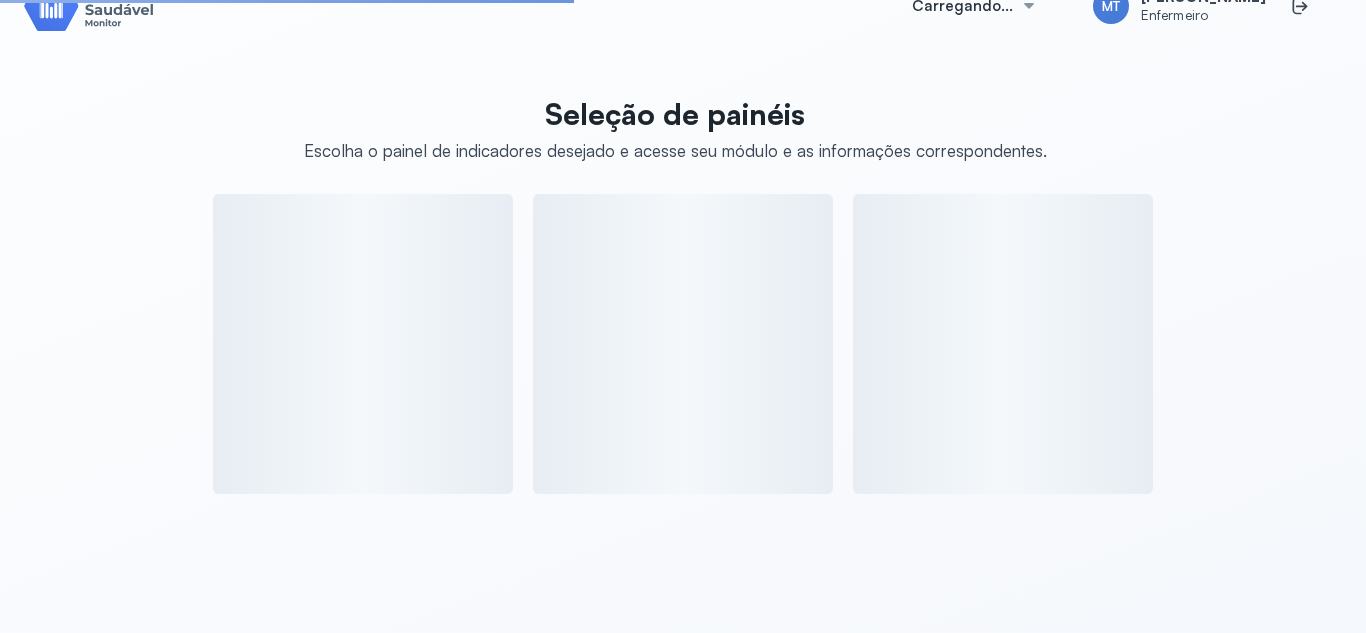 scroll, scrollTop: 100, scrollLeft: 0, axis: vertical 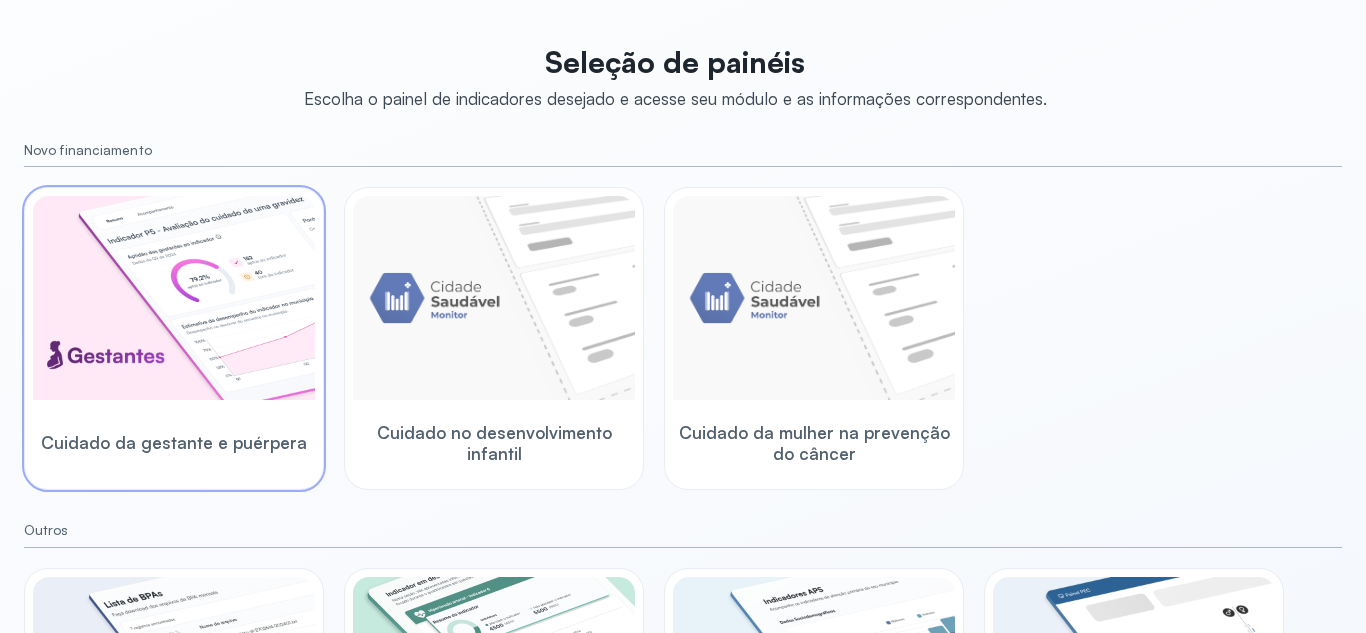 click at bounding box center (174, 298) 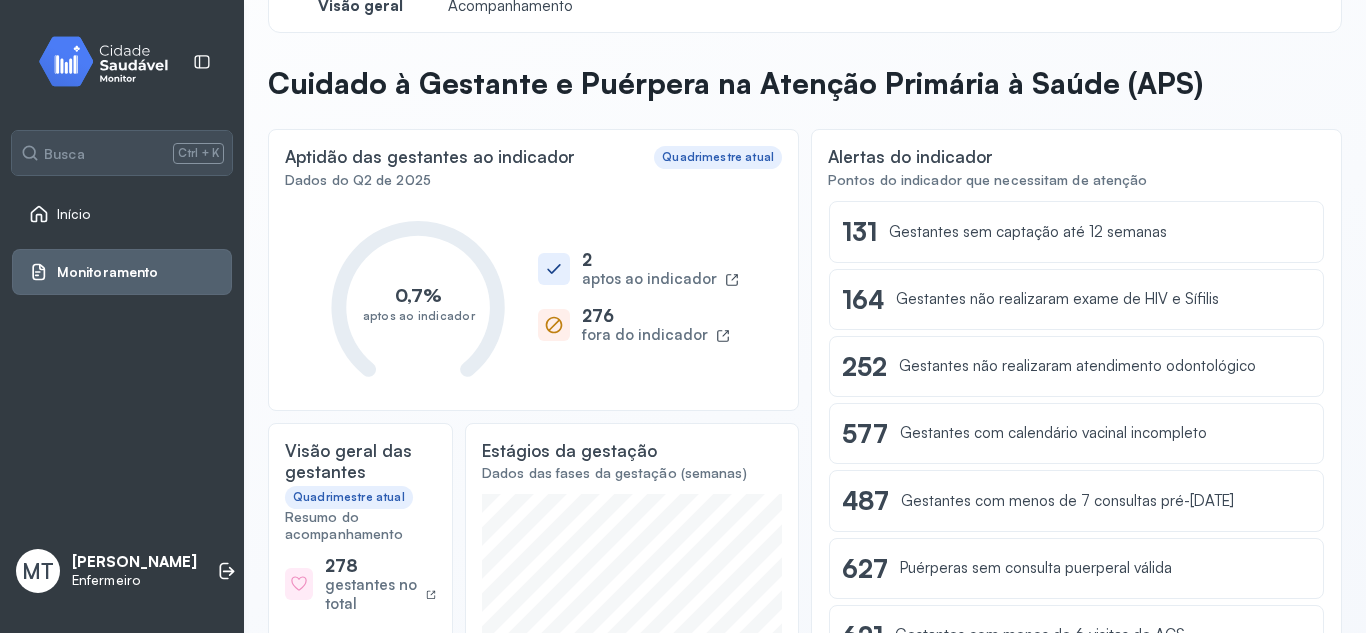 scroll, scrollTop: 0, scrollLeft: 0, axis: both 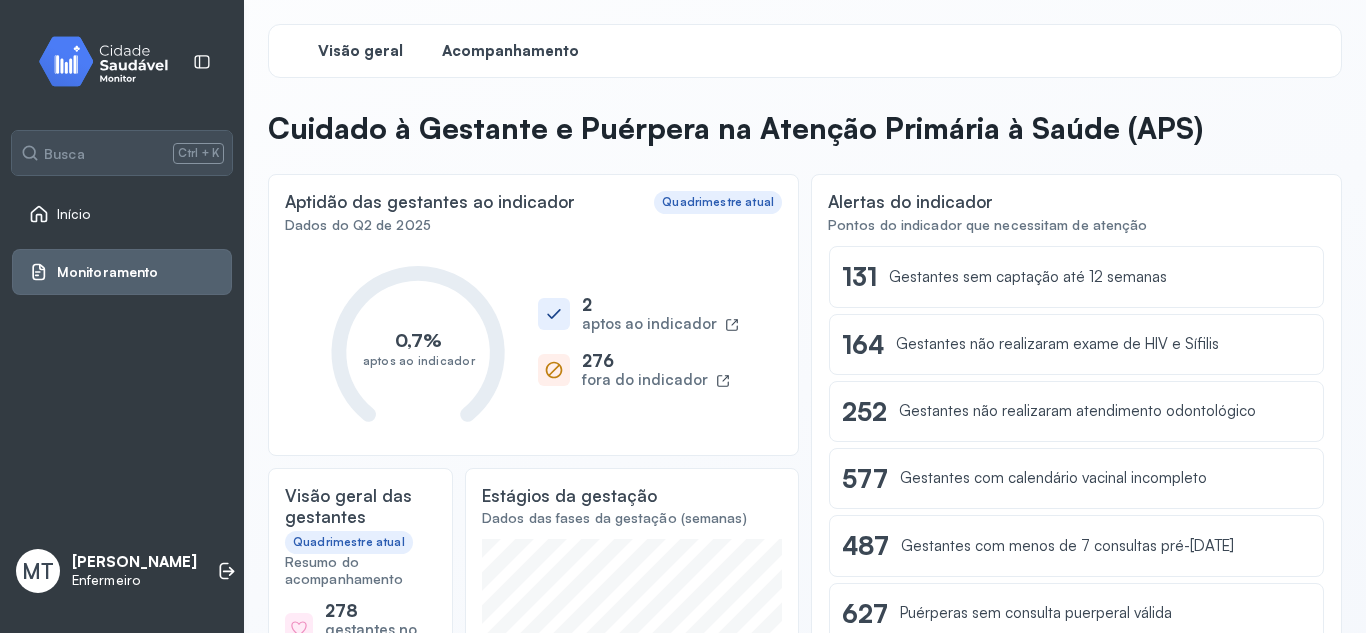 click on "Acompanhamento" at bounding box center [510, 51] 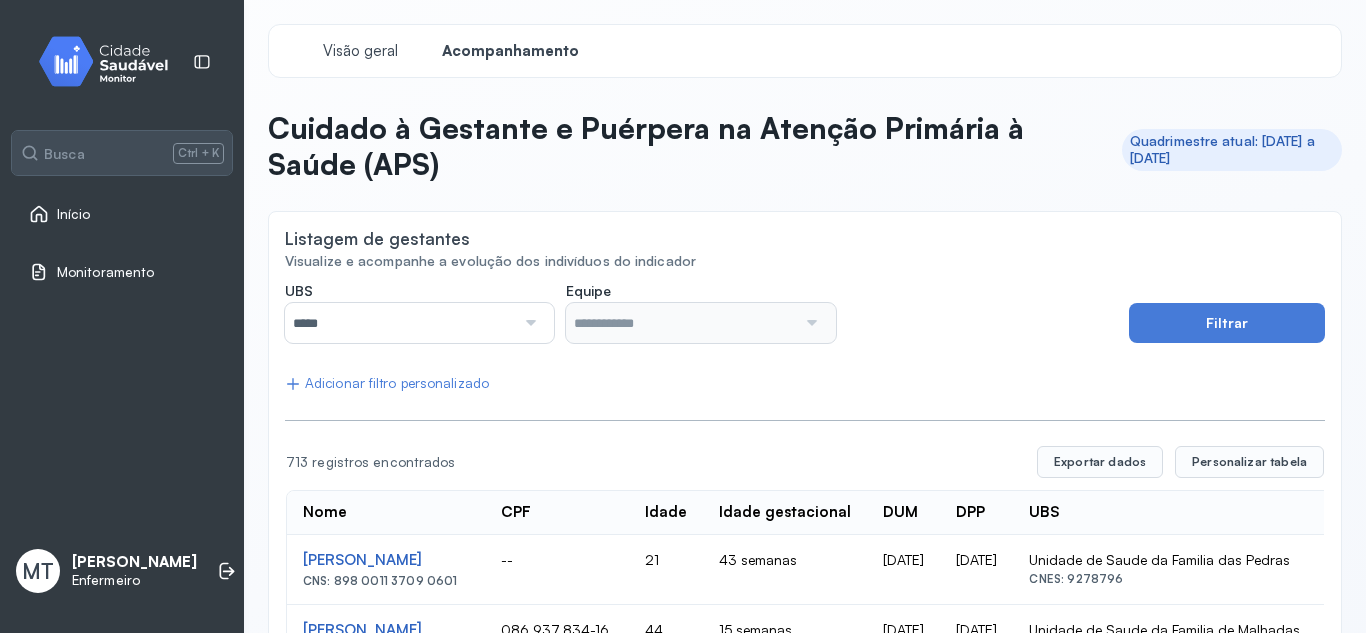click at bounding box center (528, 323) 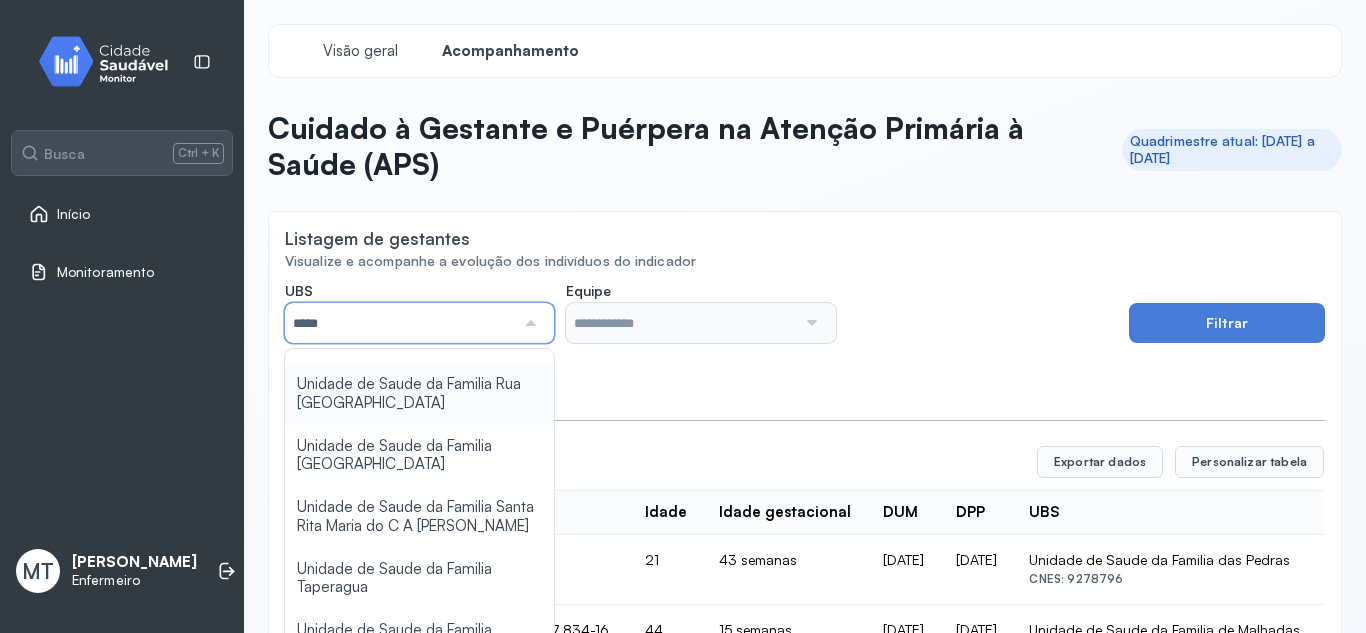 scroll, scrollTop: 500, scrollLeft: 0, axis: vertical 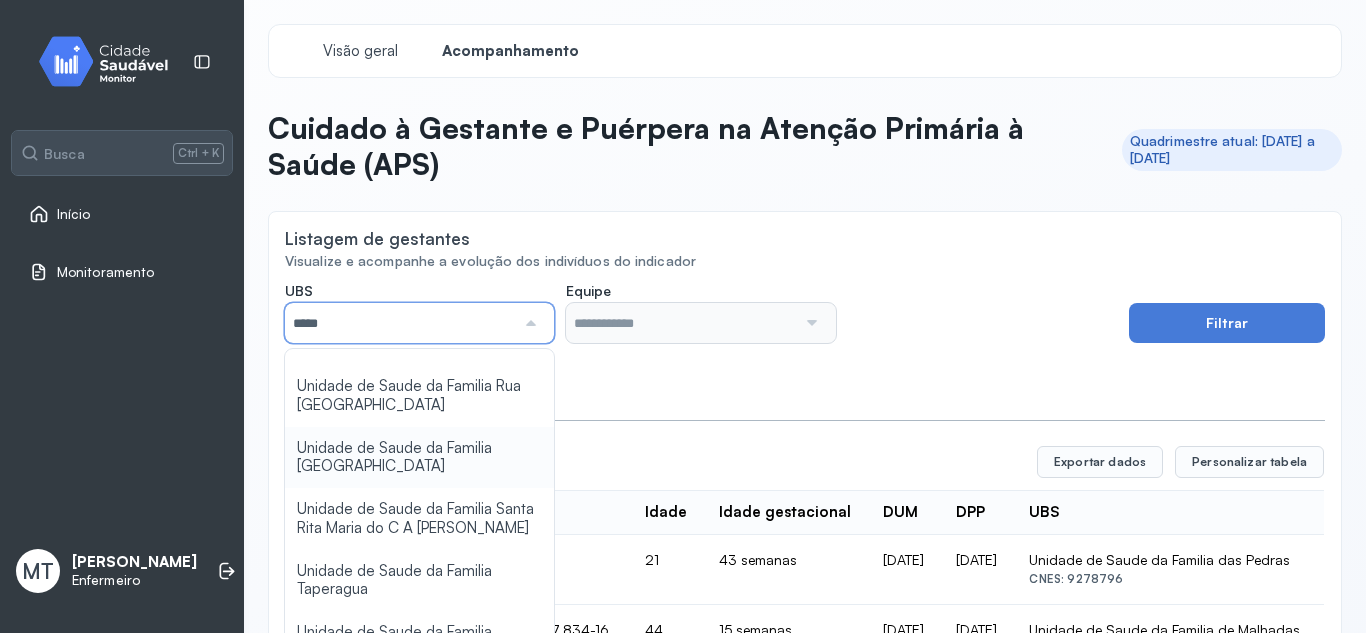 type on "**********" 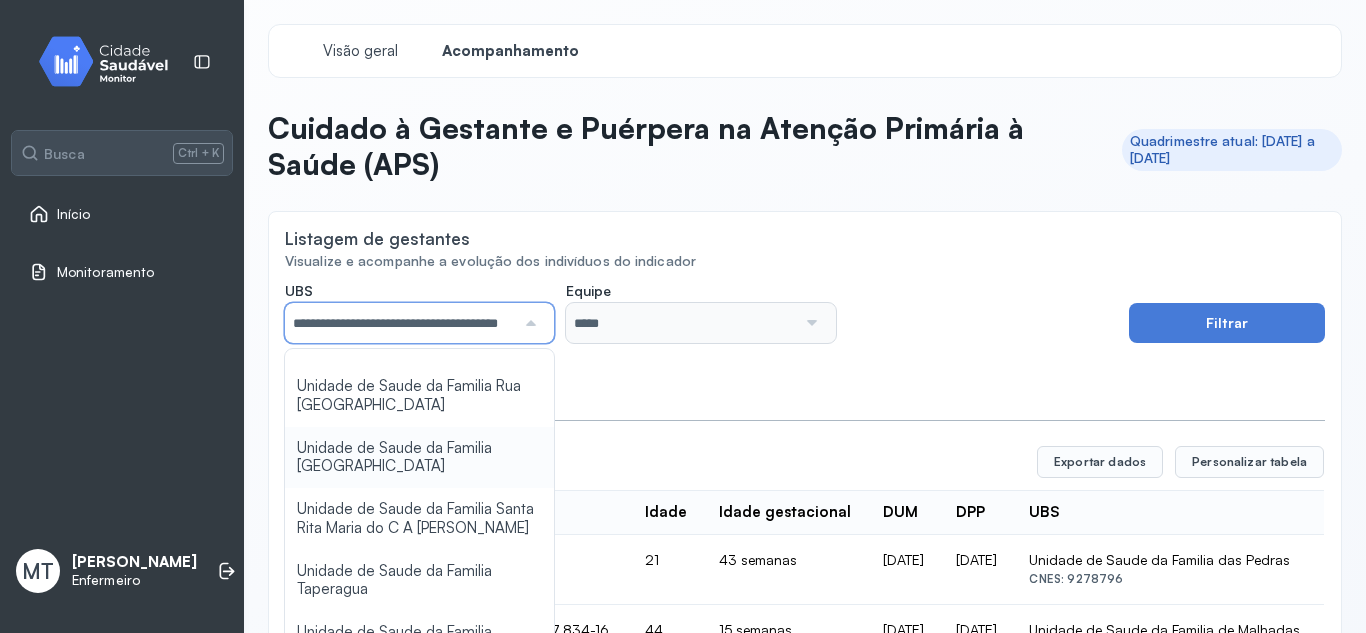 click on "**********" 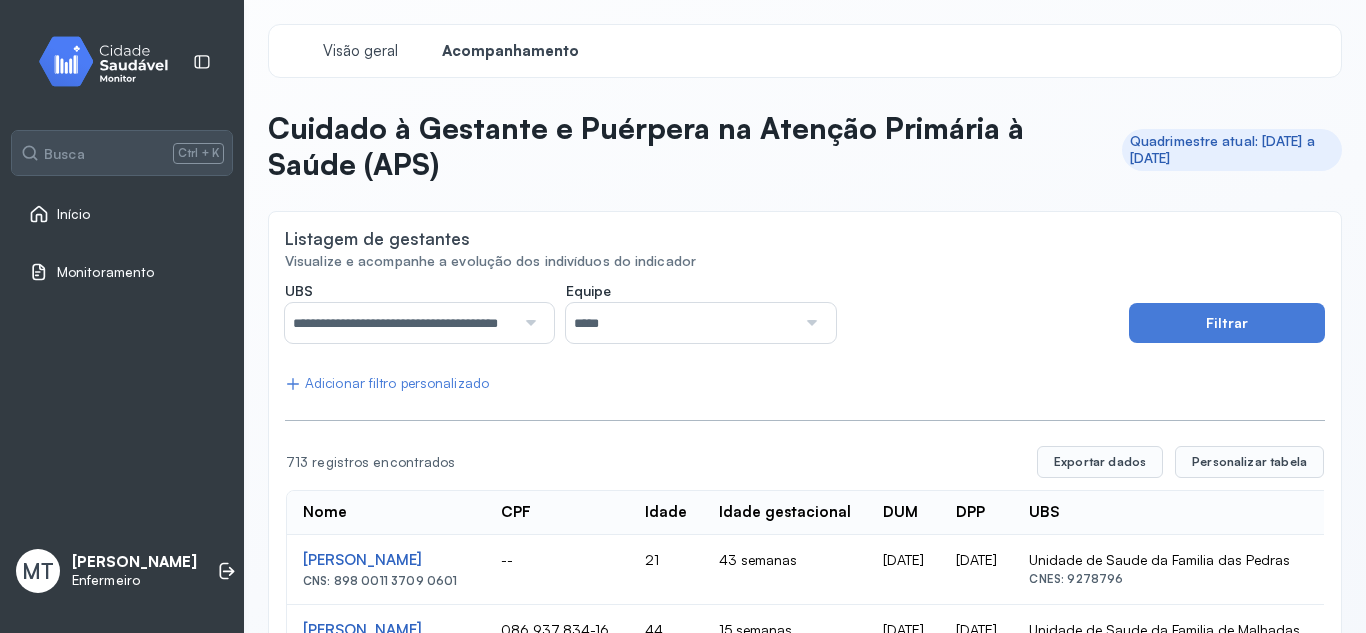 click at bounding box center (809, 323) 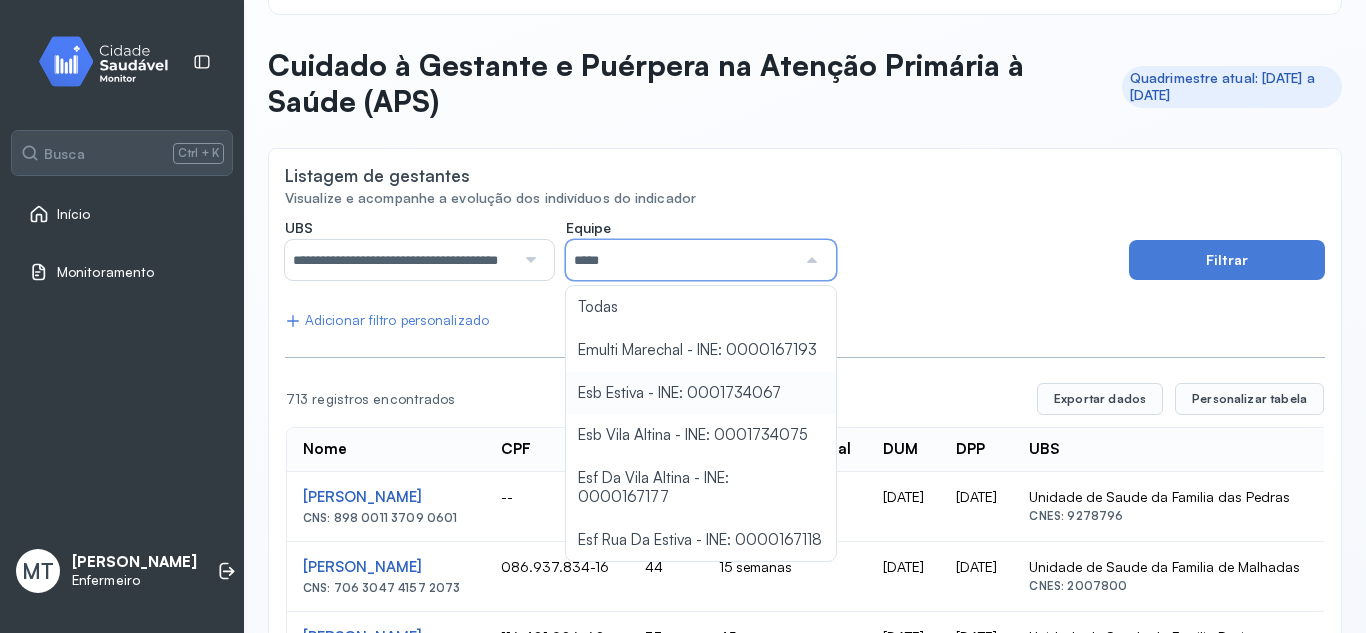 scroll, scrollTop: 200, scrollLeft: 0, axis: vertical 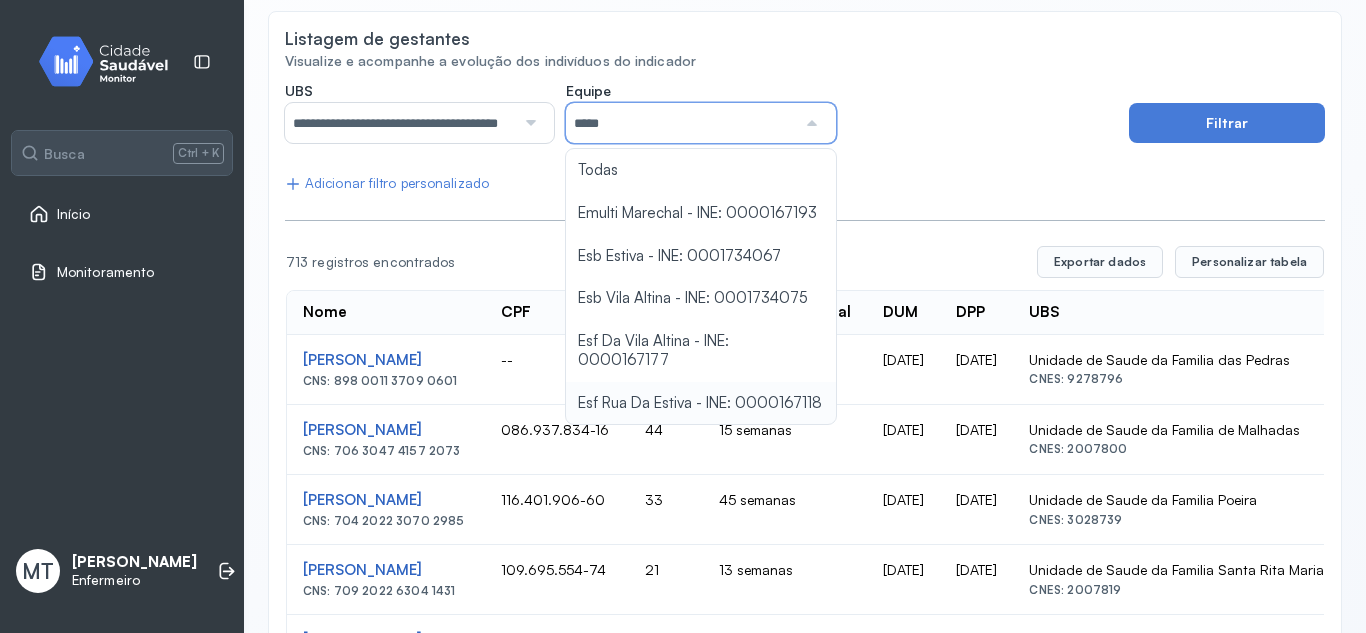 type on "**********" 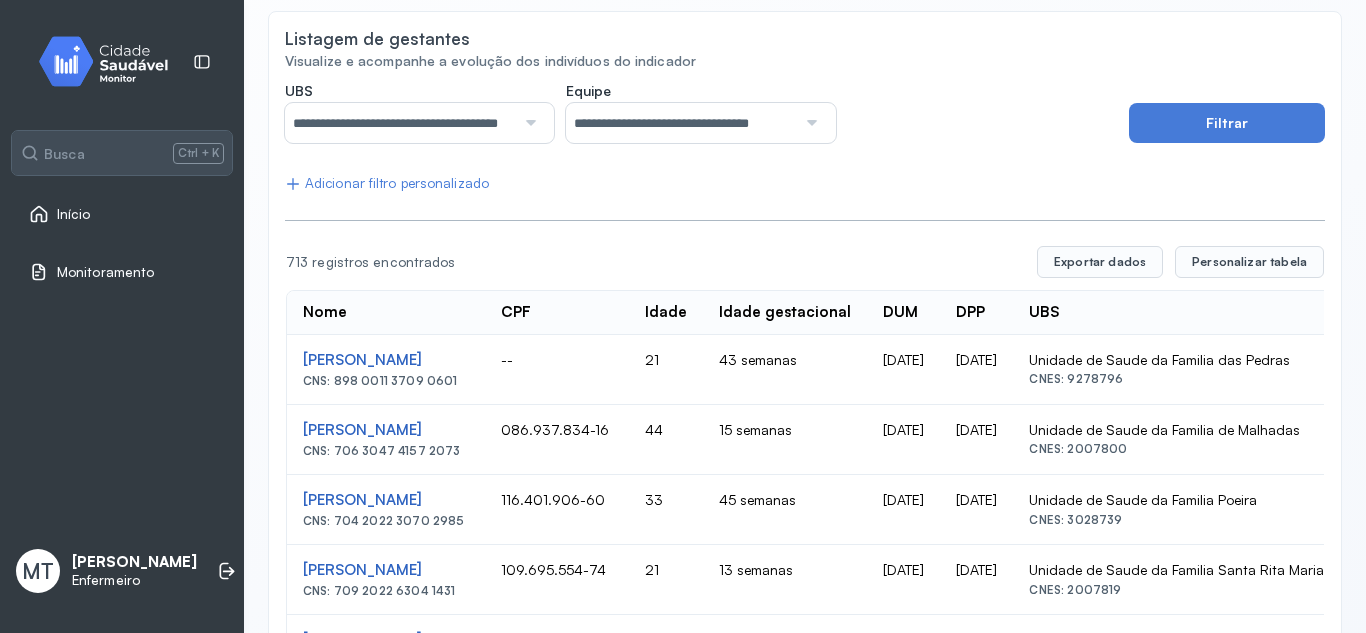 click on "**********" 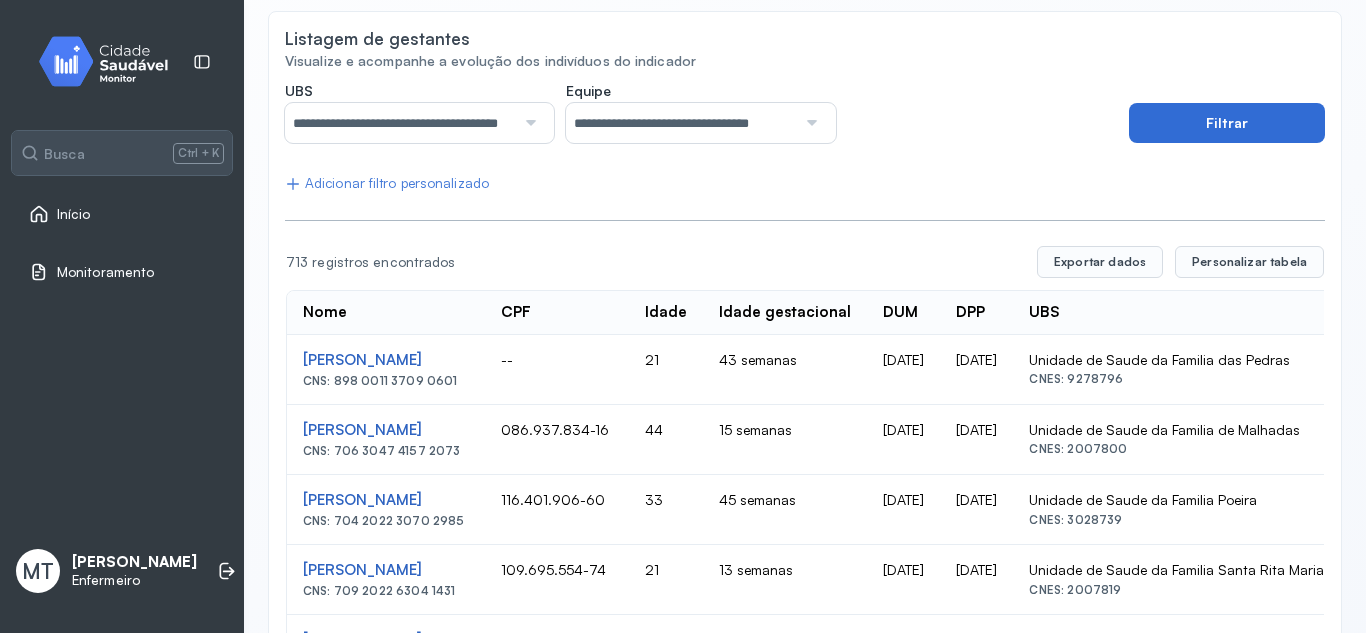 click on "Filtrar" at bounding box center [1227, 123] 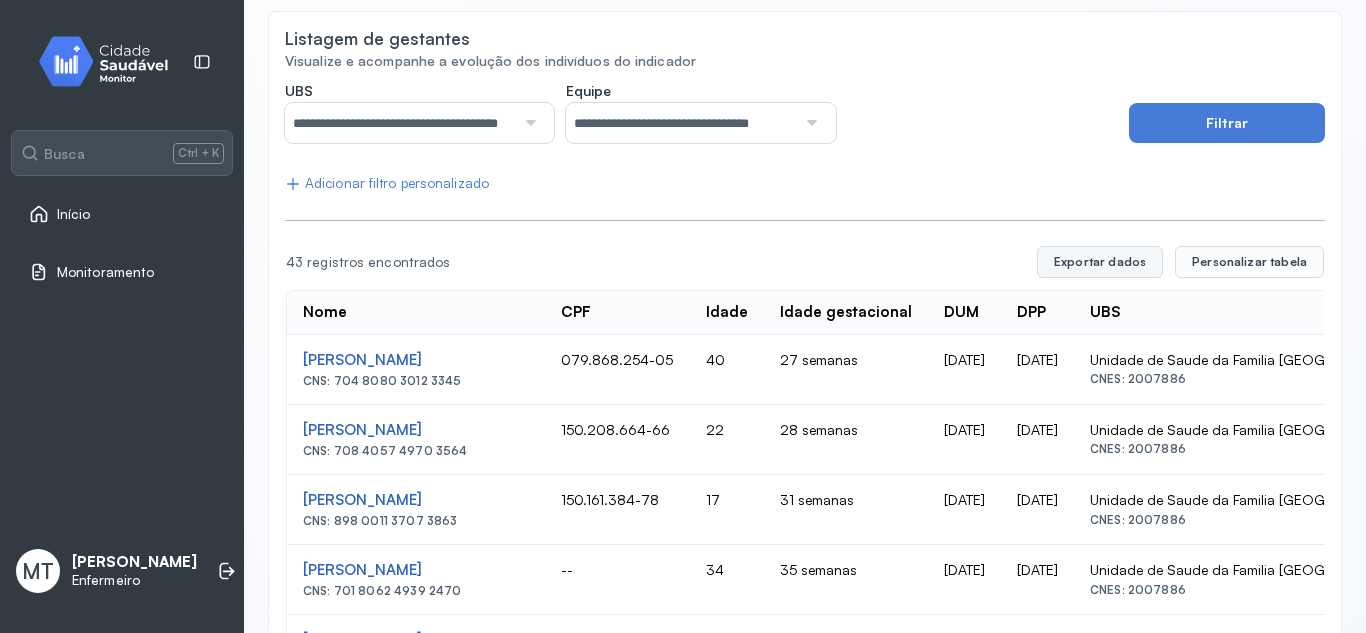 click on "Exportar dados" 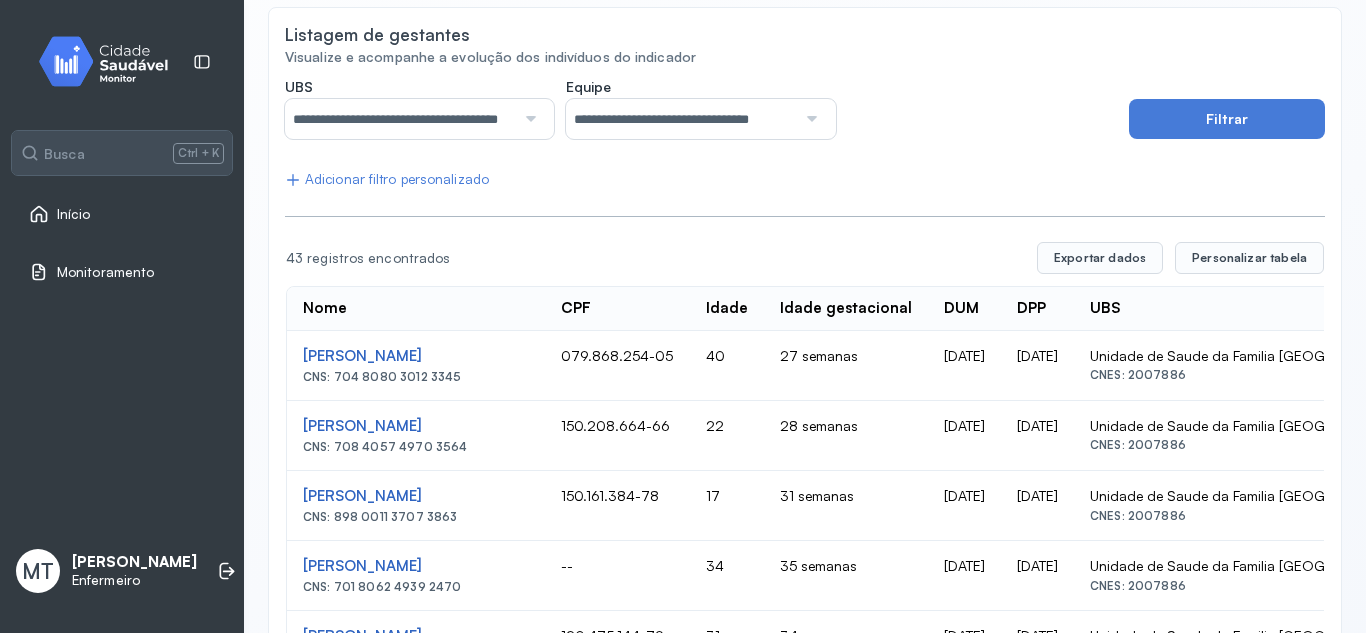 scroll, scrollTop: 200, scrollLeft: 0, axis: vertical 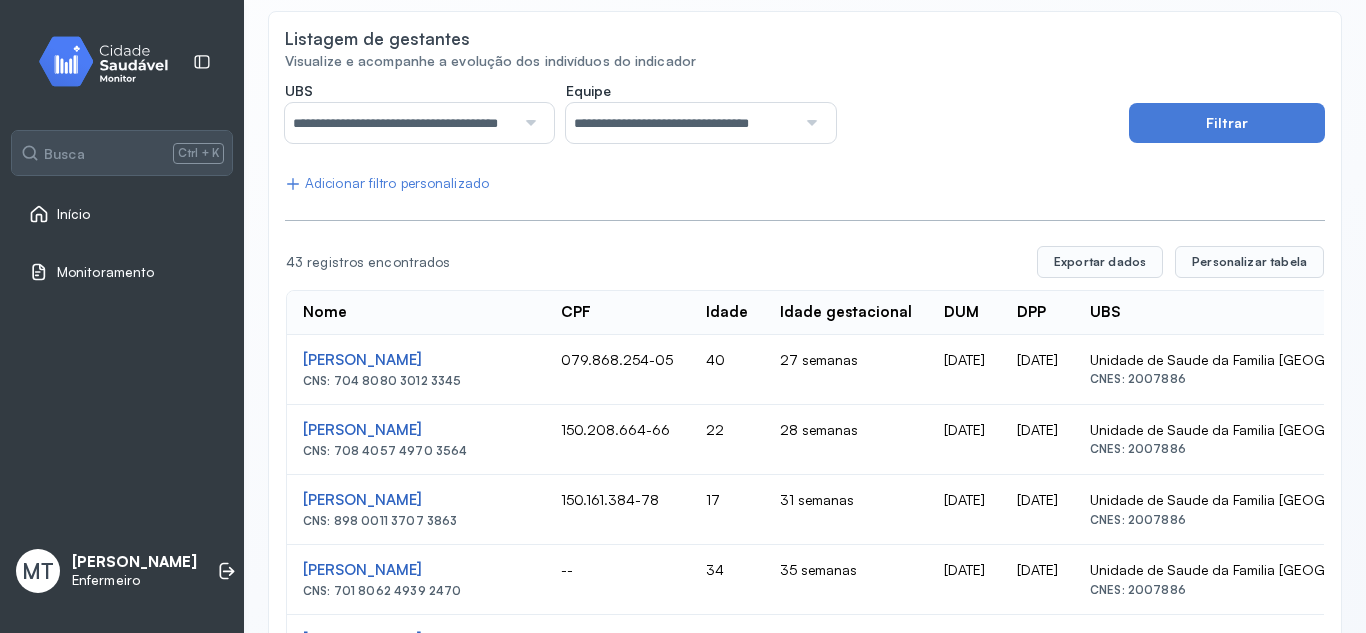 click on "Início" at bounding box center [74, 214] 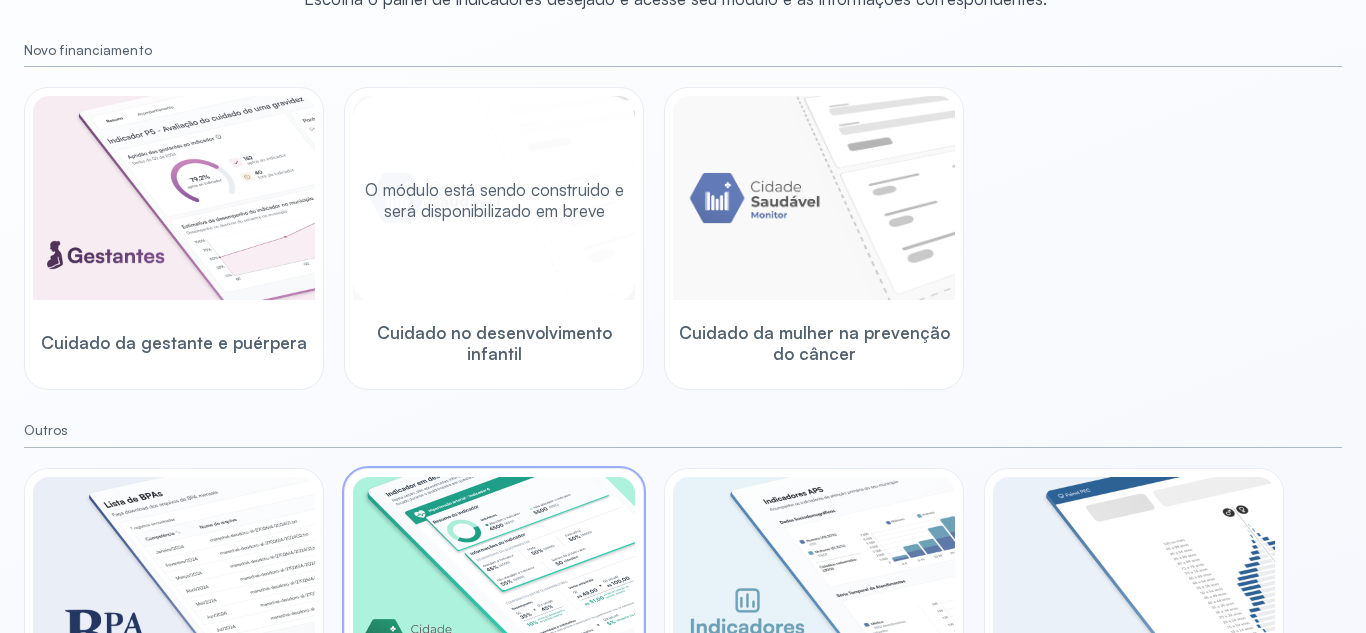 scroll, scrollTop: 500, scrollLeft: 0, axis: vertical 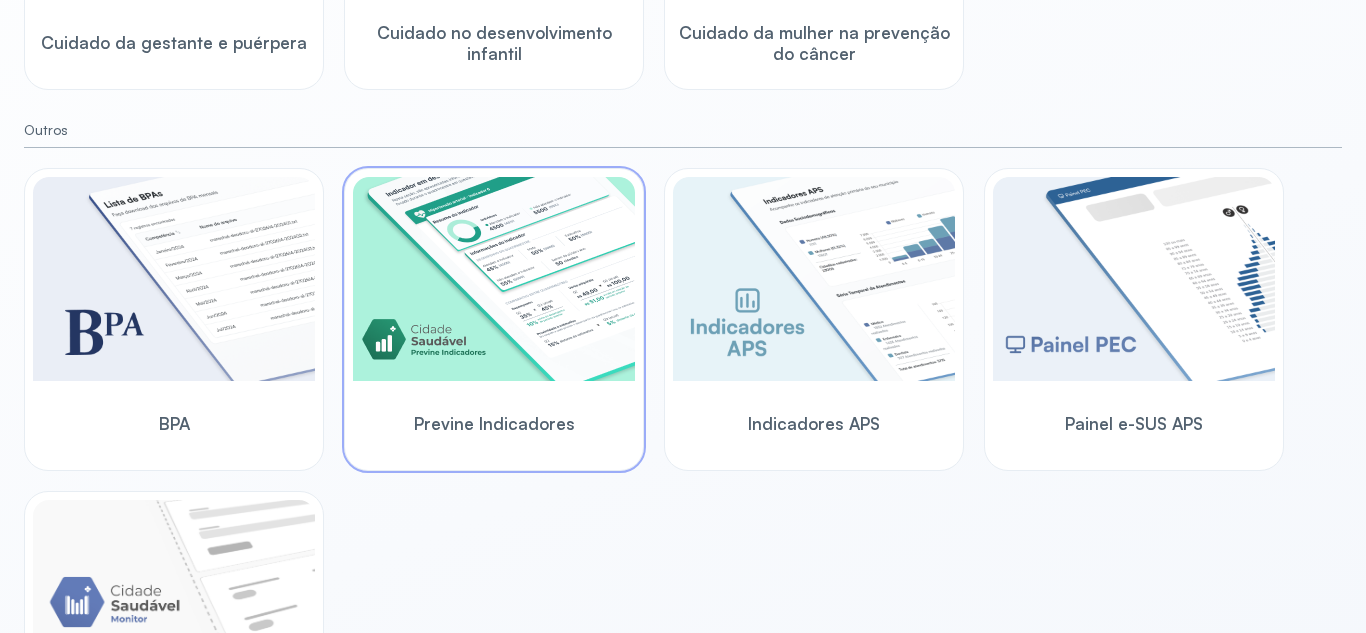 click at bounding box center [494, 279] 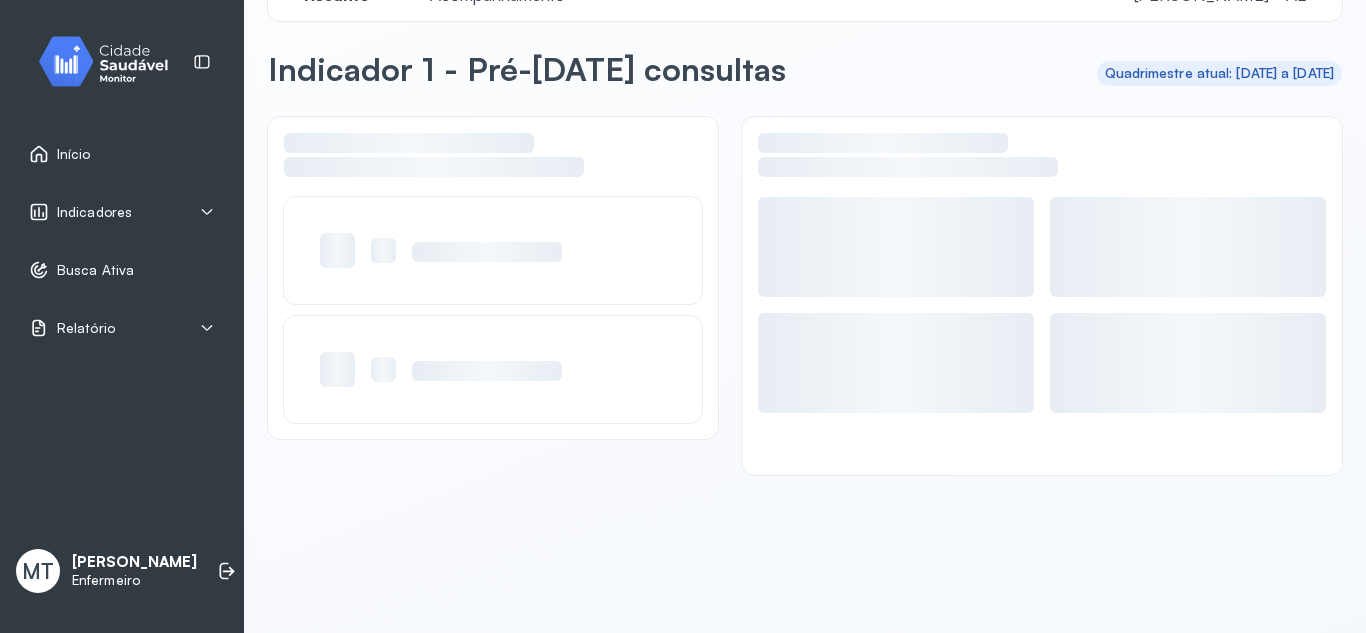 scroll, scrollTop: 56, scrollLeft: 0, axis: vertical 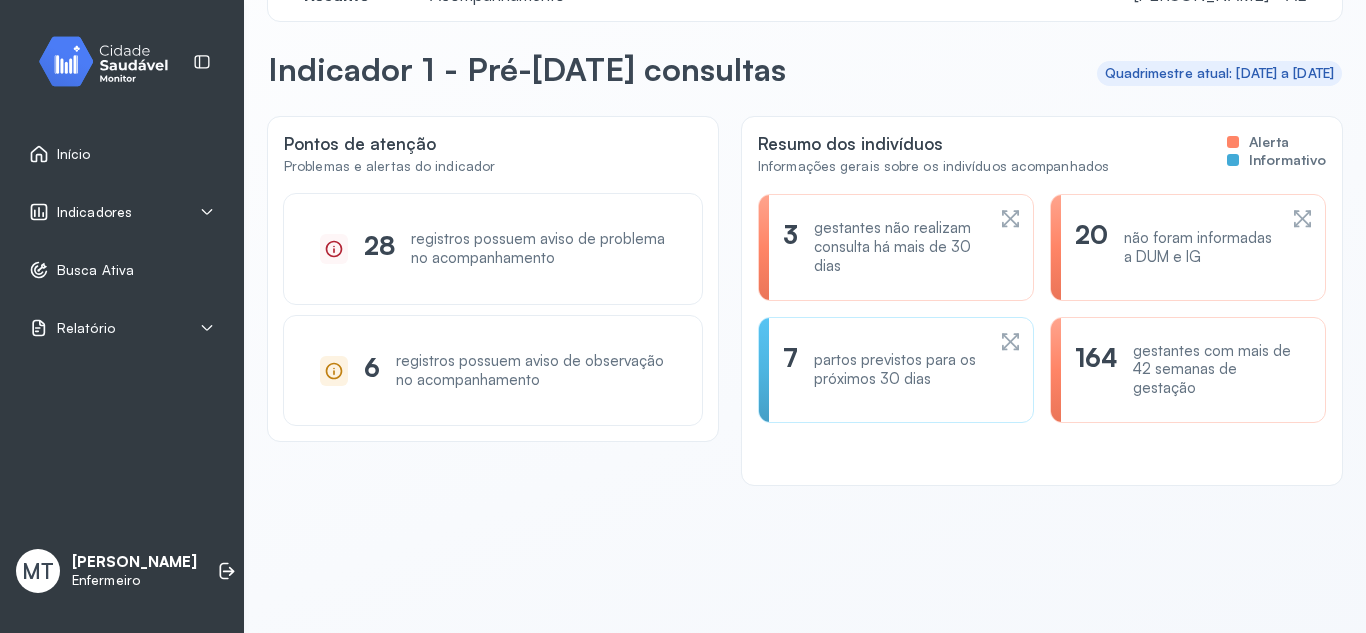 click on "Indicadores" at bounding box center [122, 212] 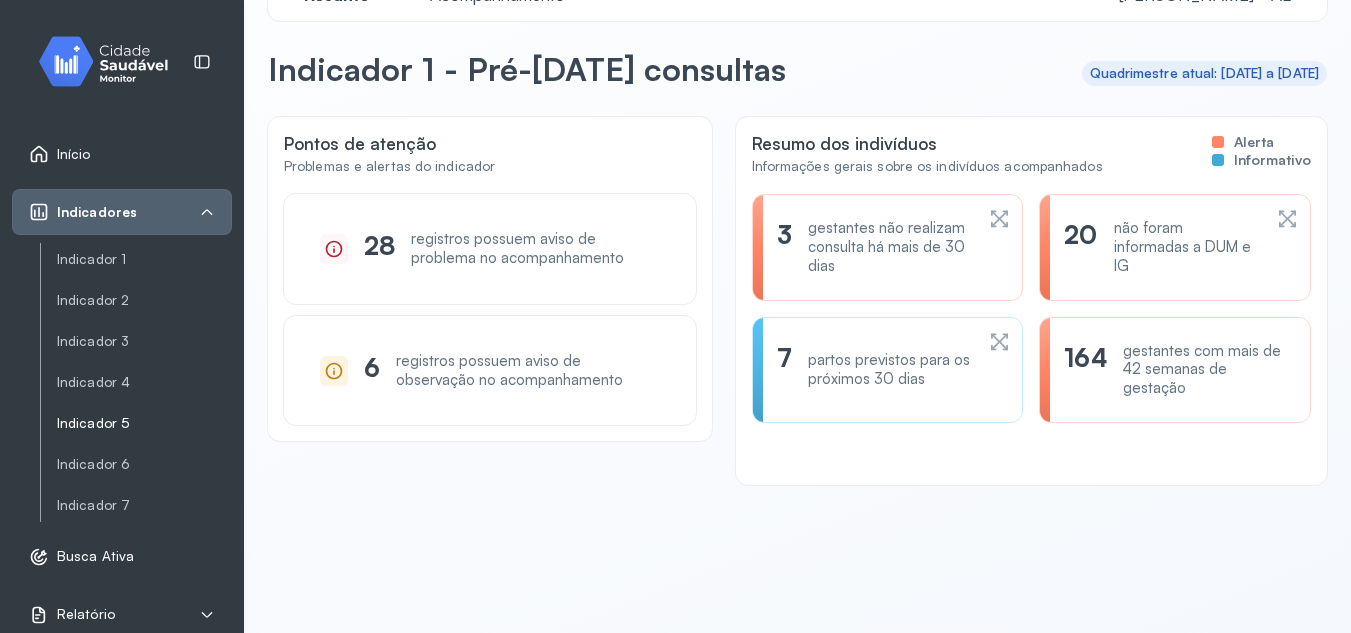 click on "Indicador 5" at bounding box center (144, 423) 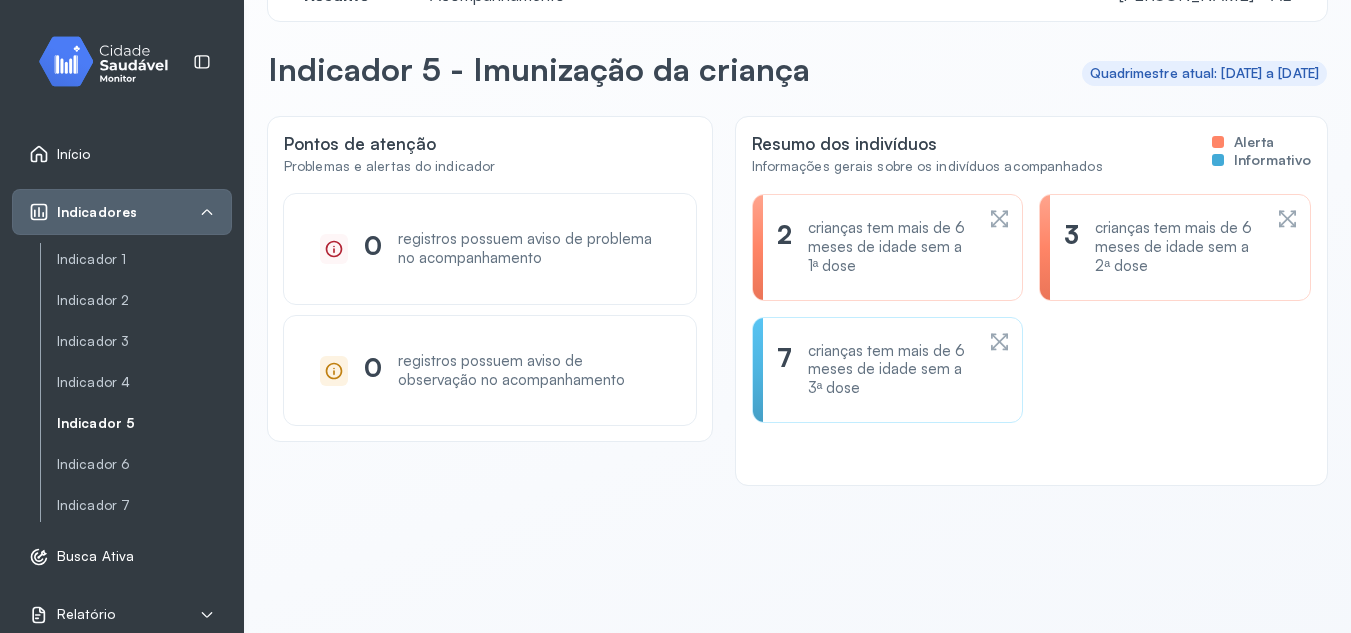 click on "Busca Ativa" at bounding box center (95, 556) 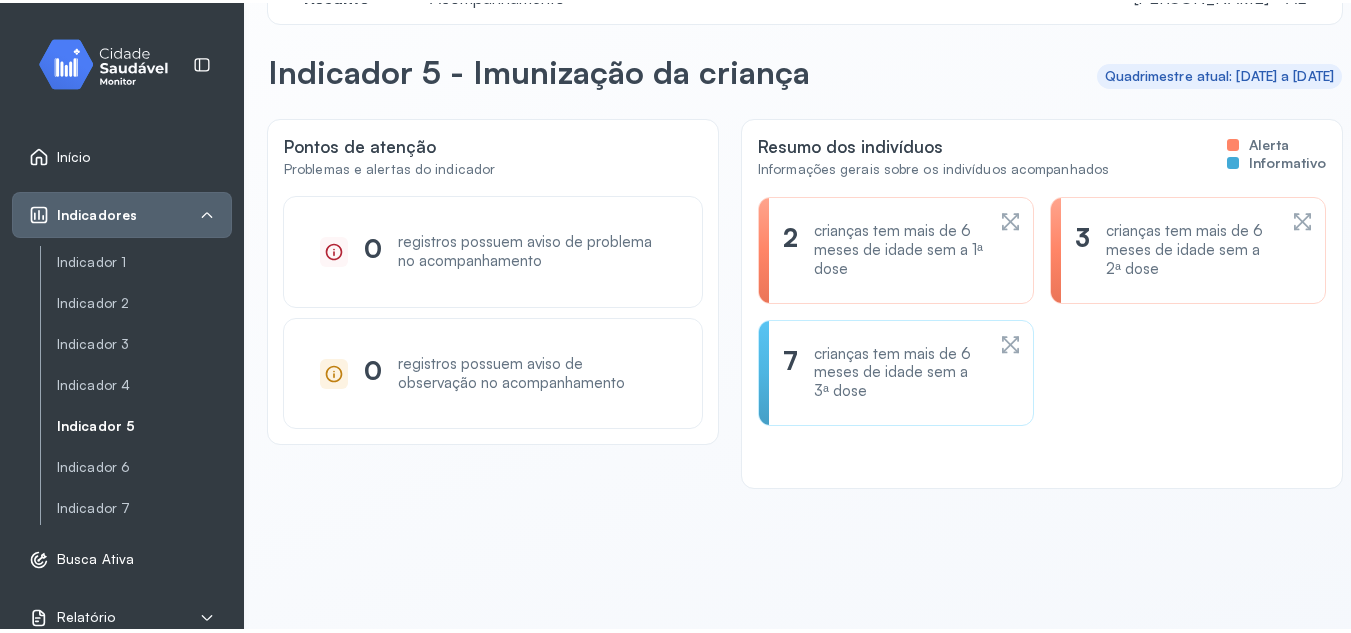 scroll, scrollTop: 0, scrollLeft: 0, axis: both 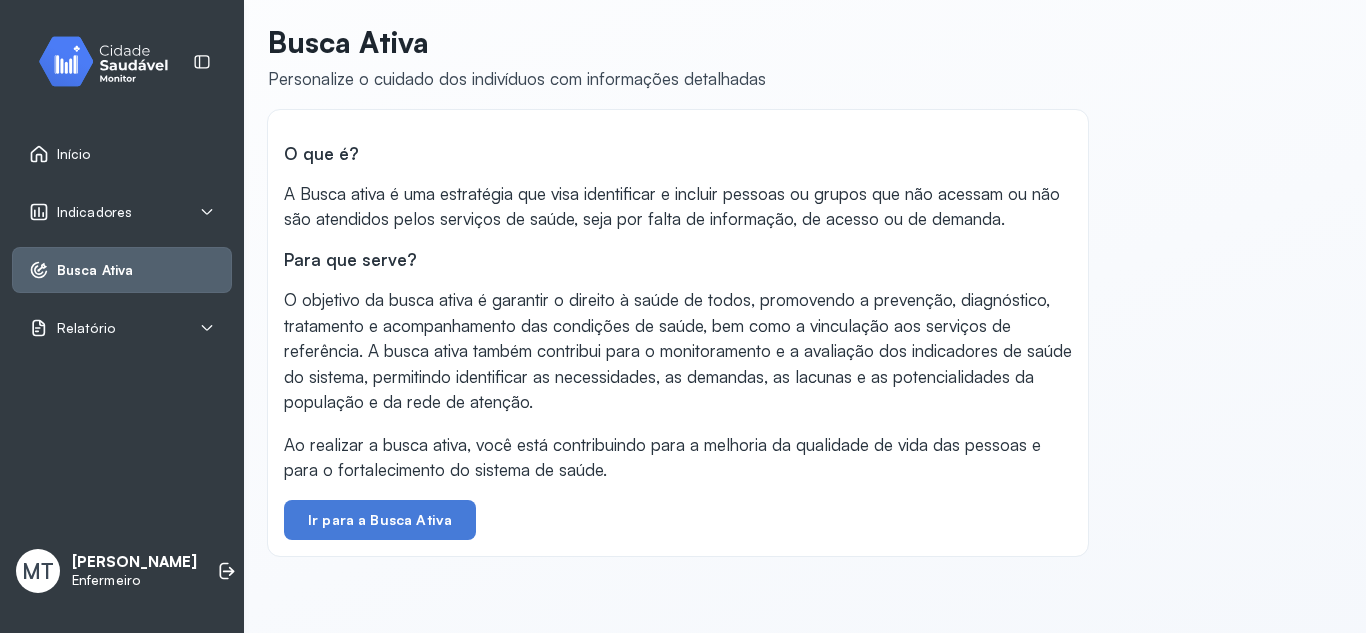 click on "Indicadores" at bounding box center [122, 212] 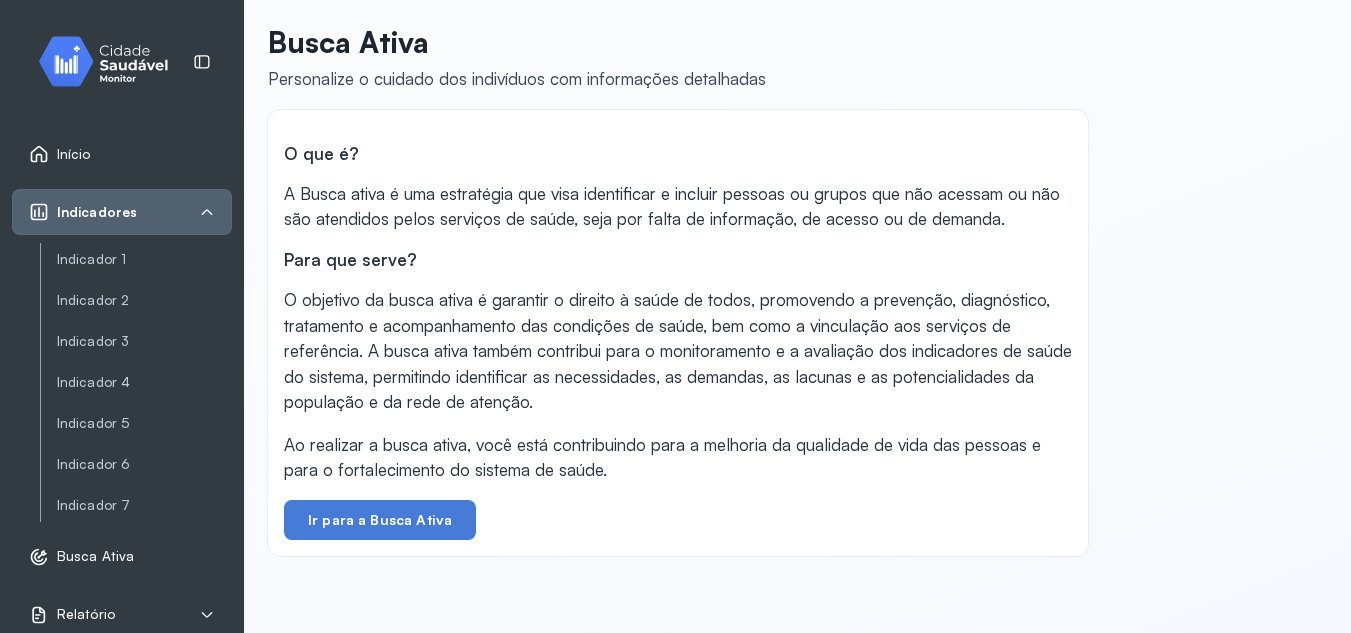 scroll, scrollTop: 81, scrollLeft: 0, axis: vertical 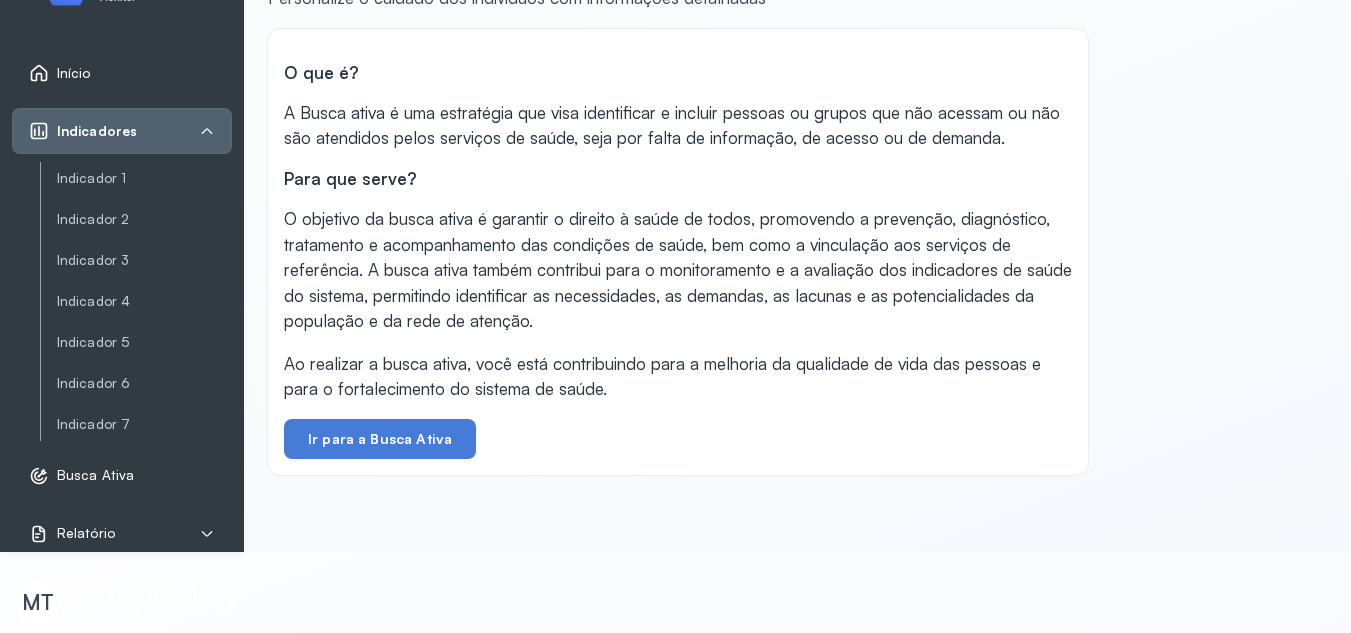 click on "Início" at bounding box center [122, 73] 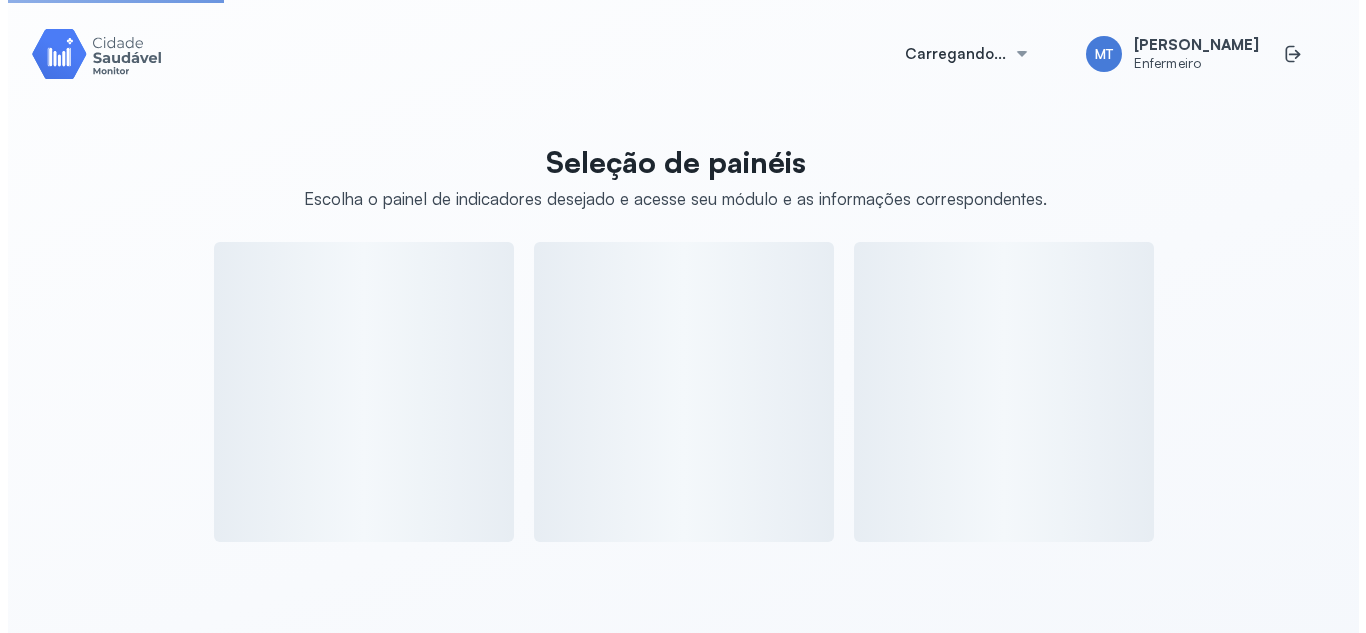 scroll, scrollTop: 0, scrollLeft: 0, axis: both 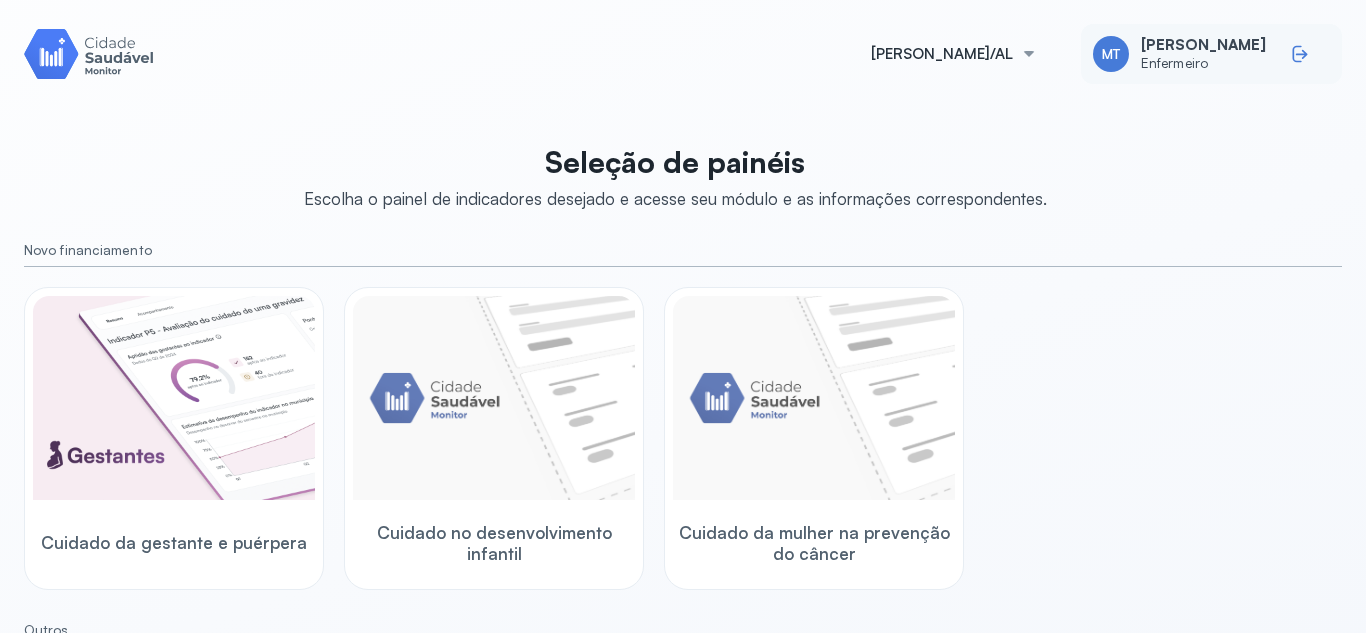 click 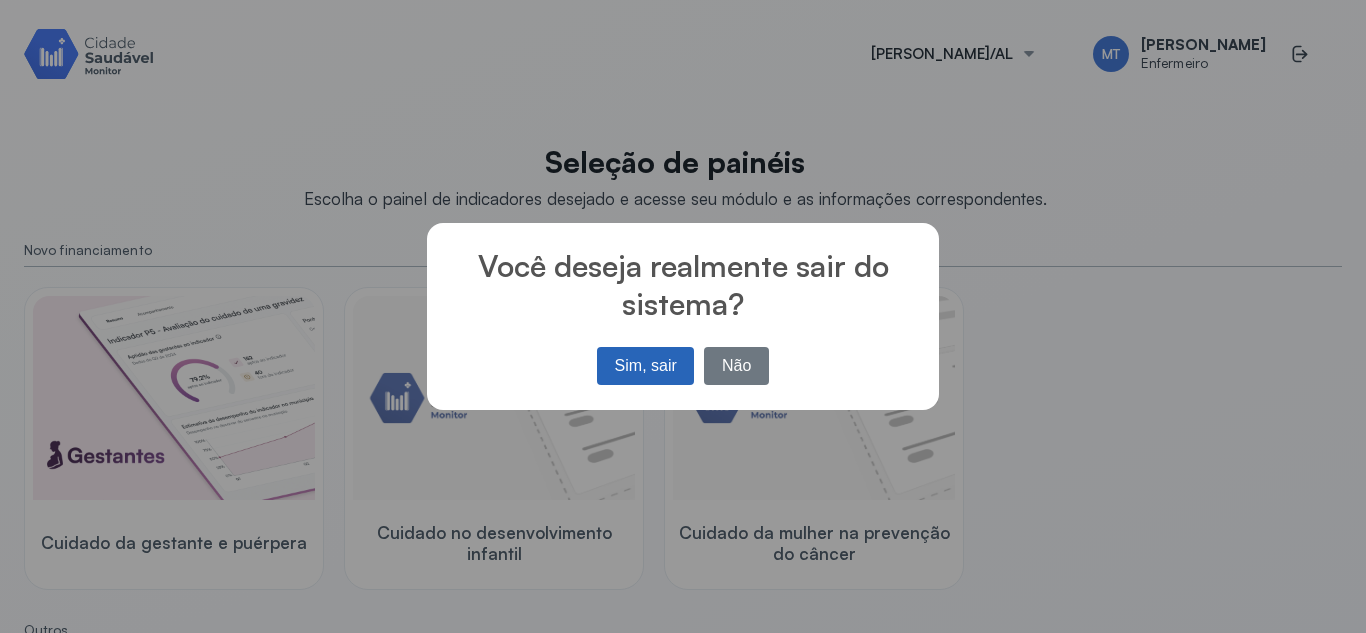 click on "Sim, sair" at bounding box center [645, 366] 